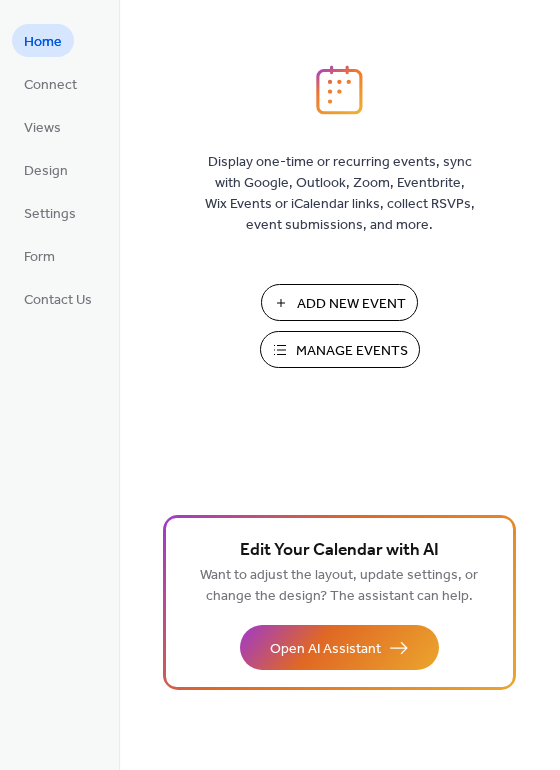 scroll, scrollTop: 0, scrollLeft: 0, axis: both 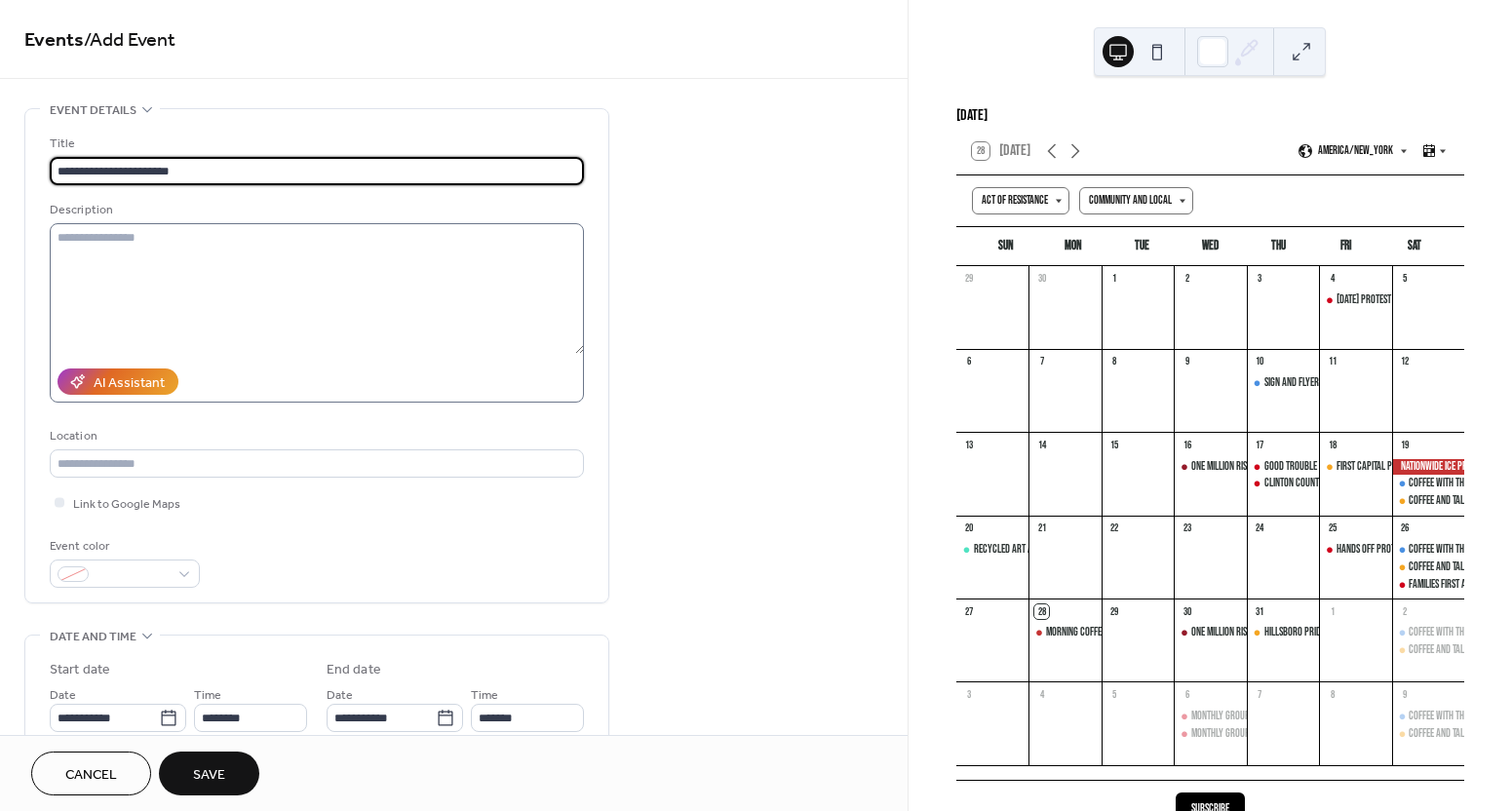 type on "**********" 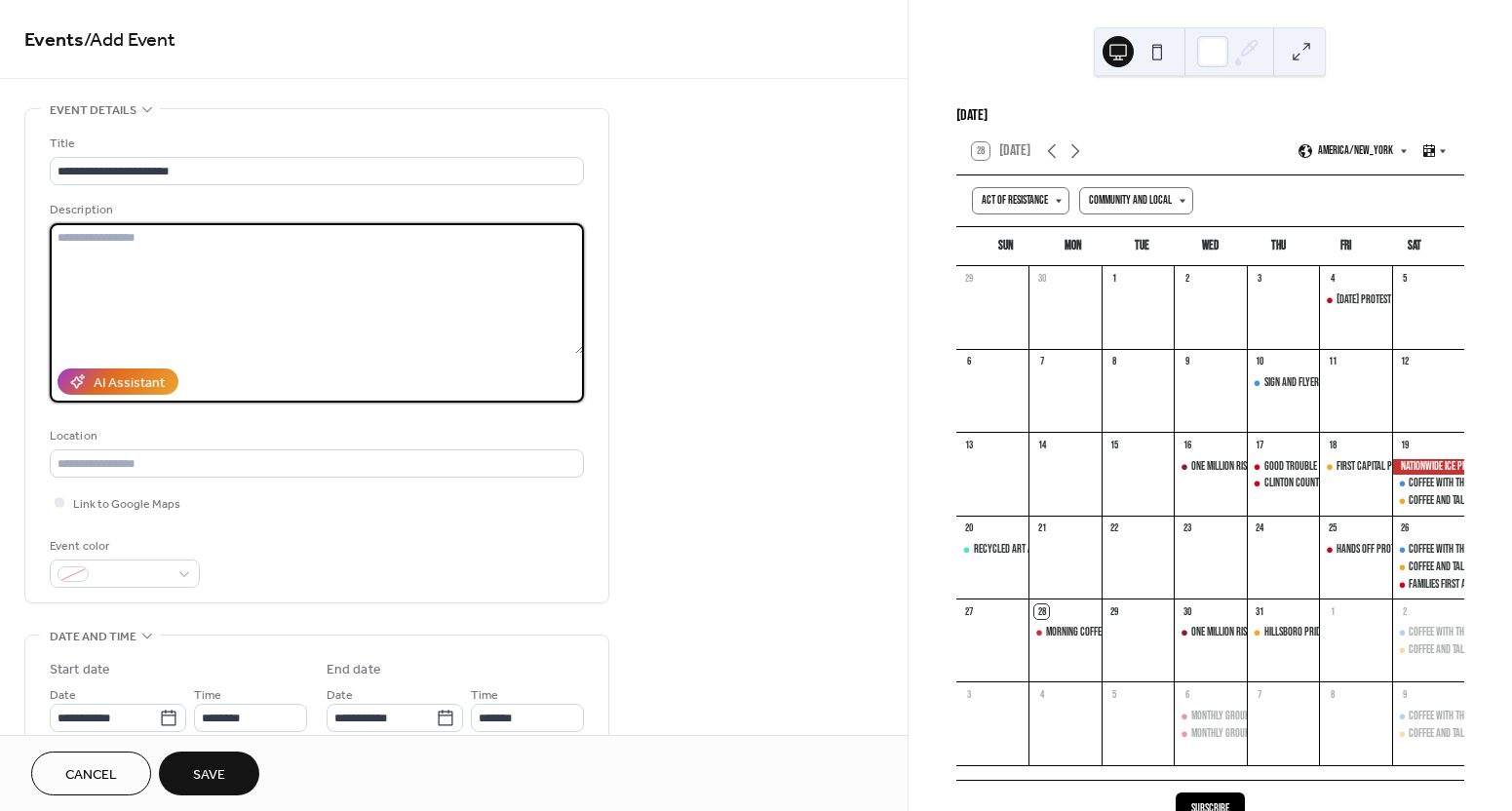 click at bounding box center (317, 289) 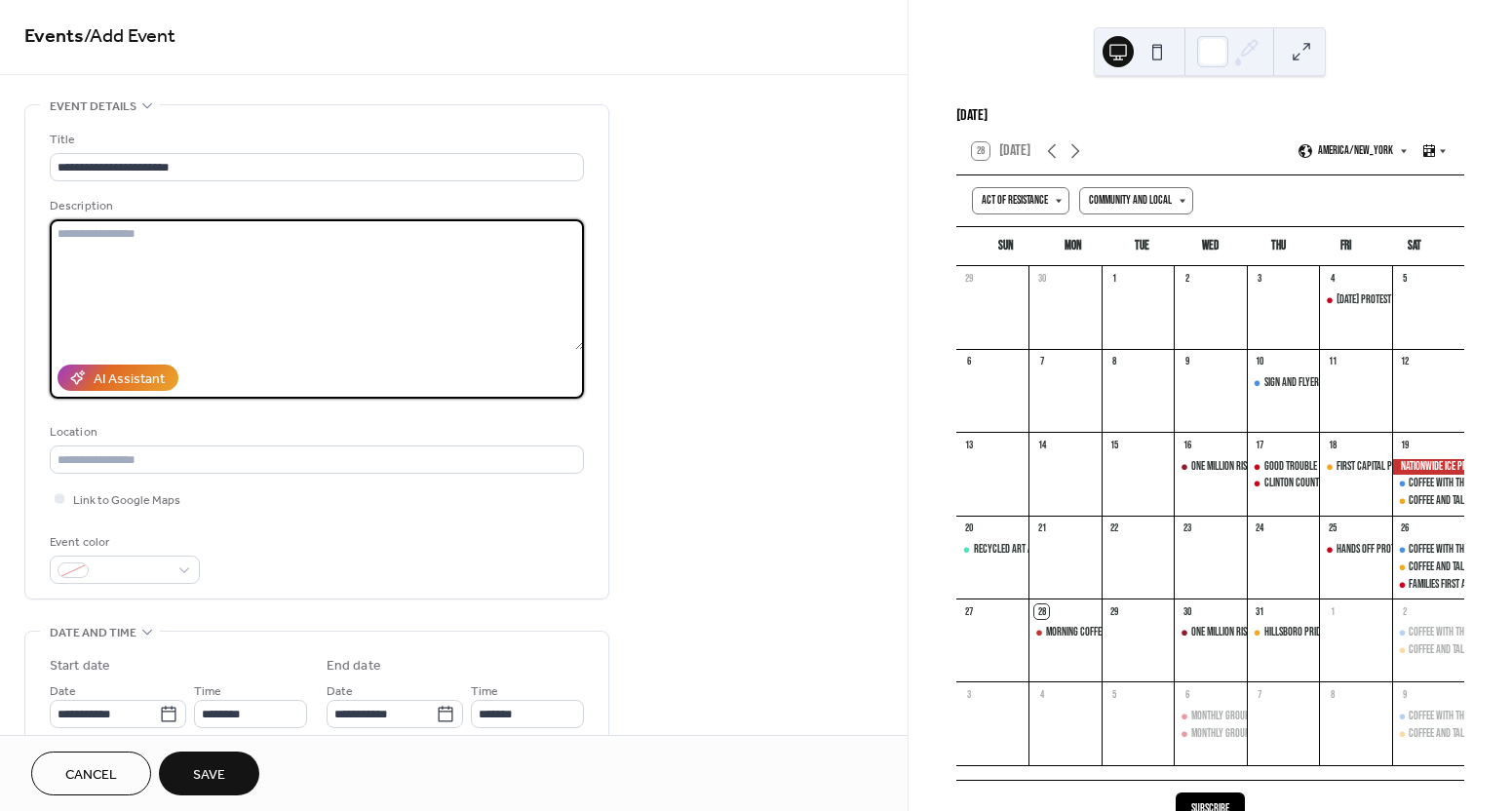 click at bounding box center (317, 285) 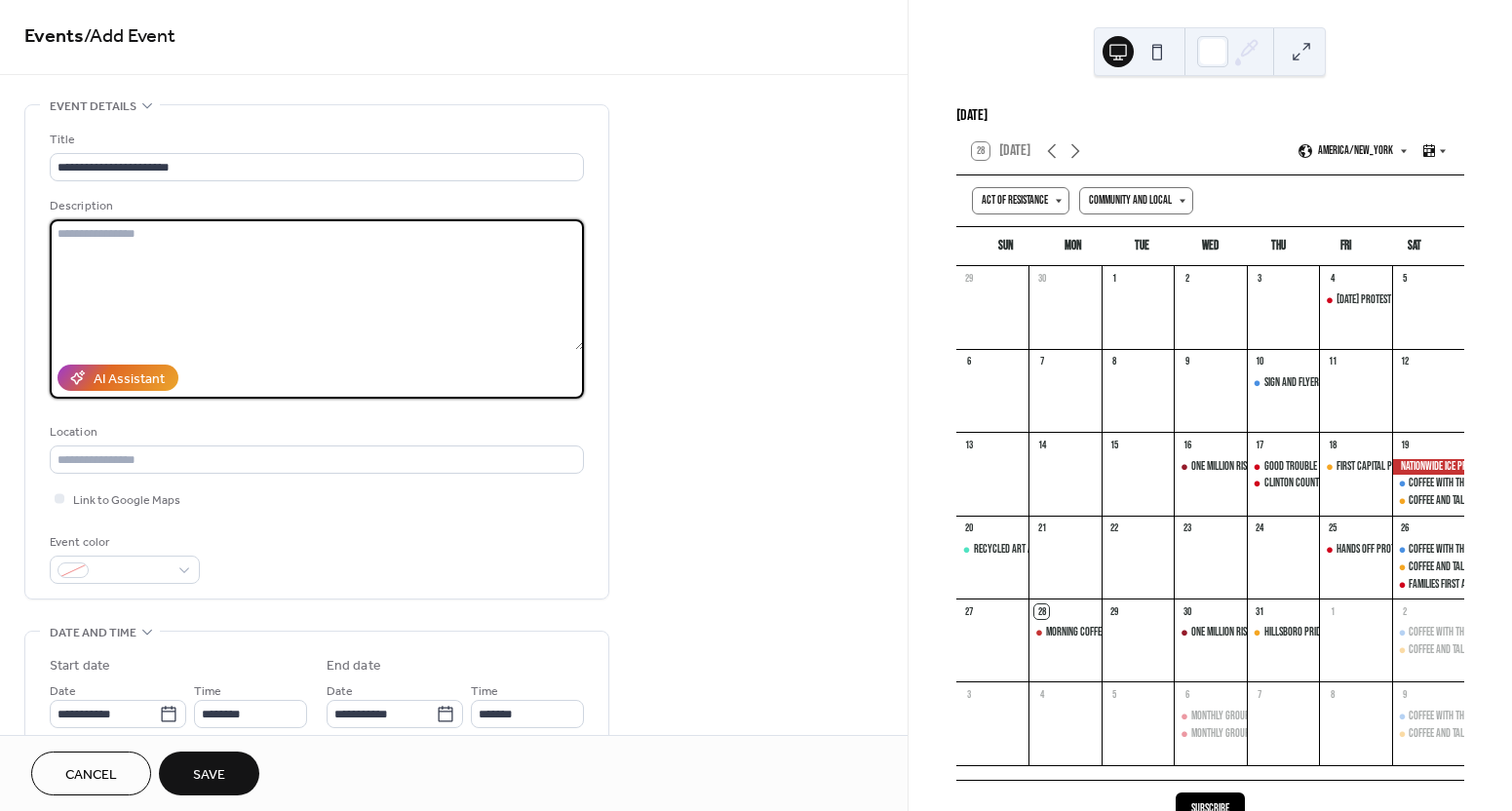 paste on "**********" 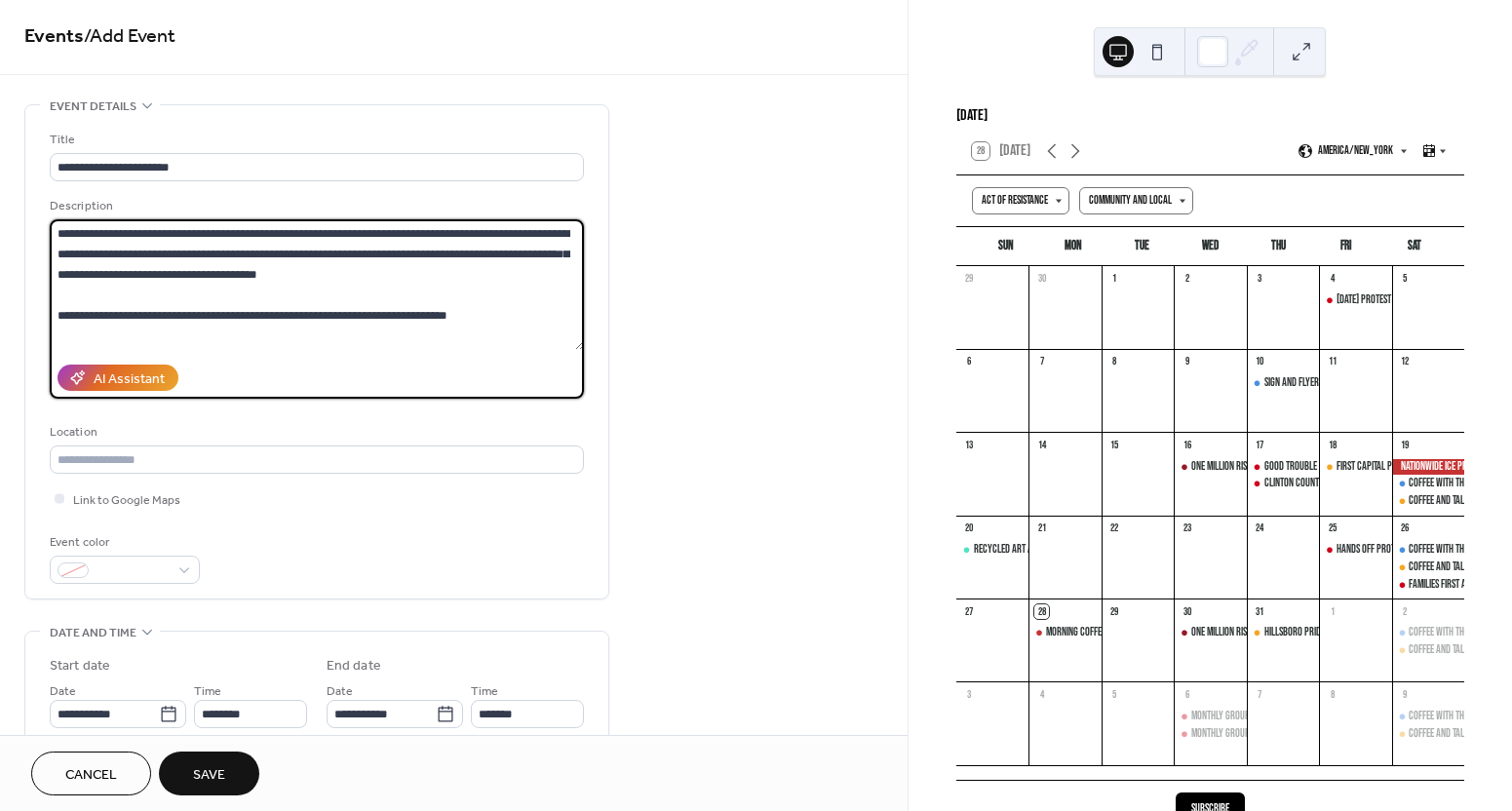 scroll, scrollTop: 632, scrollLeft: 0, axis: vertical 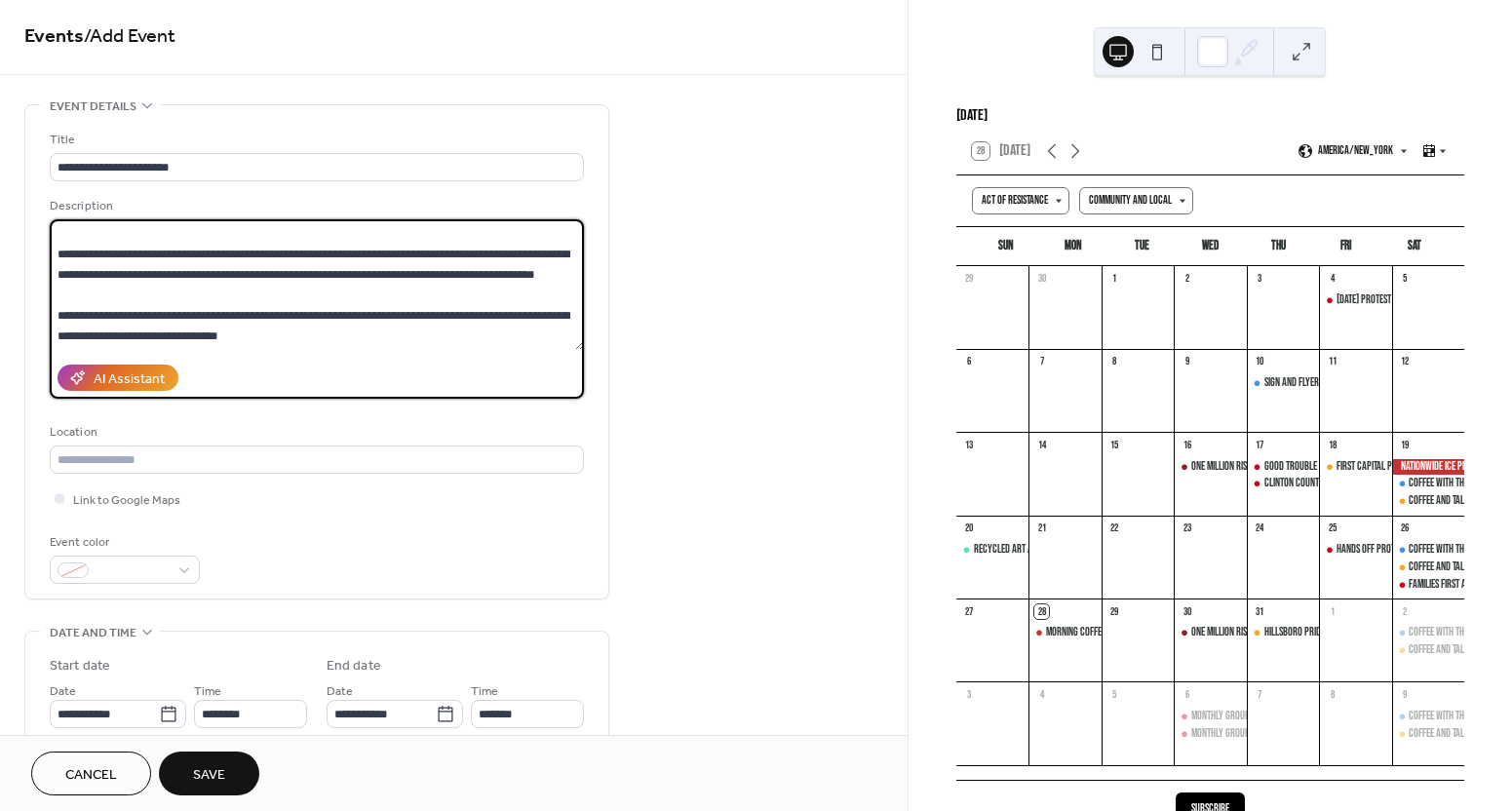 type on "**********" 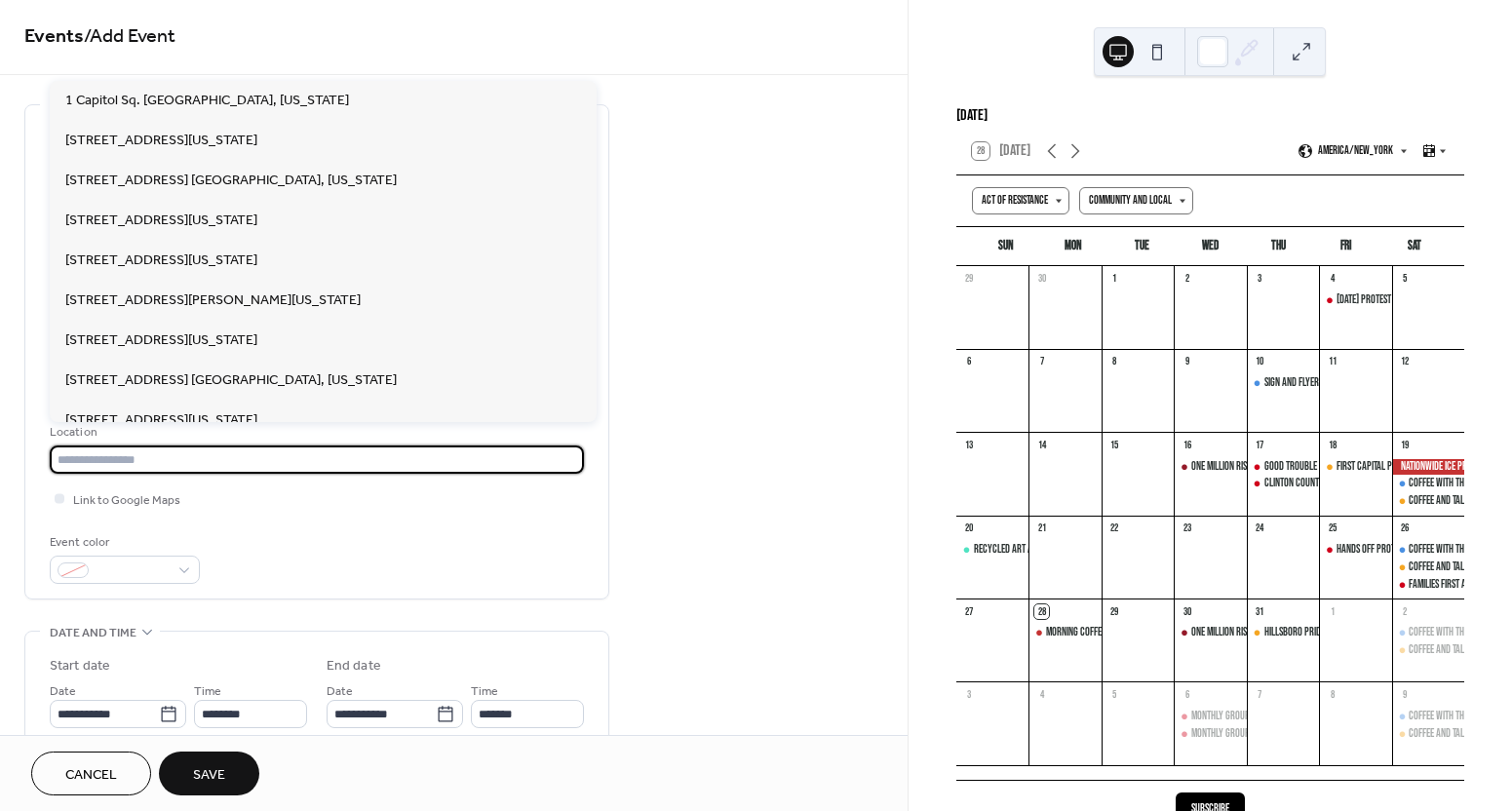 click at bounding box center (317, 459) 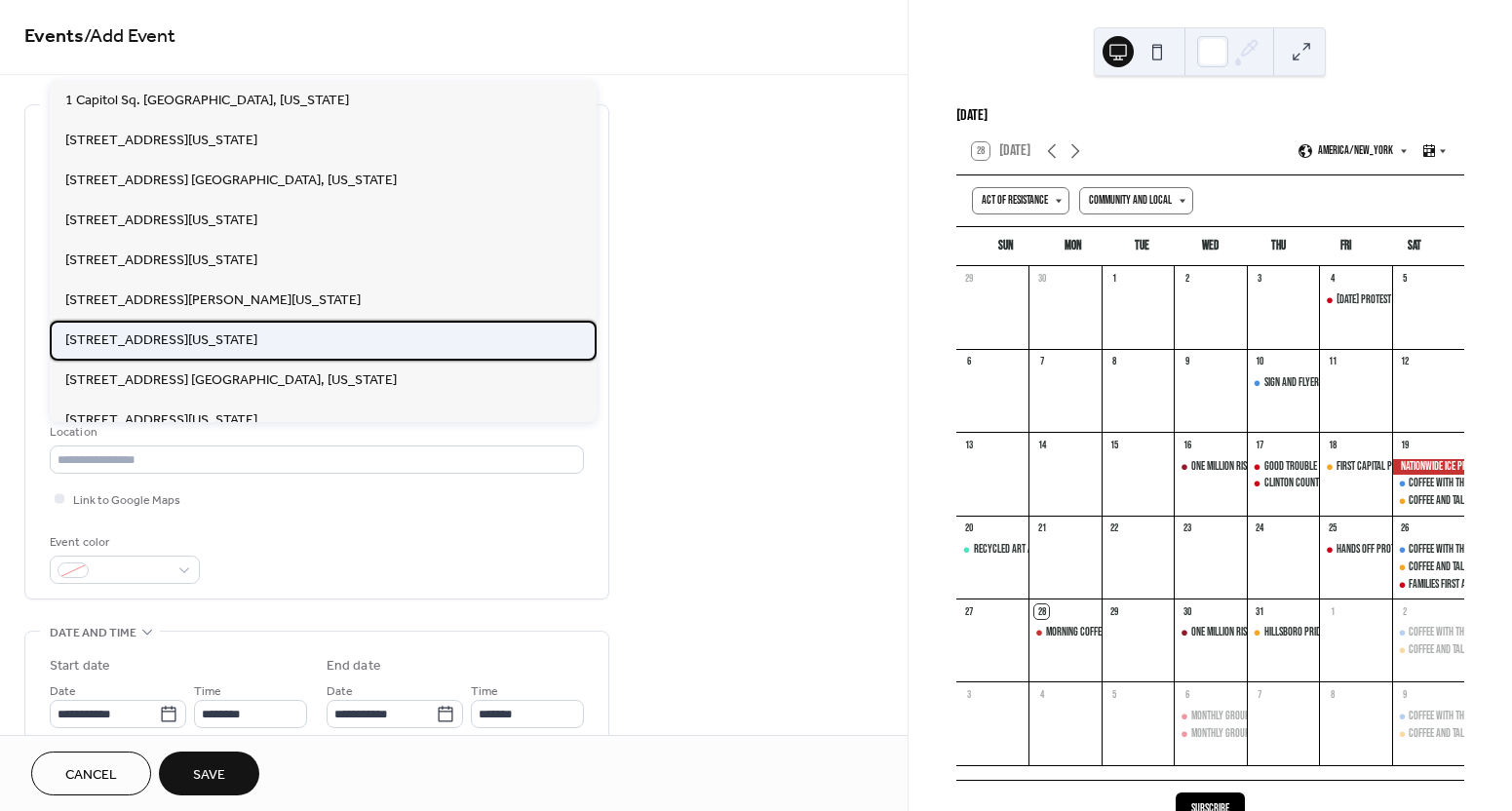 click on "[STREET_ADDRESS][US_STATE]" at bounding box center [161, 340] 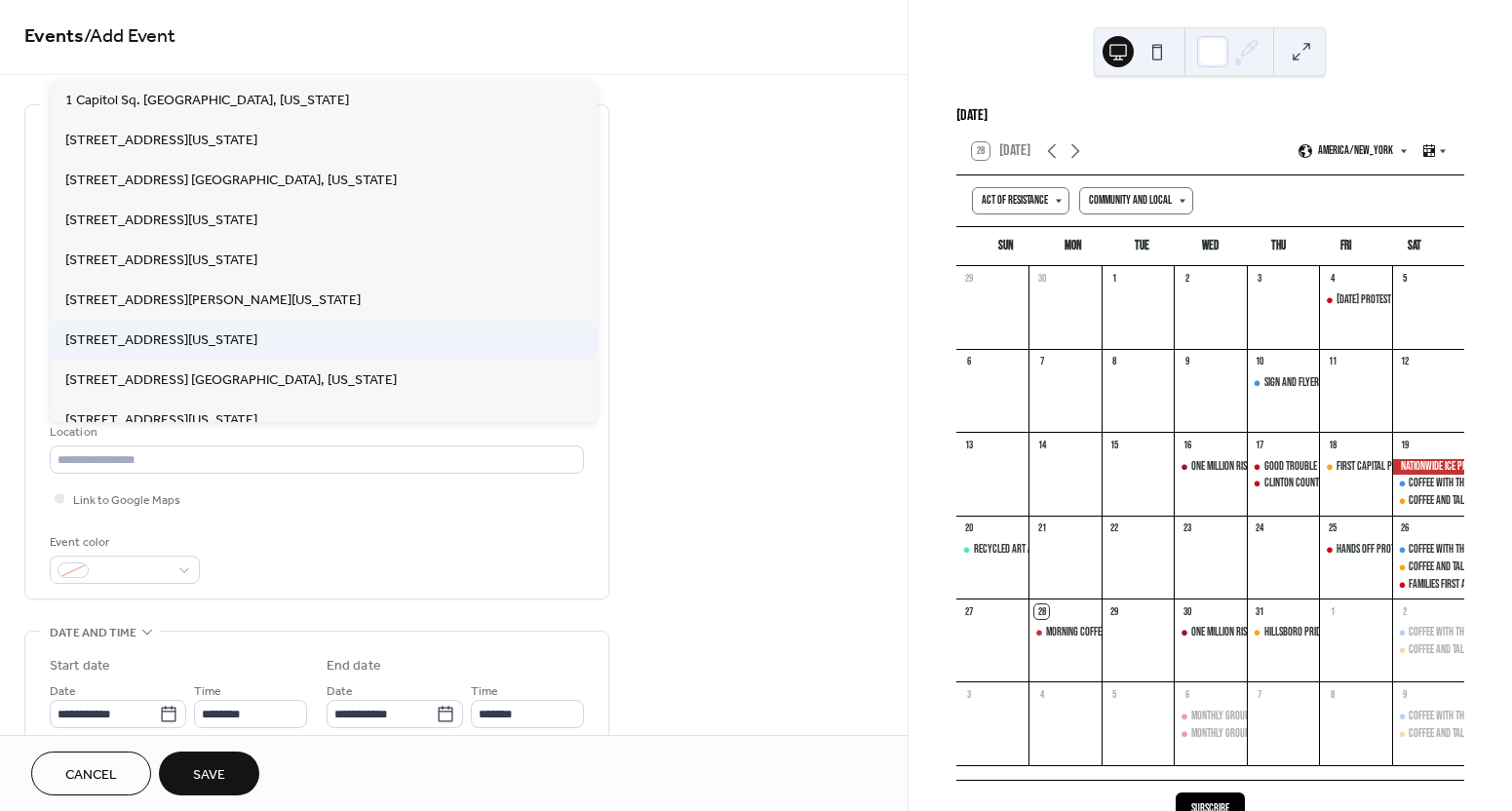 type on "**********" 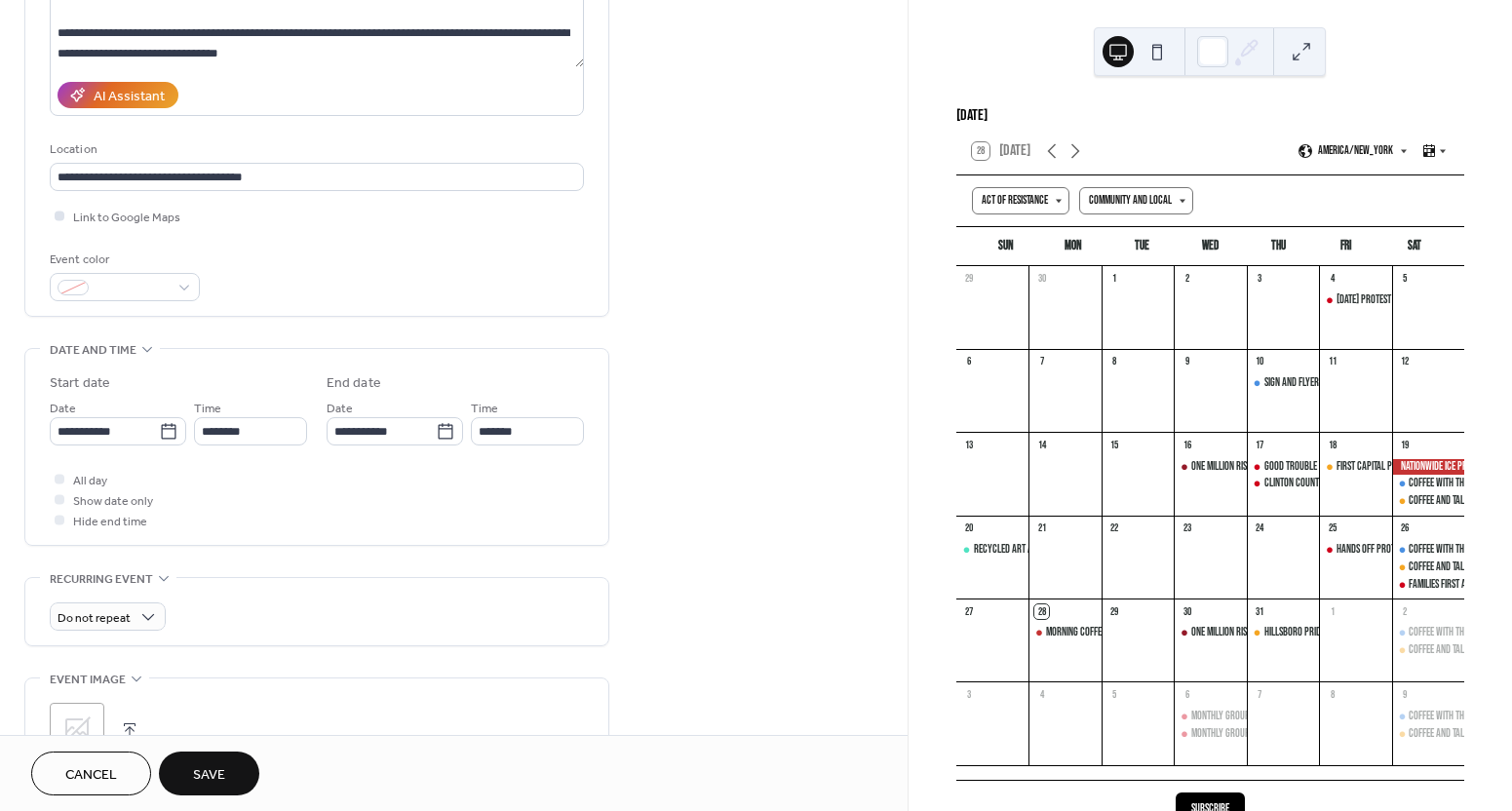 scroll, scrollTop: 447, scrollLeft: 0, axis: vertical 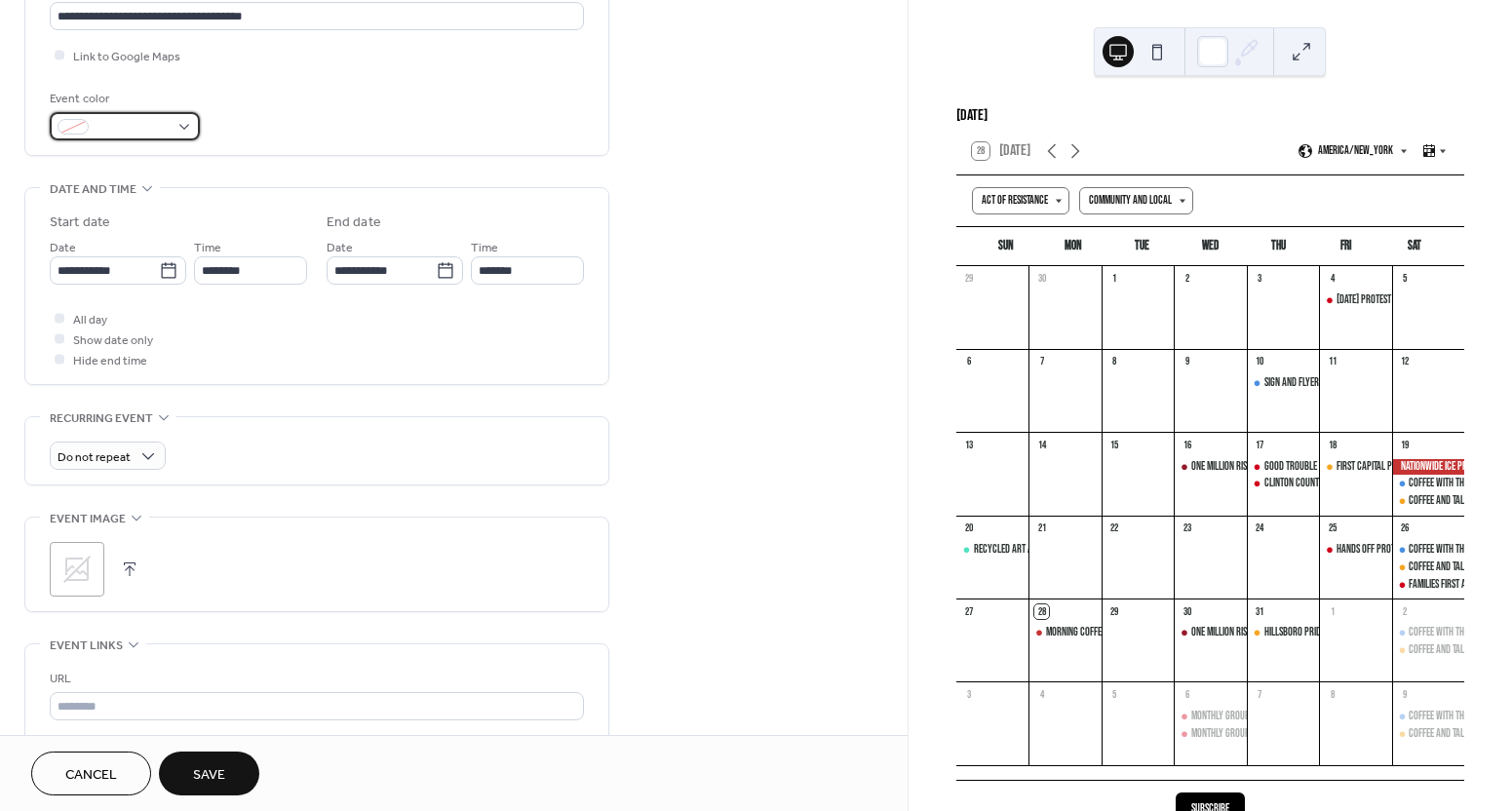 click at bounding box center (125, 126) 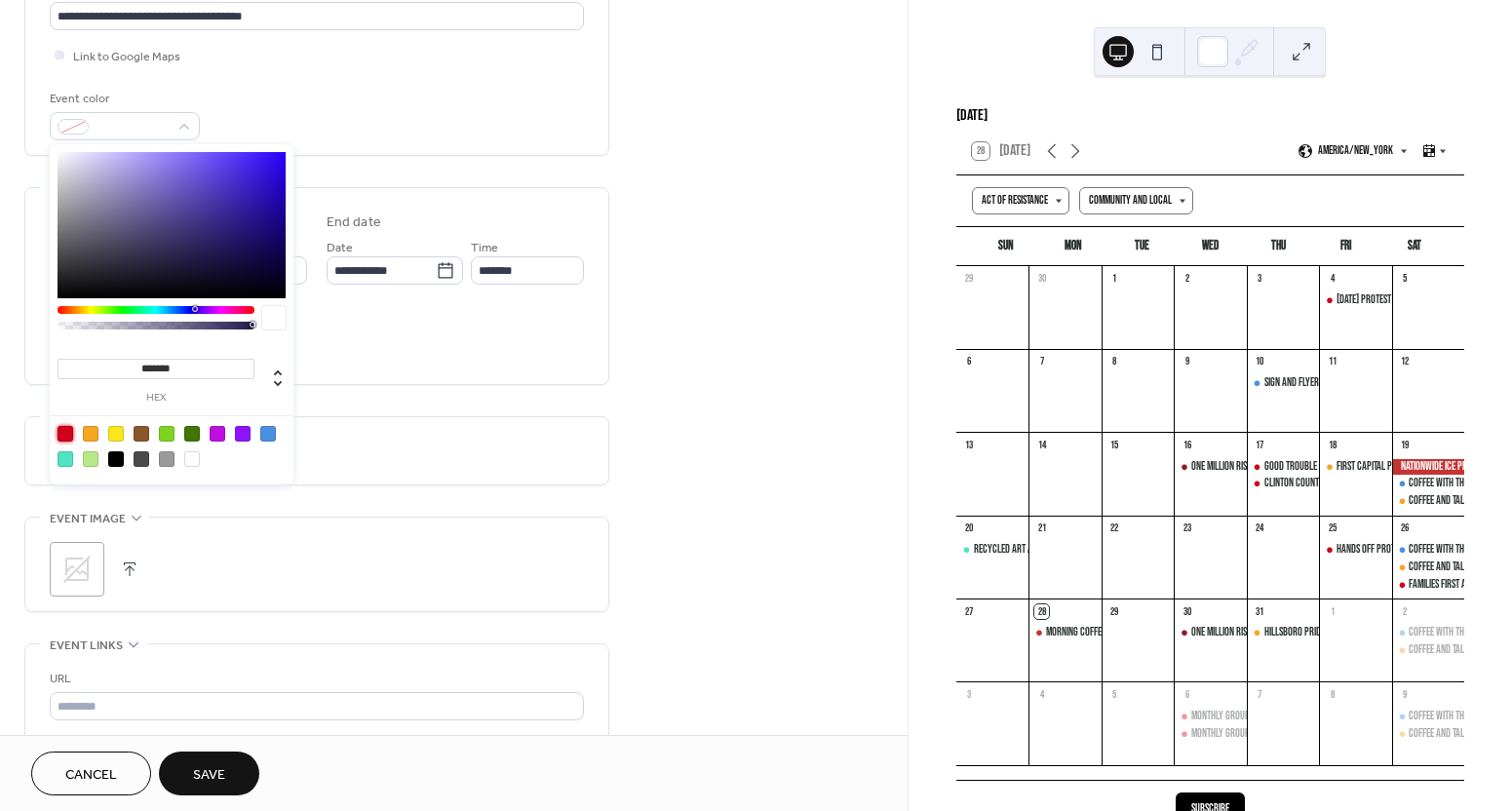 click at bounding box center (65, 434) 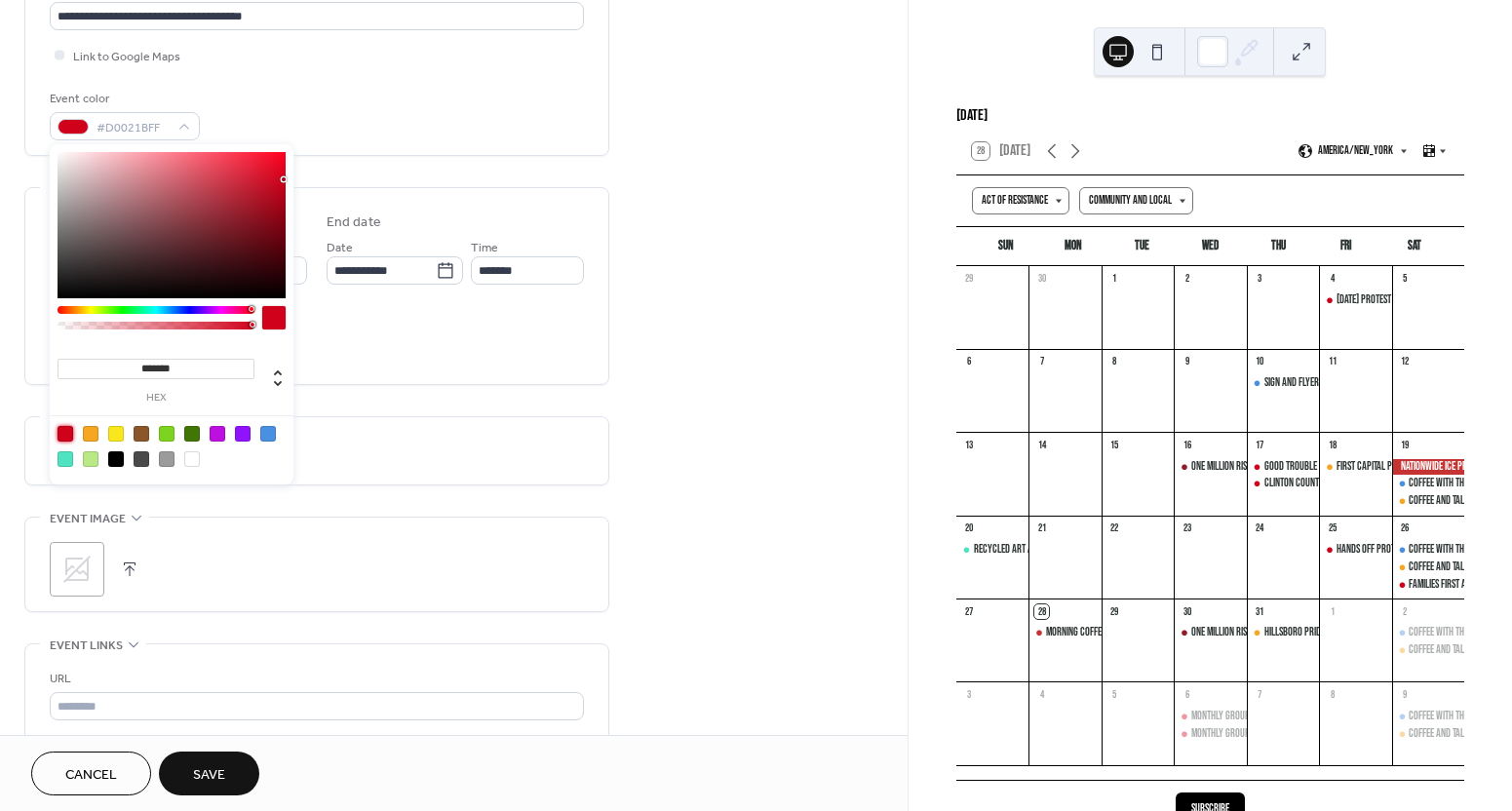 click on "**********" at bounding box center (317, 517) 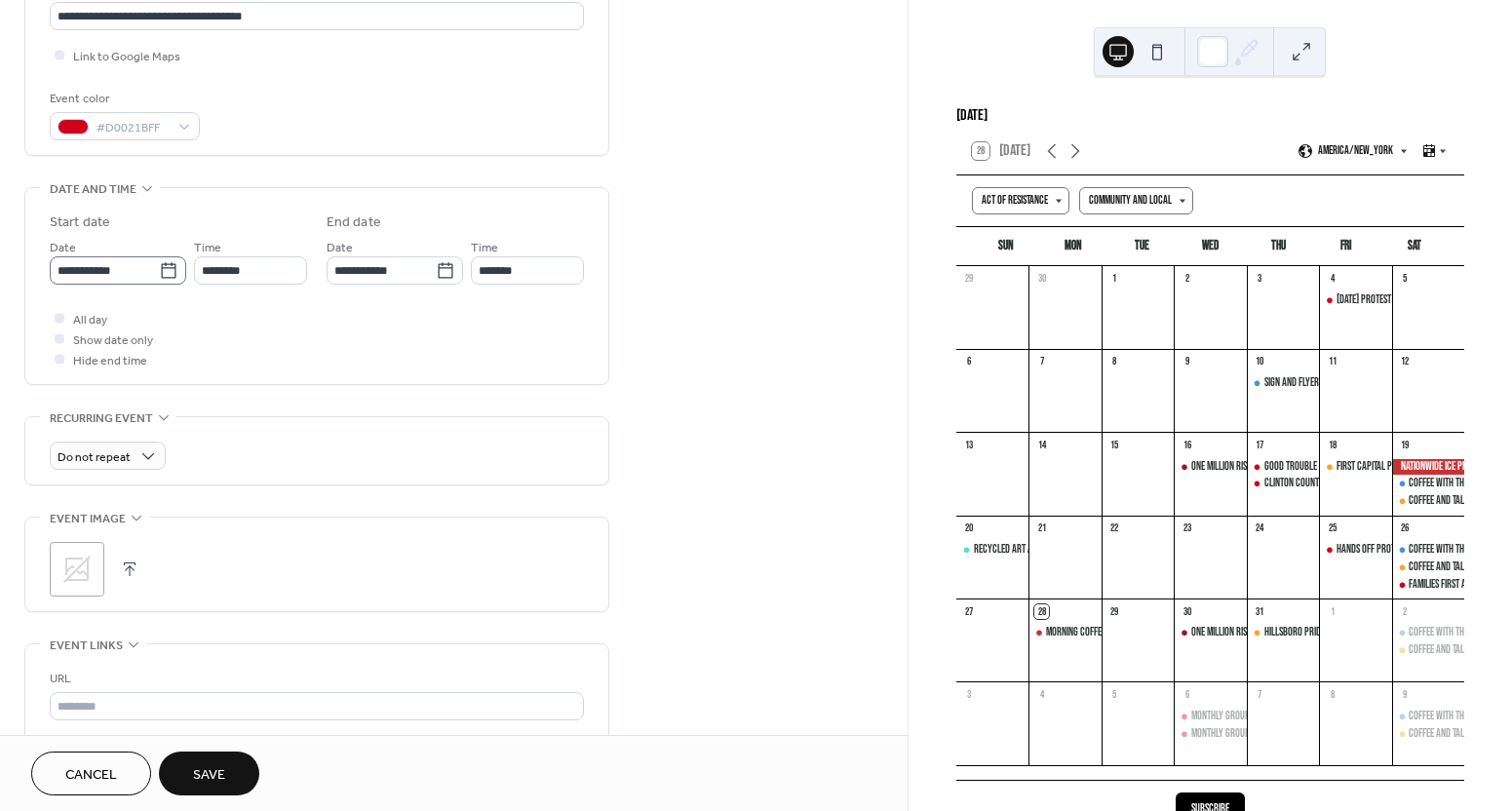 click 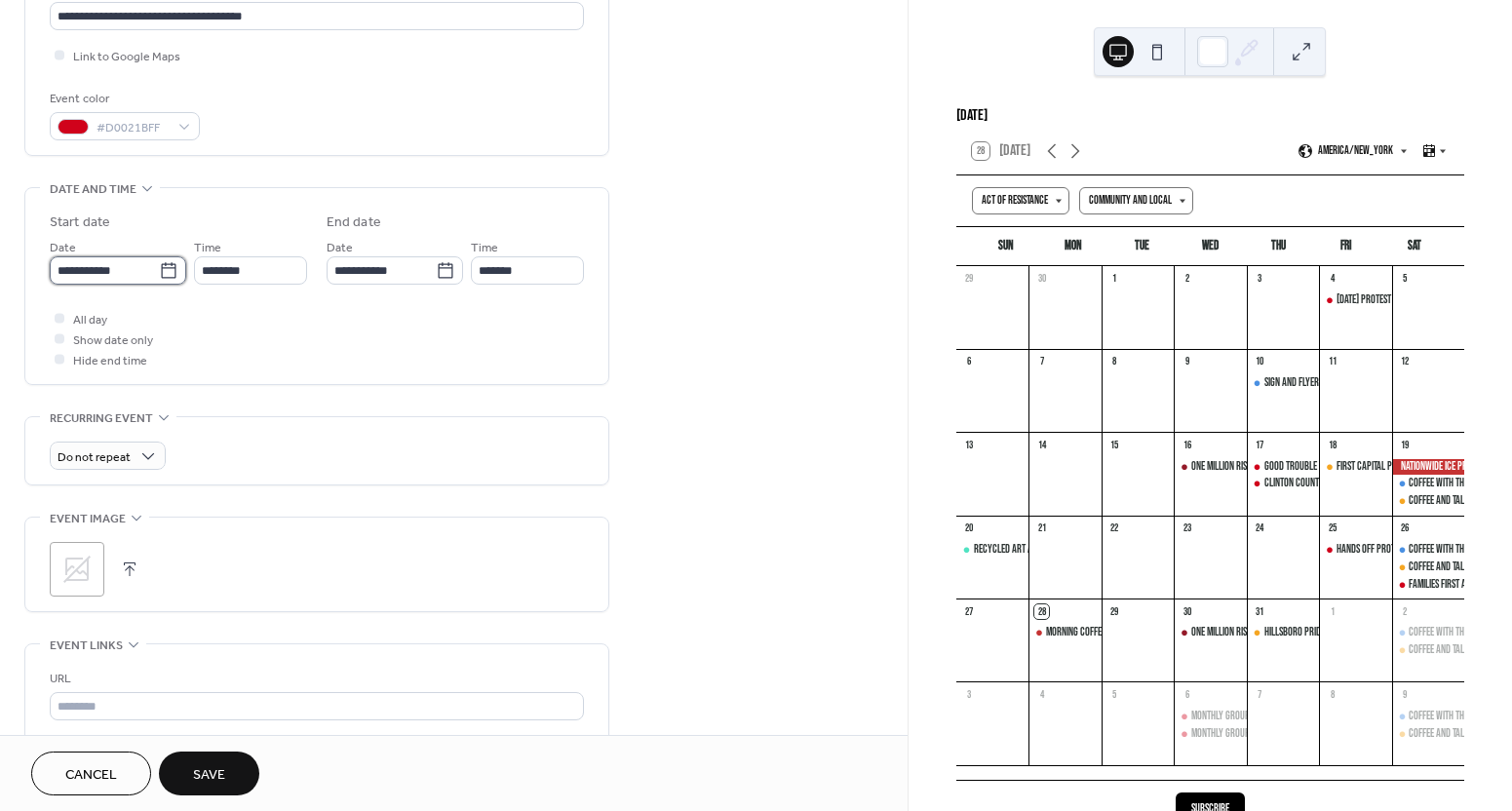 click on "**********" at bounding box center [104, 270] 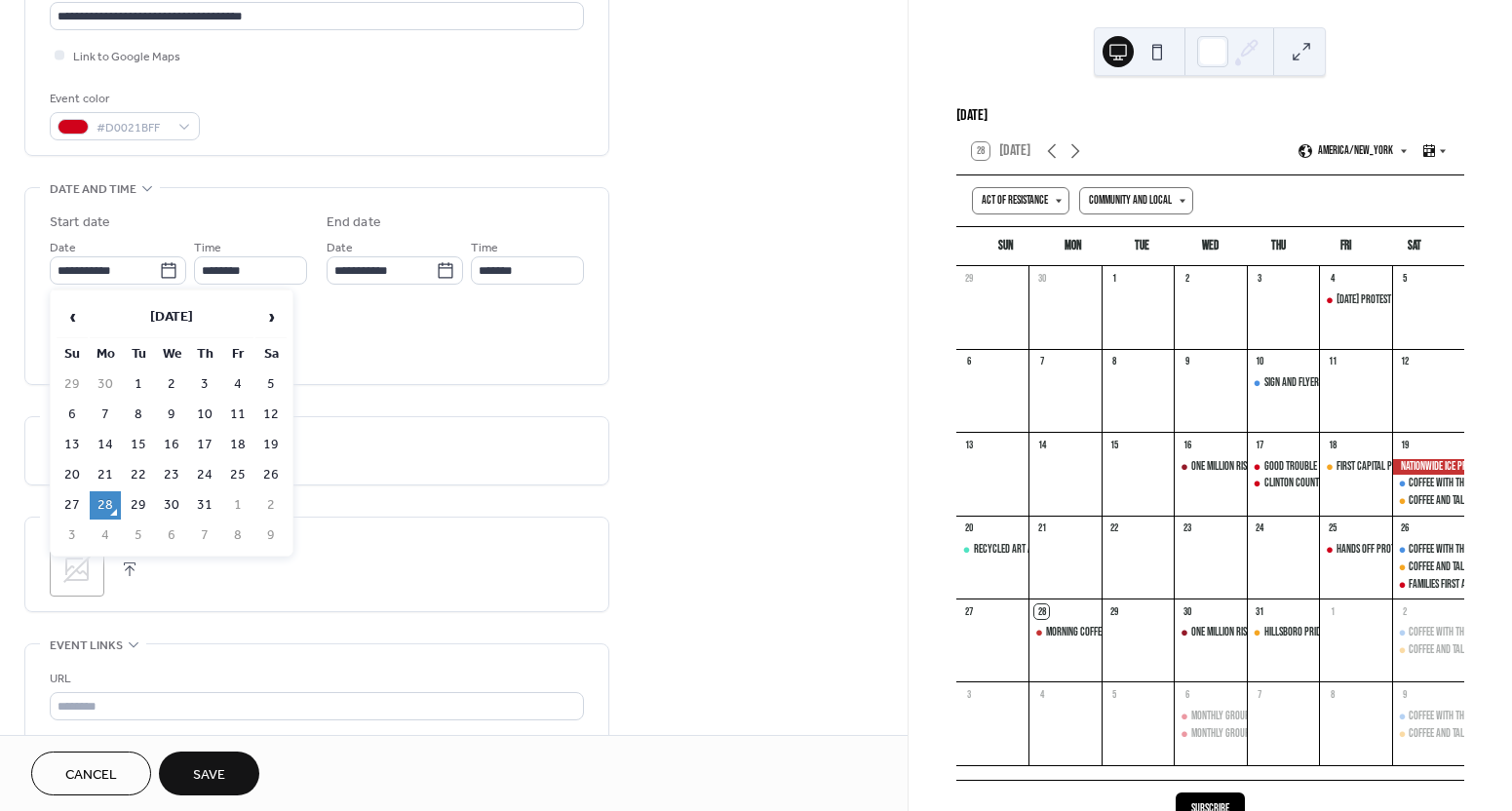 click on "2" at bounding box center [271, 505] 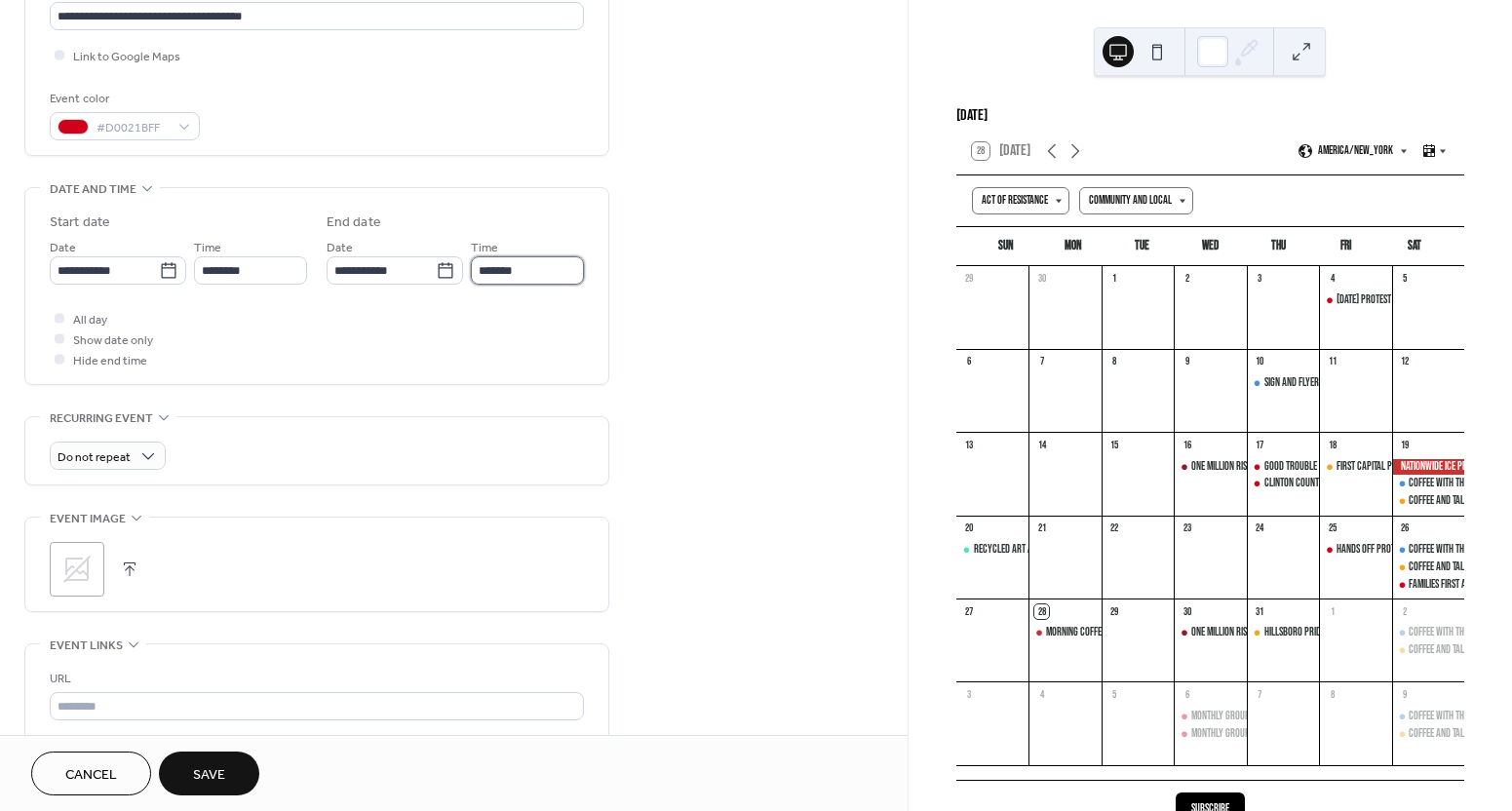 click on "*******" at bounding box center [527, 270] 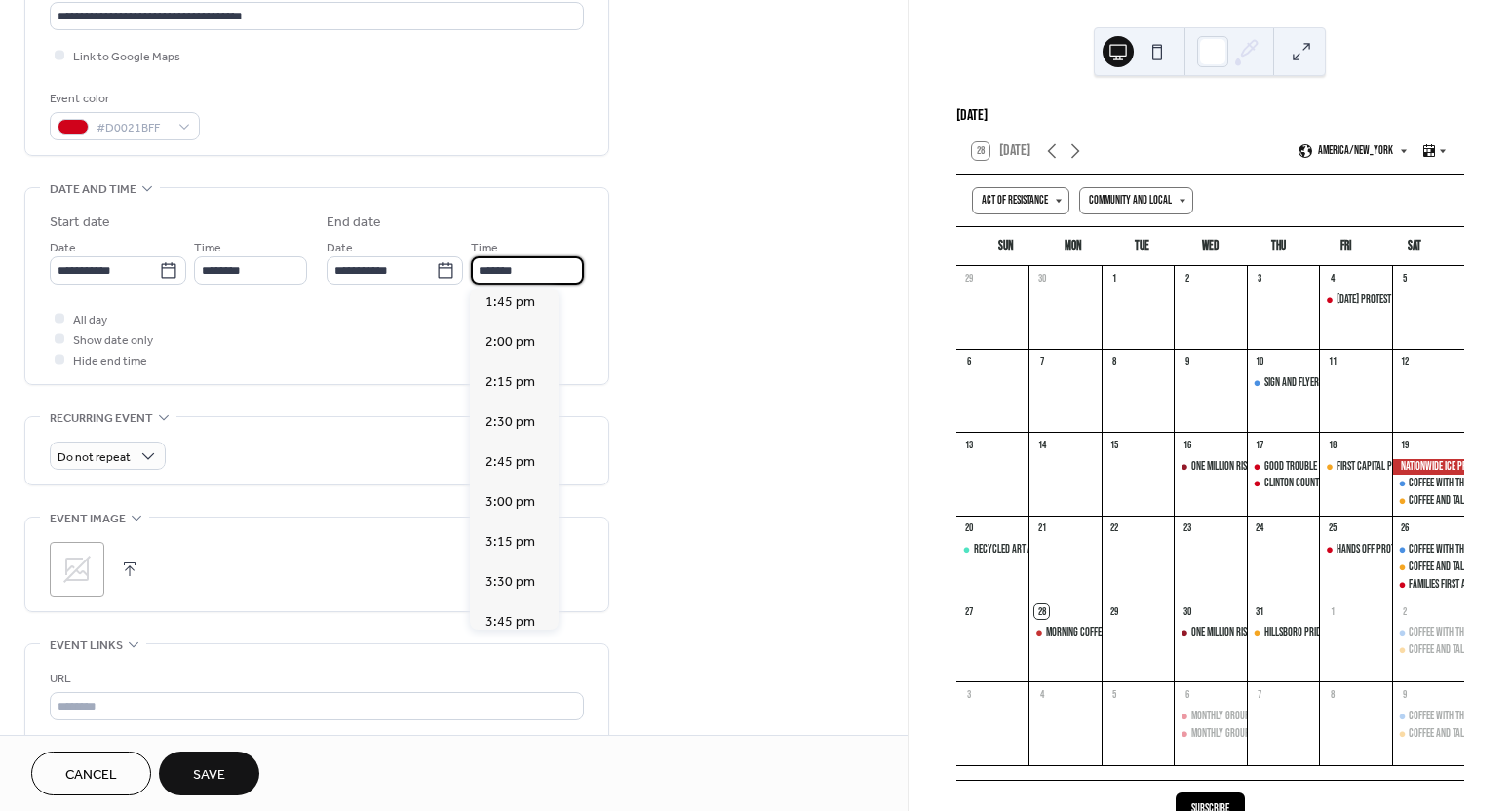 scroll, scrollTop: 288, scrollLeft: 0, axis: vertical 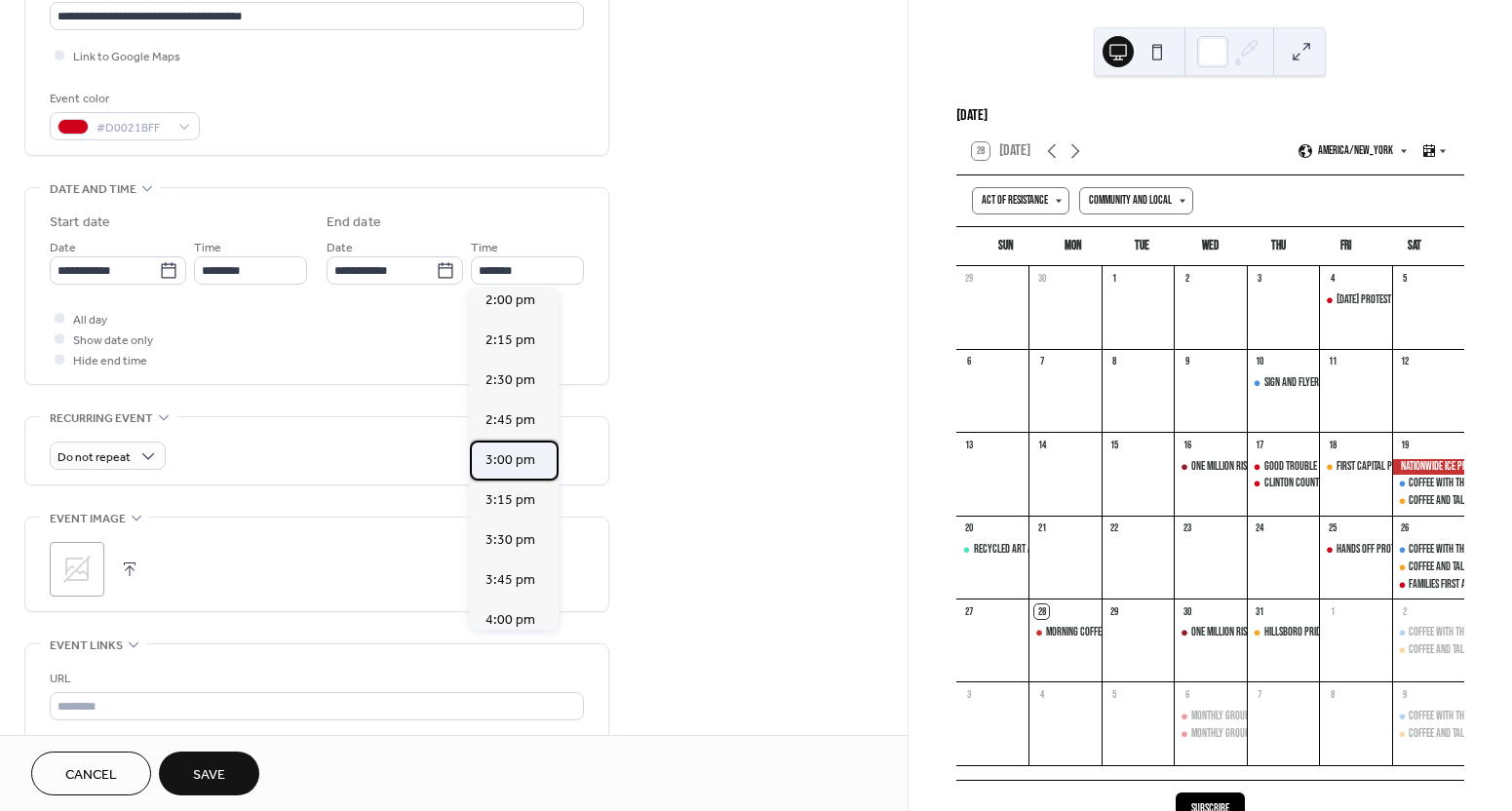 click on "3:00 pm" at bounding box center [510, 460] 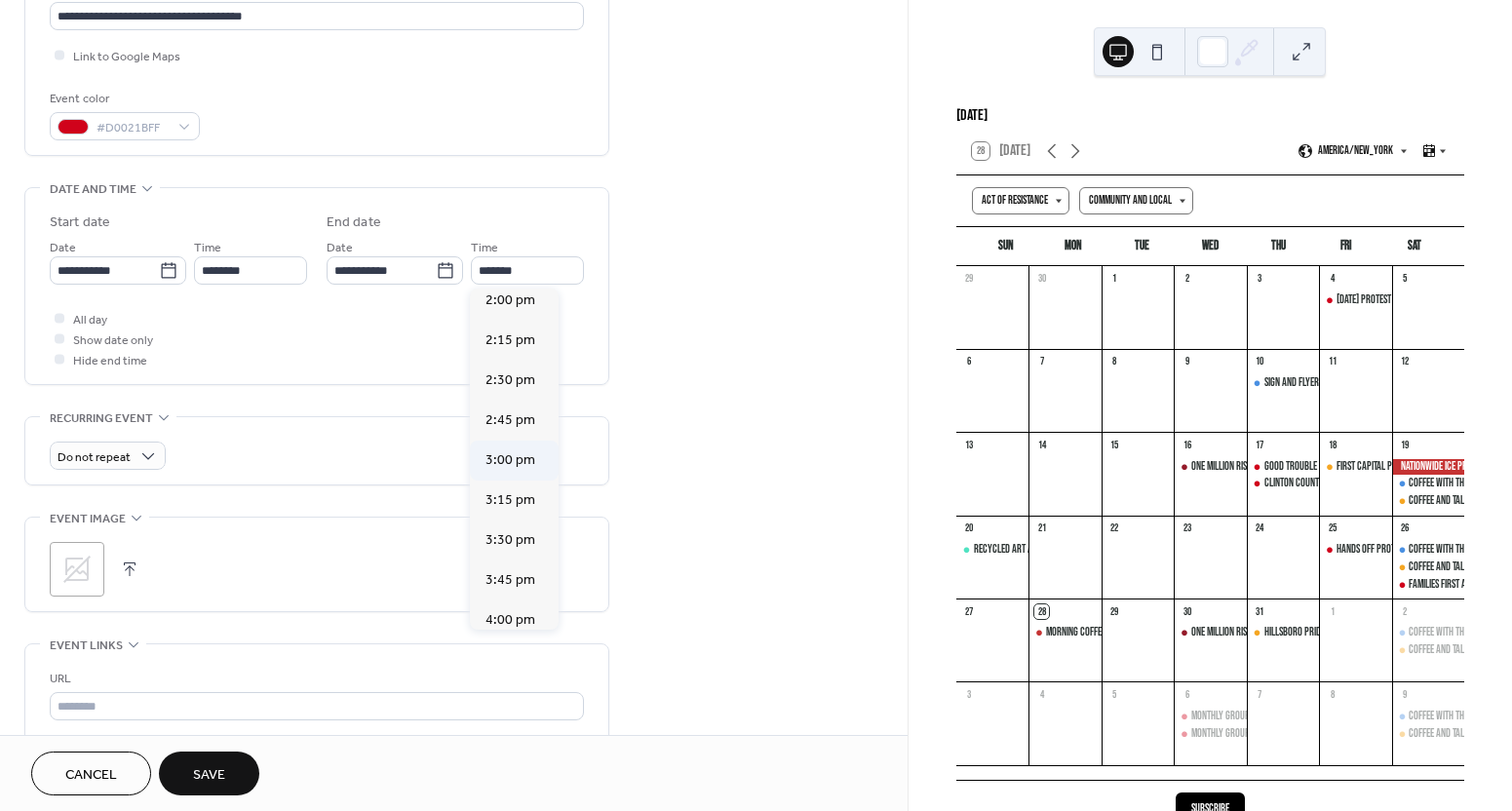 type on "*******" 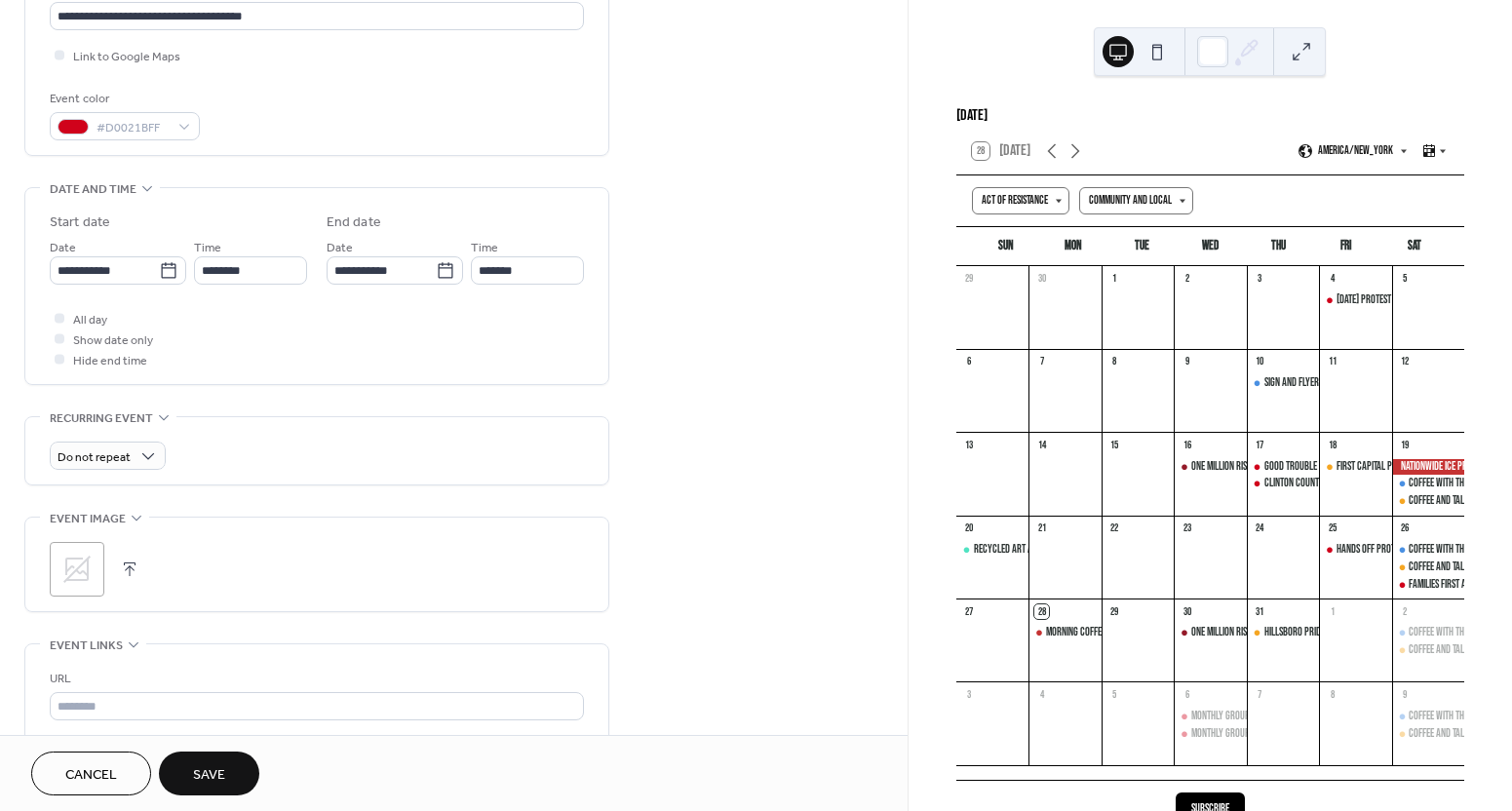 click on "All day Show date only Hide end time" at bounding box center [317, 338] 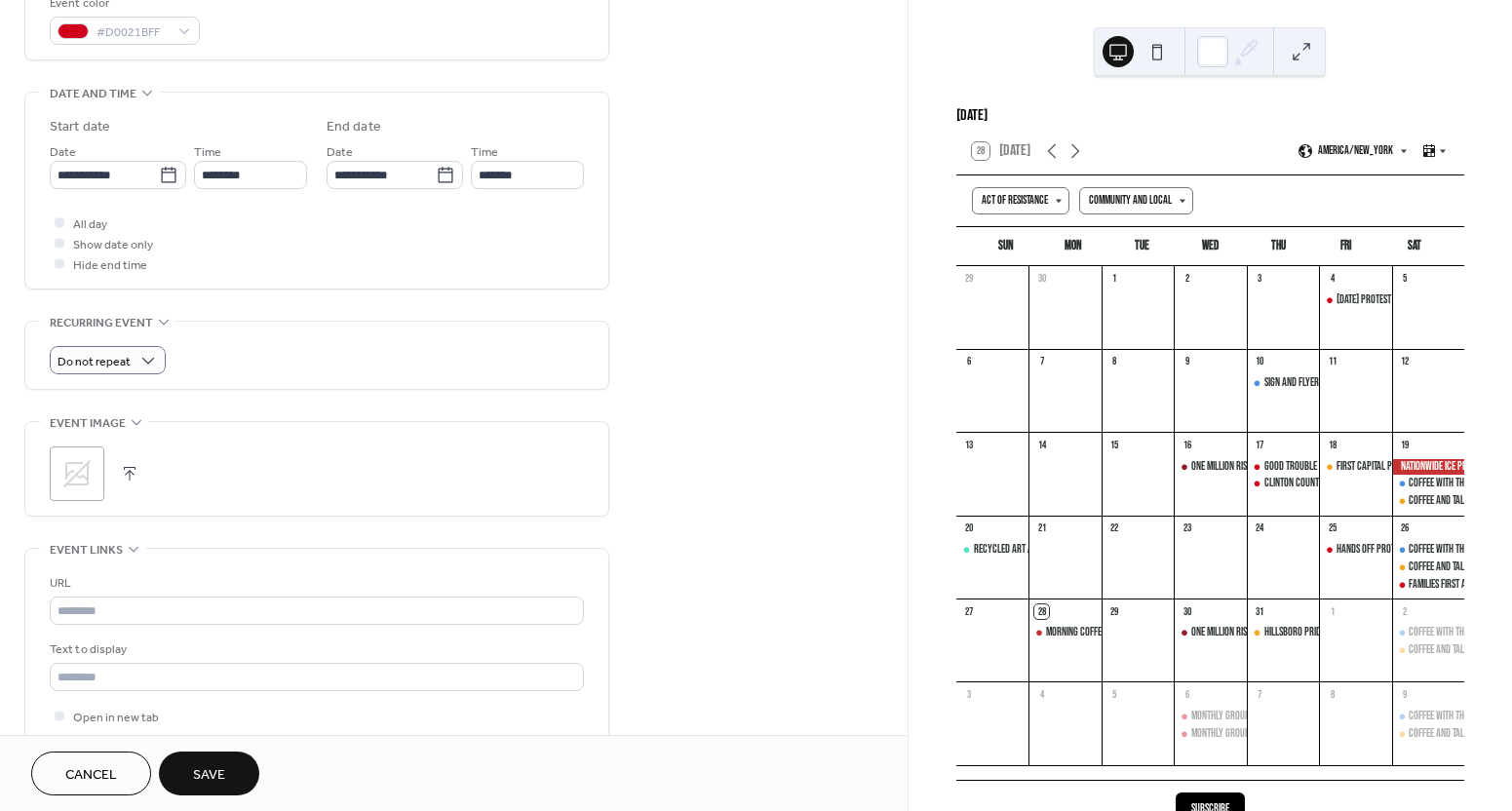 scroll, scrollTop: 801, scrollLeft: 0, axis: vertical 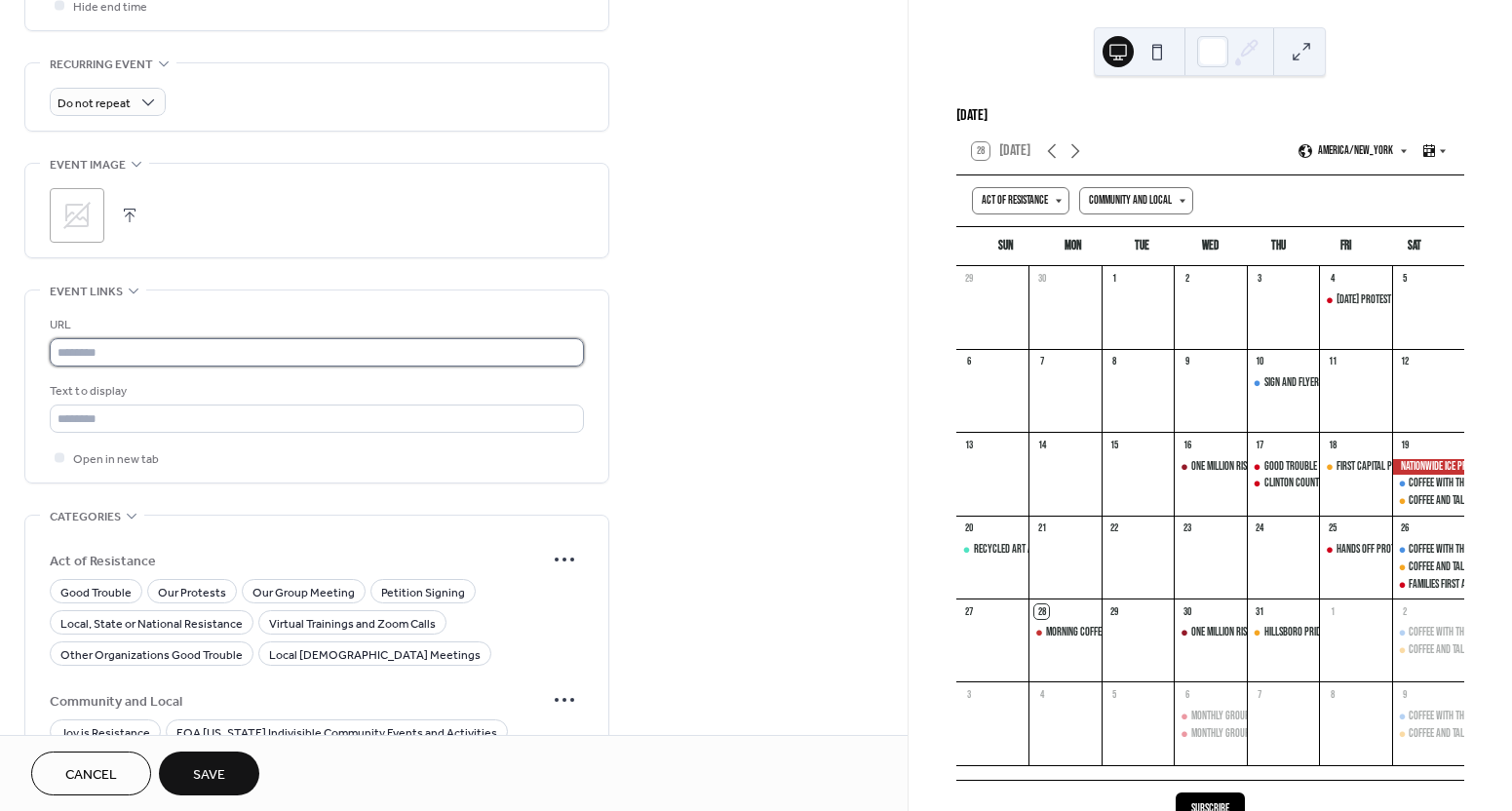 click at bounding box center [317, 352] 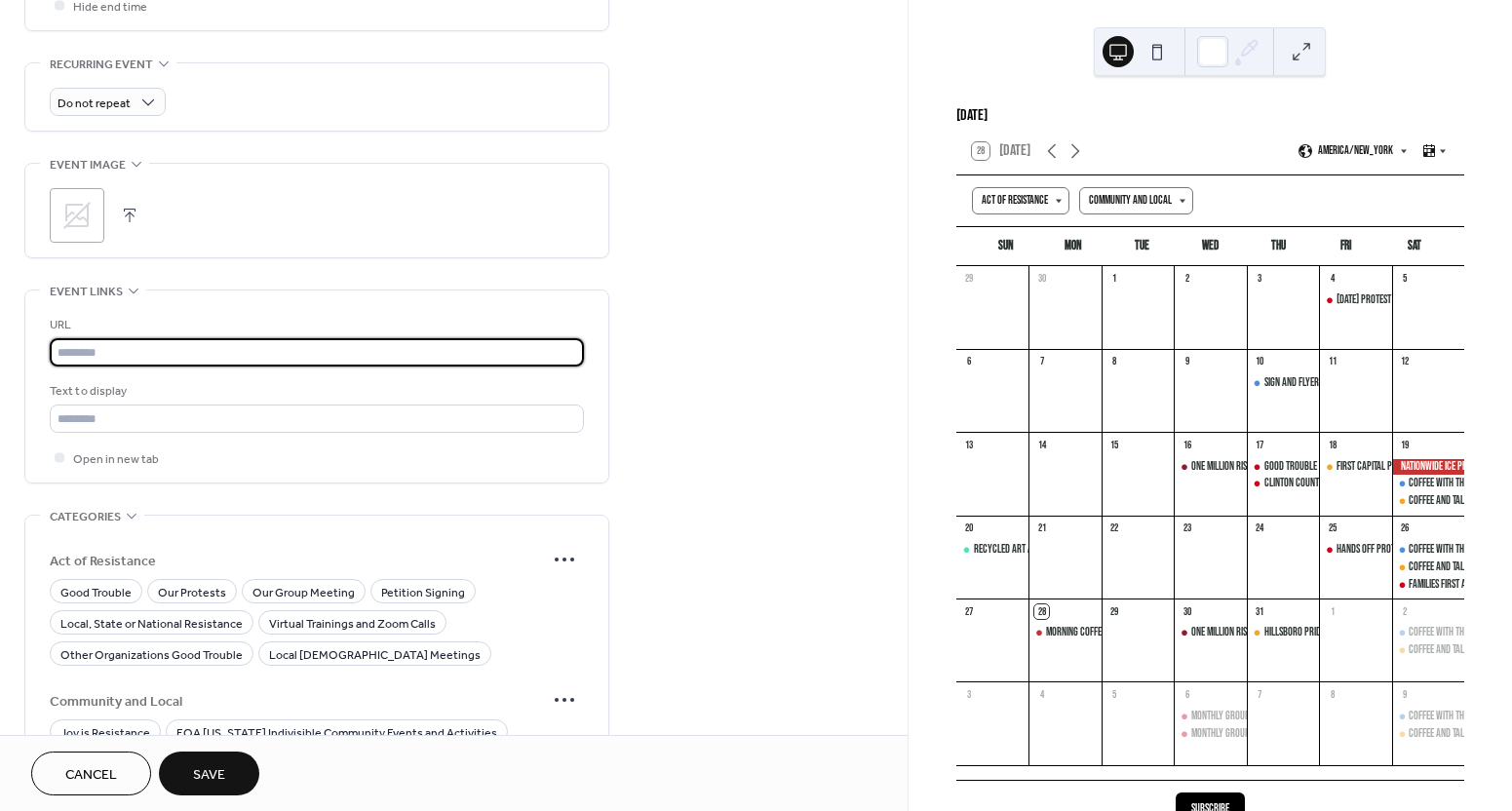 paste on "**********" 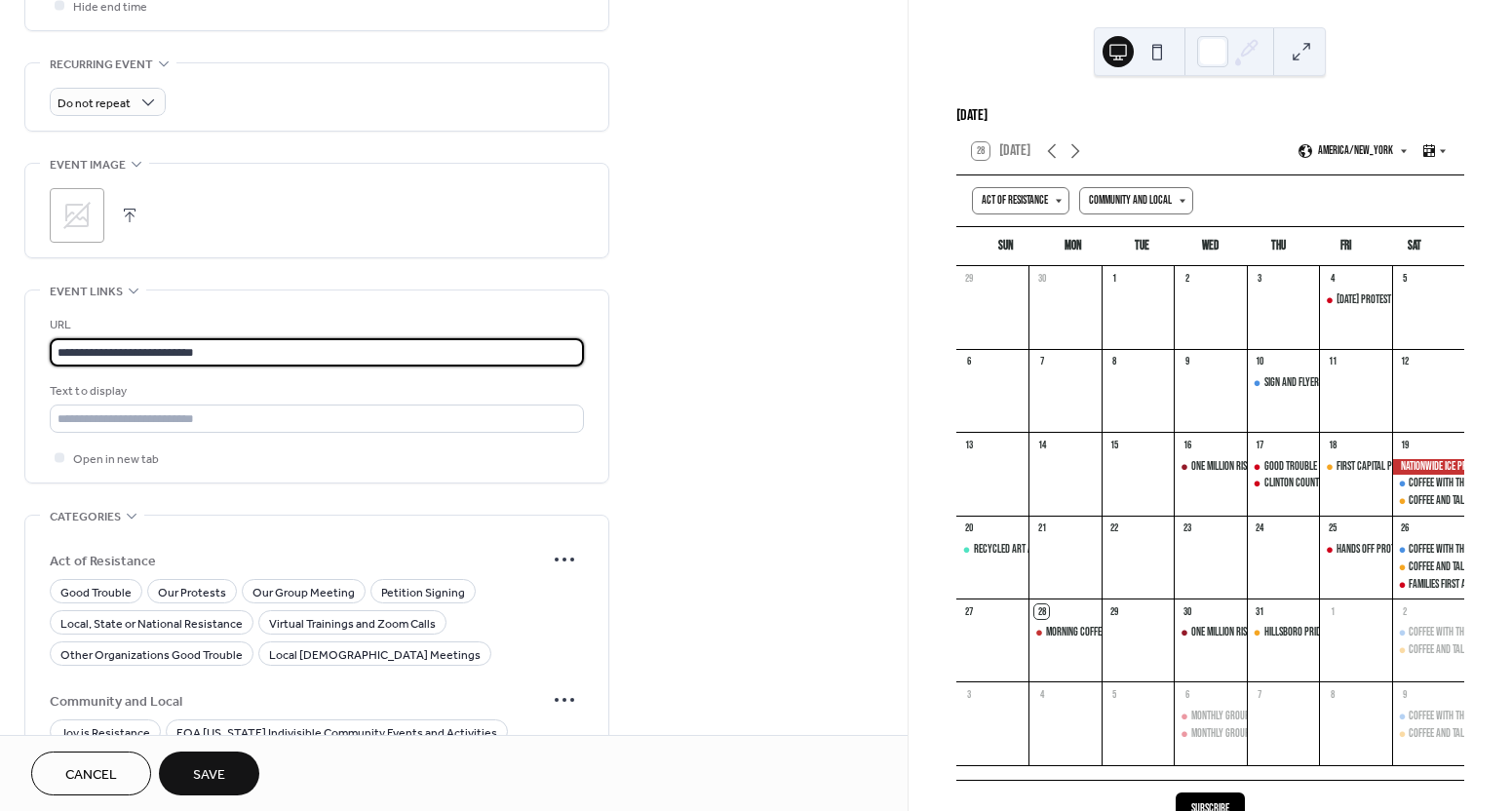type on "**********" 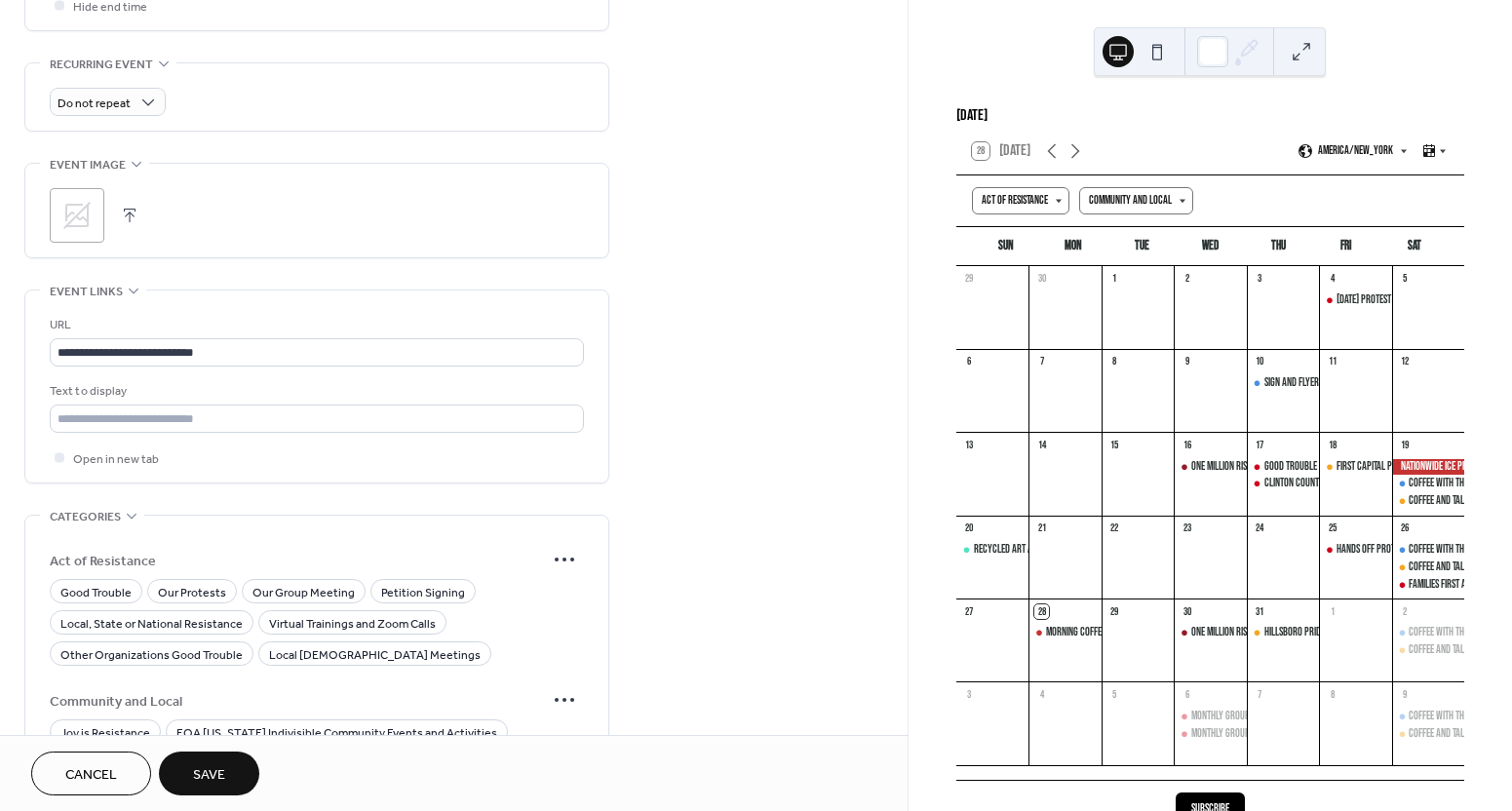 click on "**********" at bounding box center [317, 386] 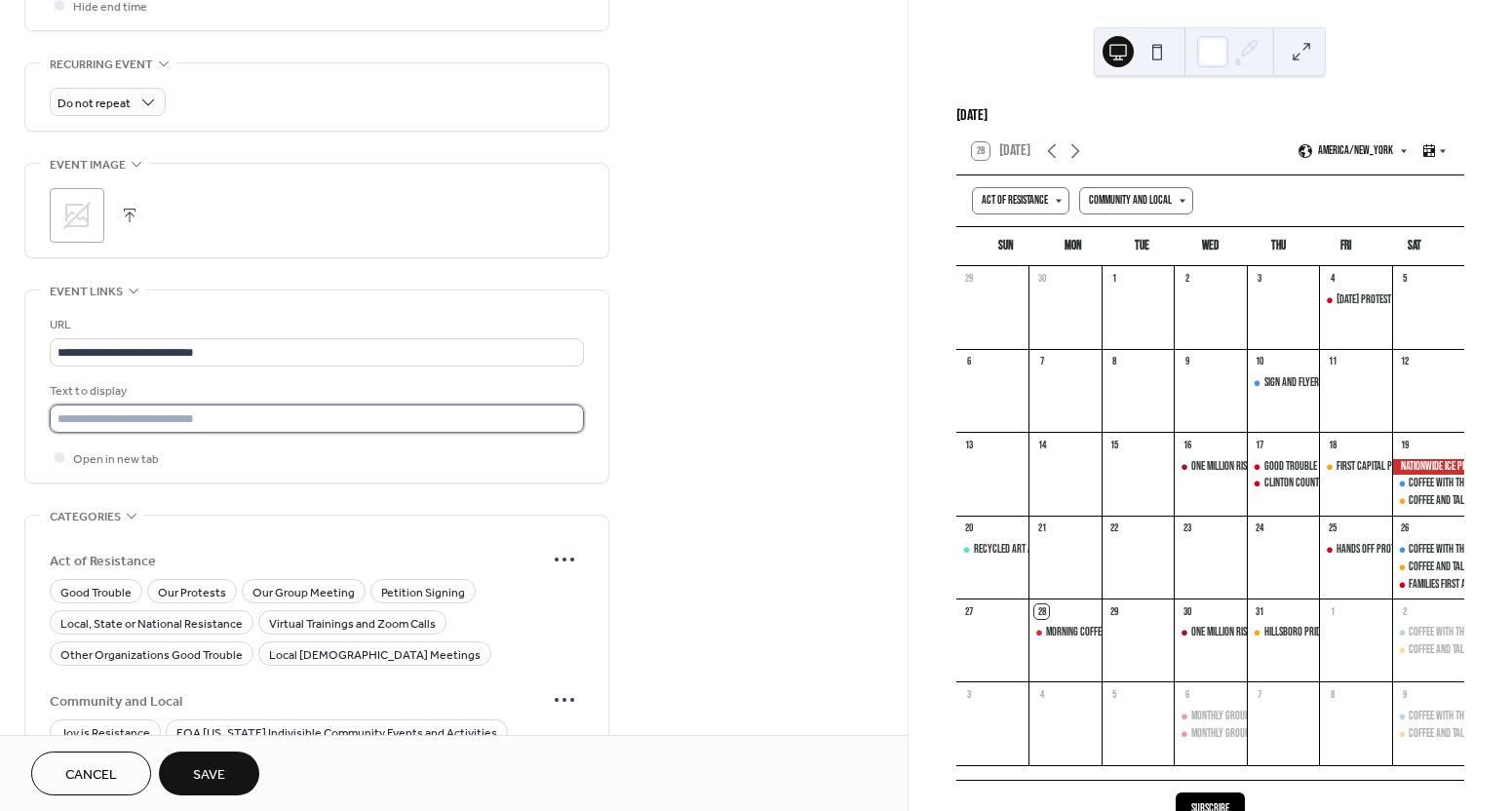 click at bounding box center (317, 418) 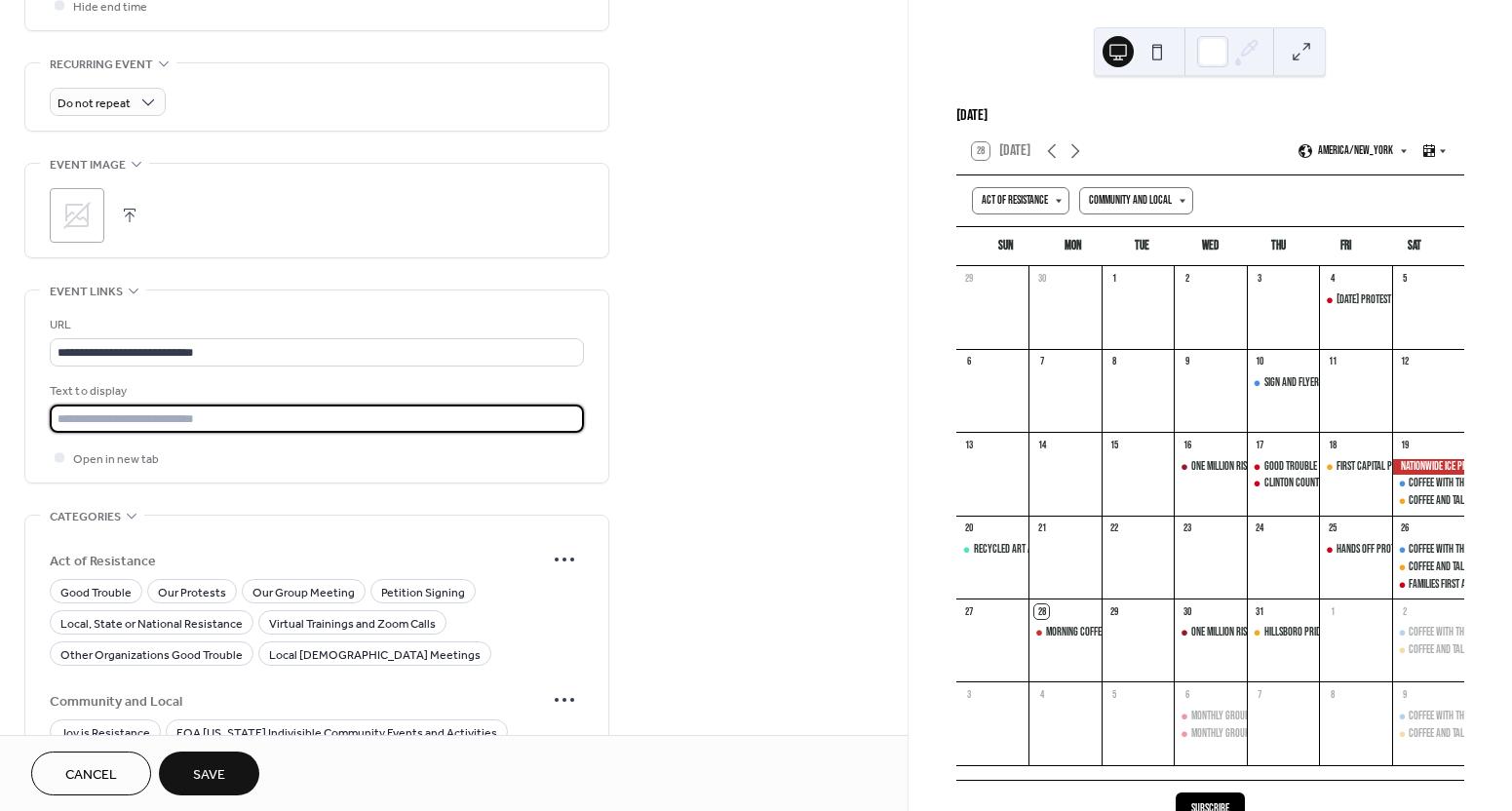 type on "**********" 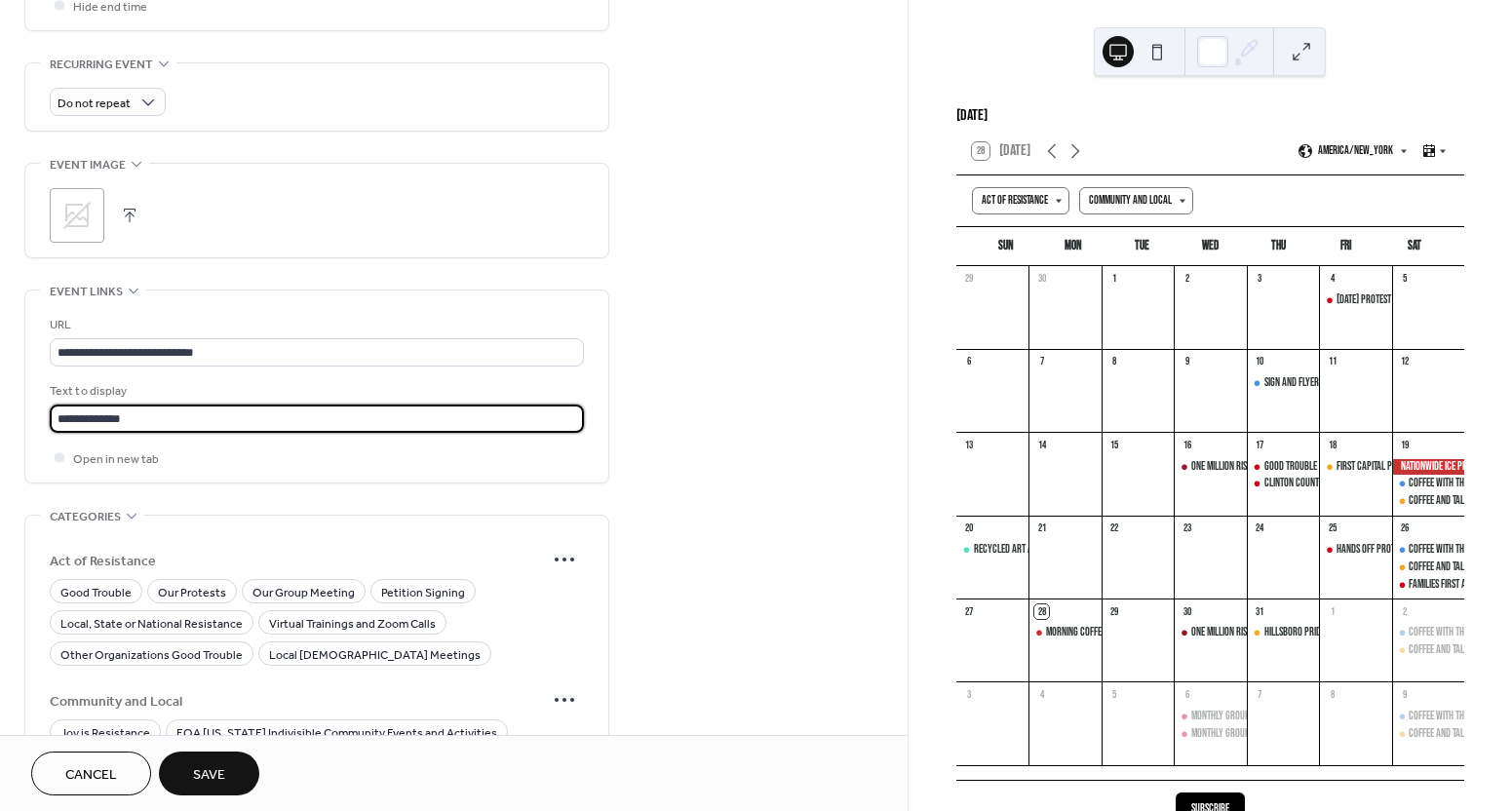 click at bounding box center [130, 215] 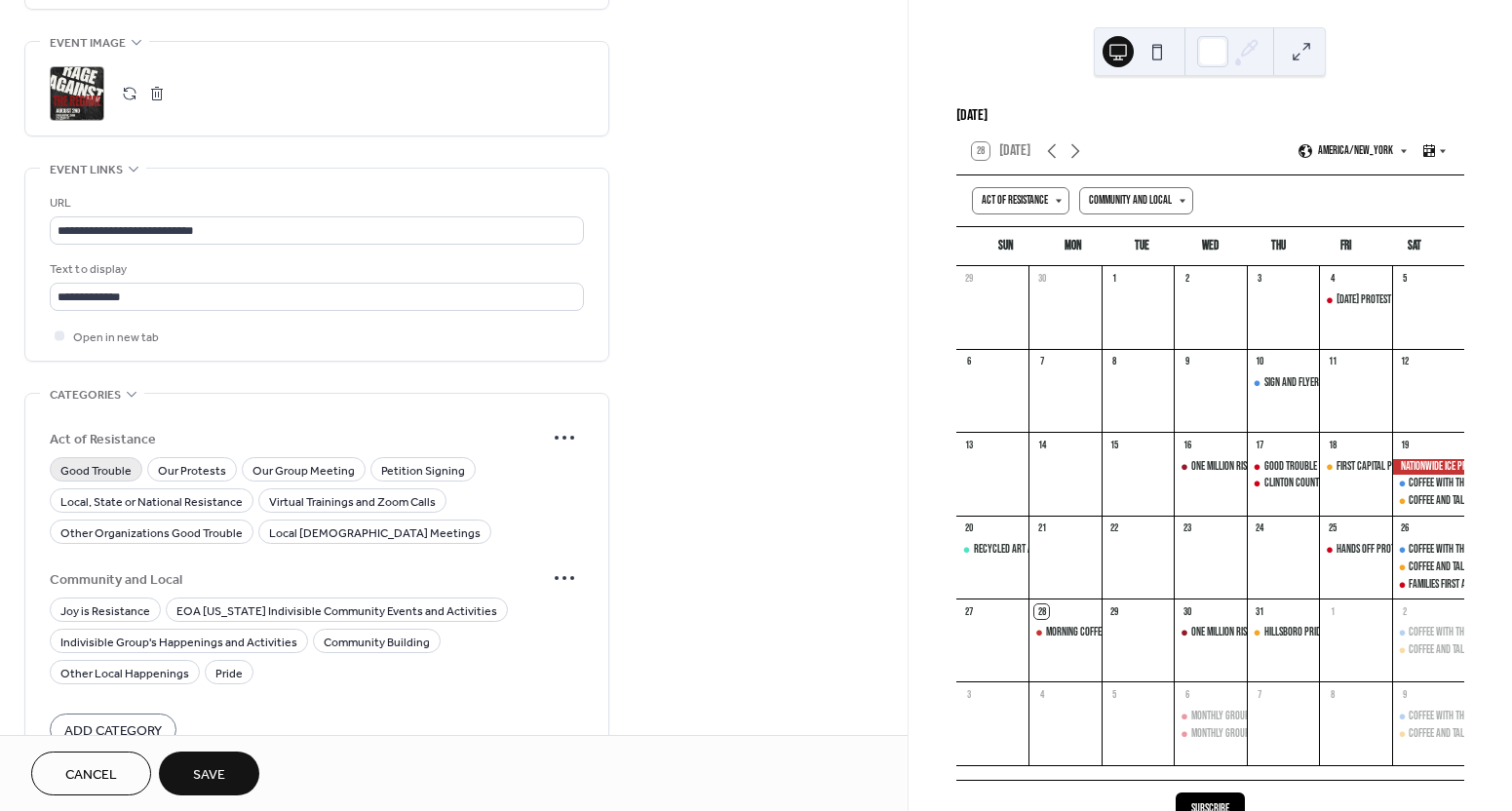 scroll, scrollTop: 919, scrollLeft: 0, axis: vertical 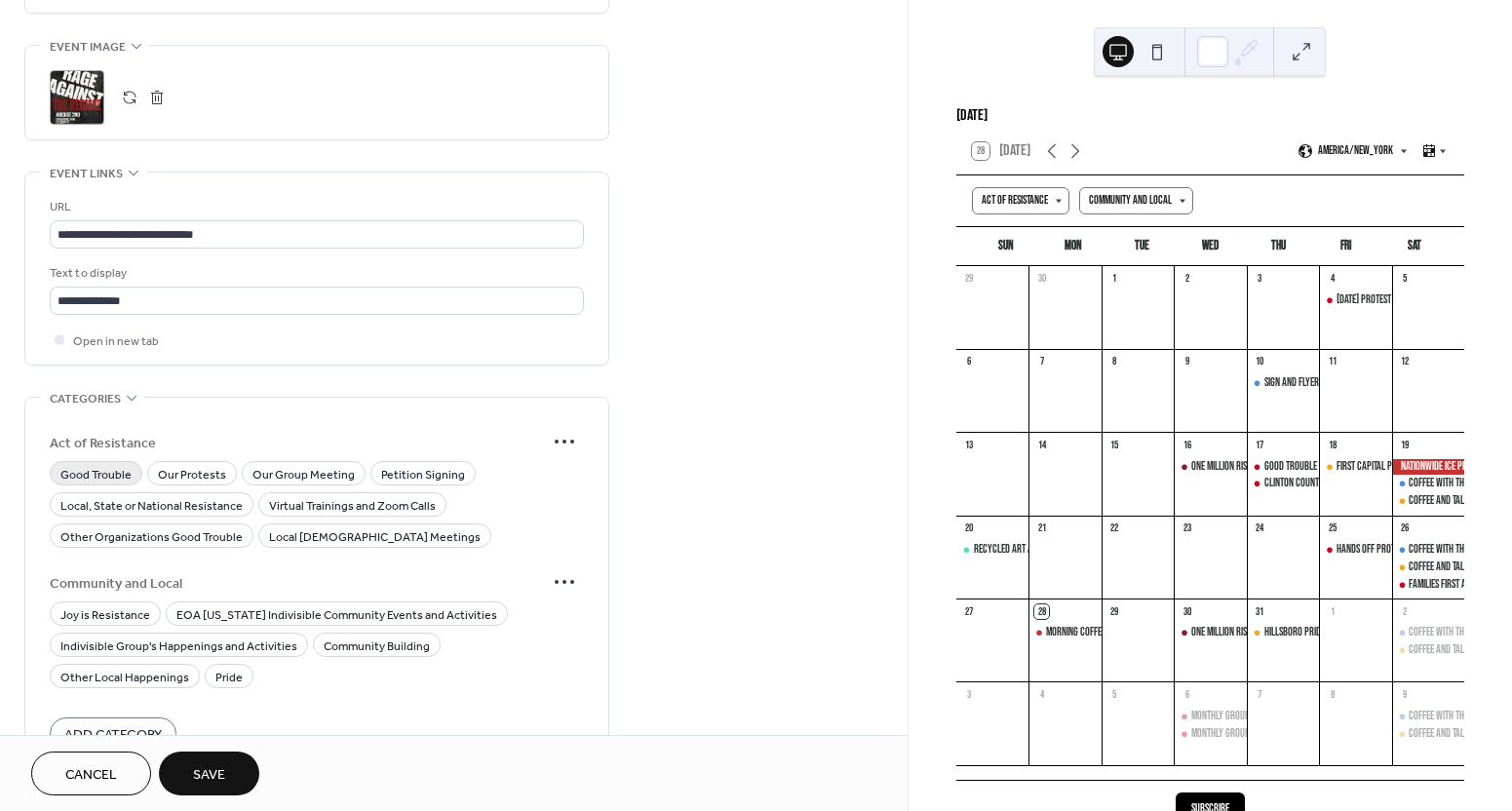 click on "Good Trouble" at bounding box center [96, 475] 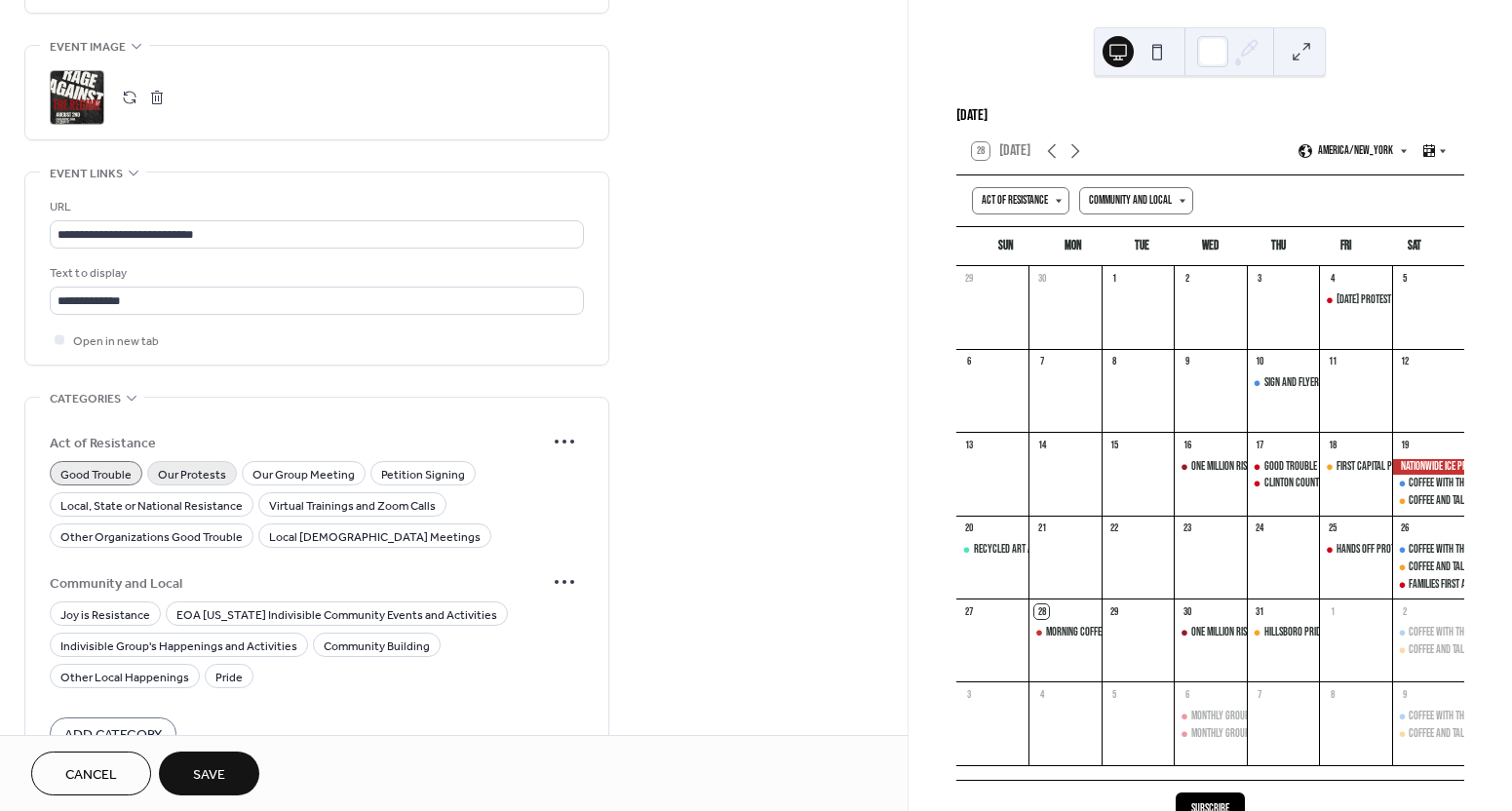 click on "Our Protests" at bounding box center [192, 475] 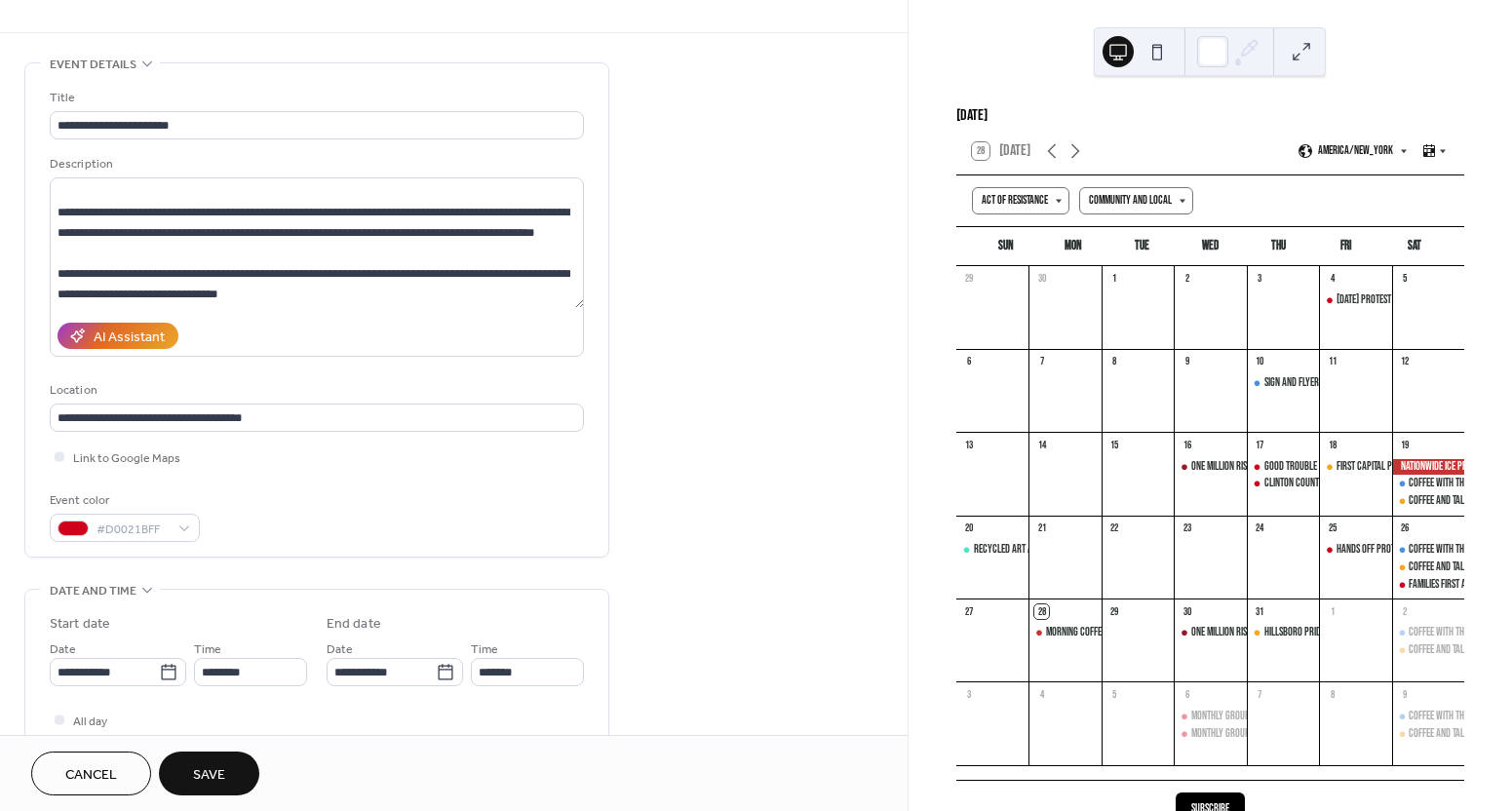 scroll, scrollTop: 0, scrollLeft: 0, axis: both 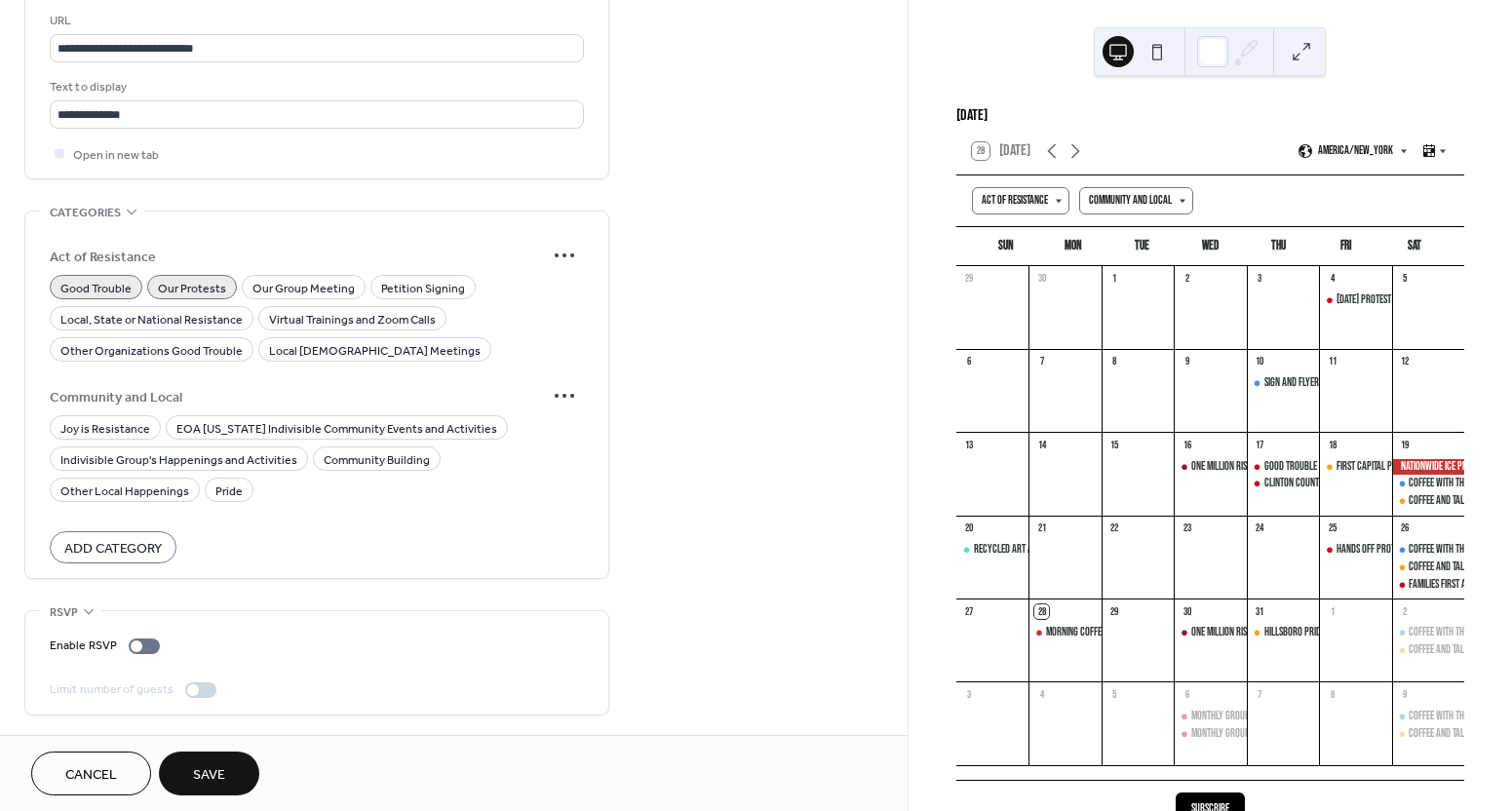 click on "Save" at bounding box center (209, 773) 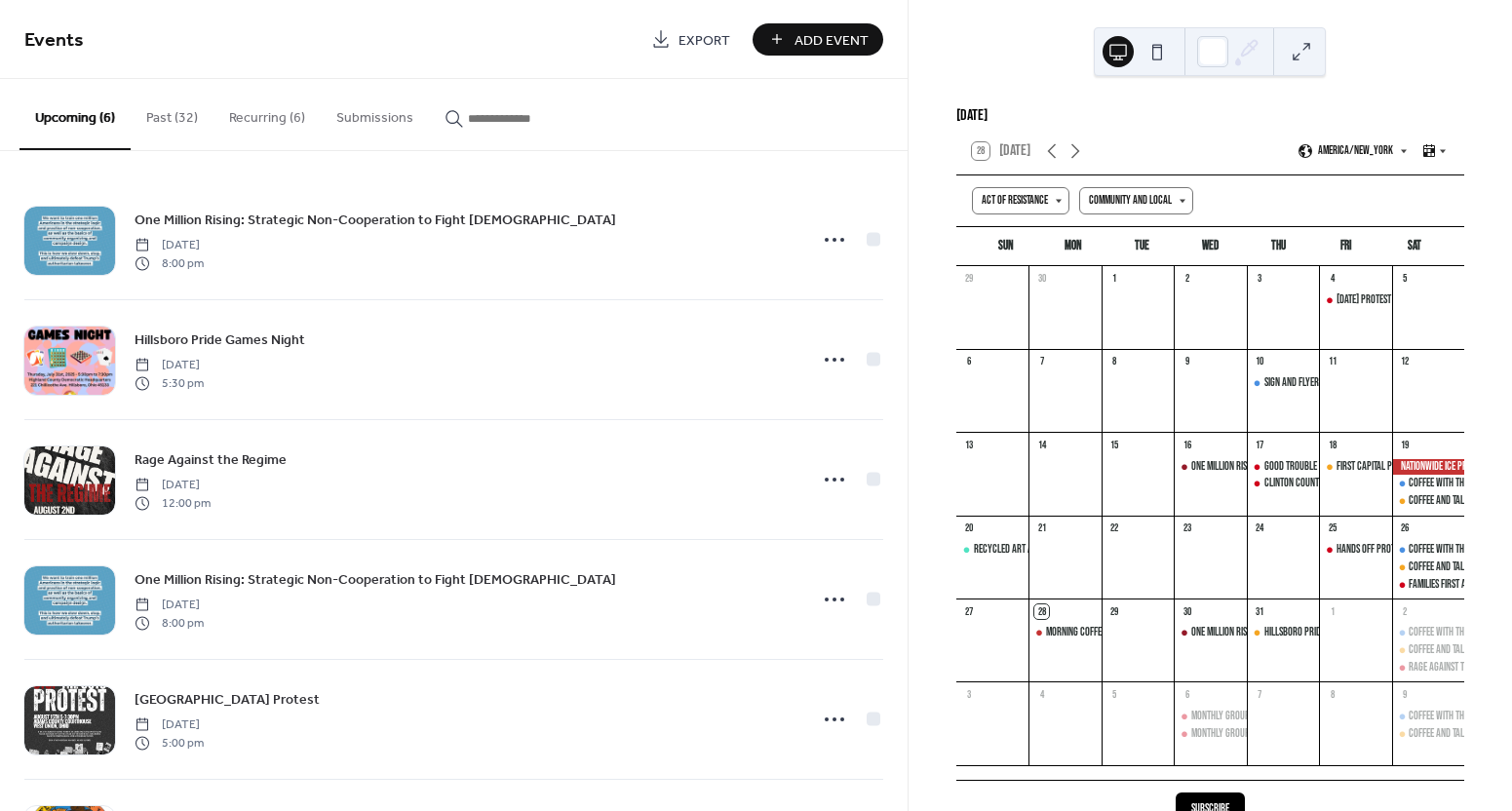 click on "Add Event" at bounding box center (832, 40) 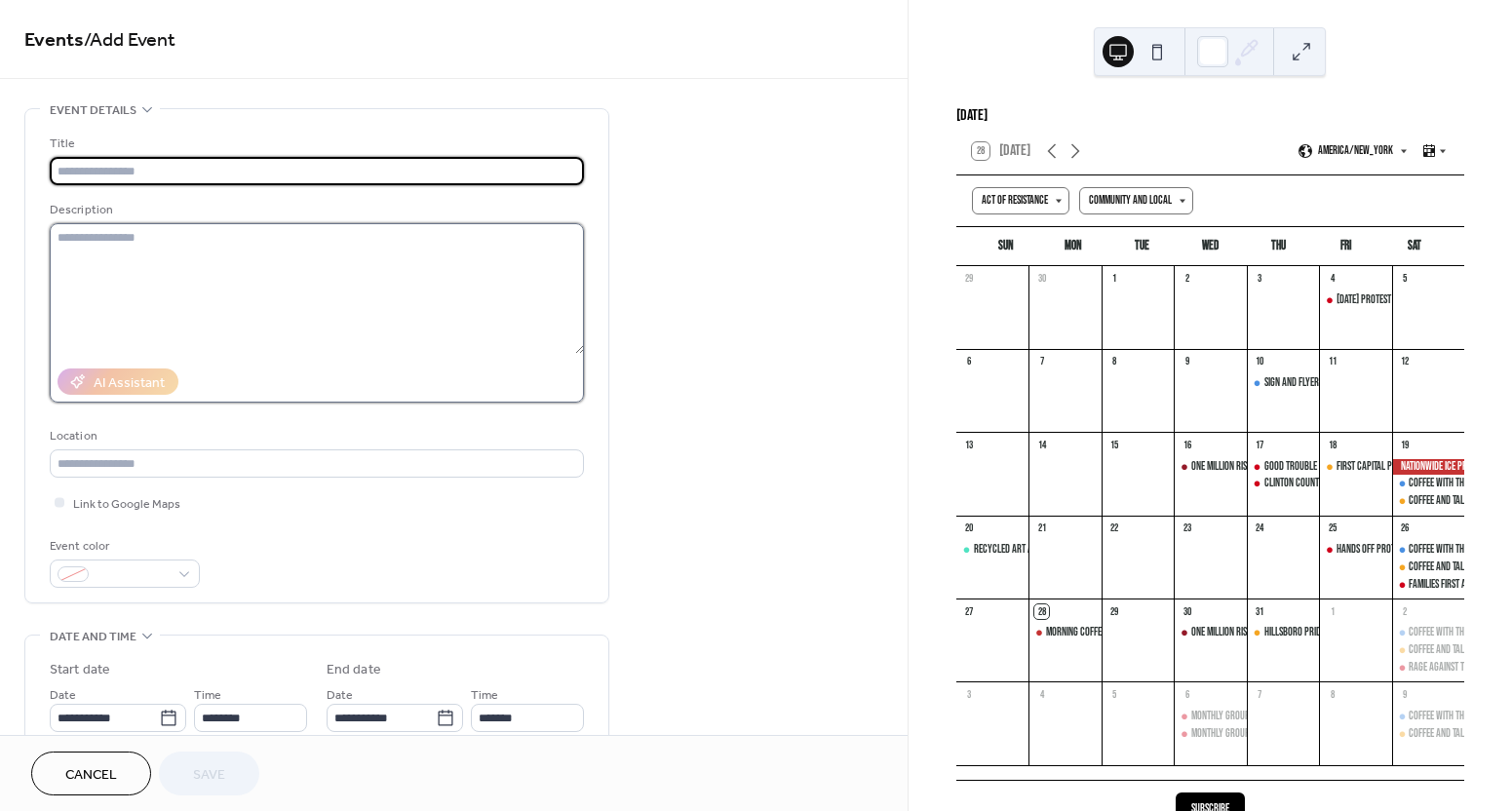 click at bounding box center [317, 289] 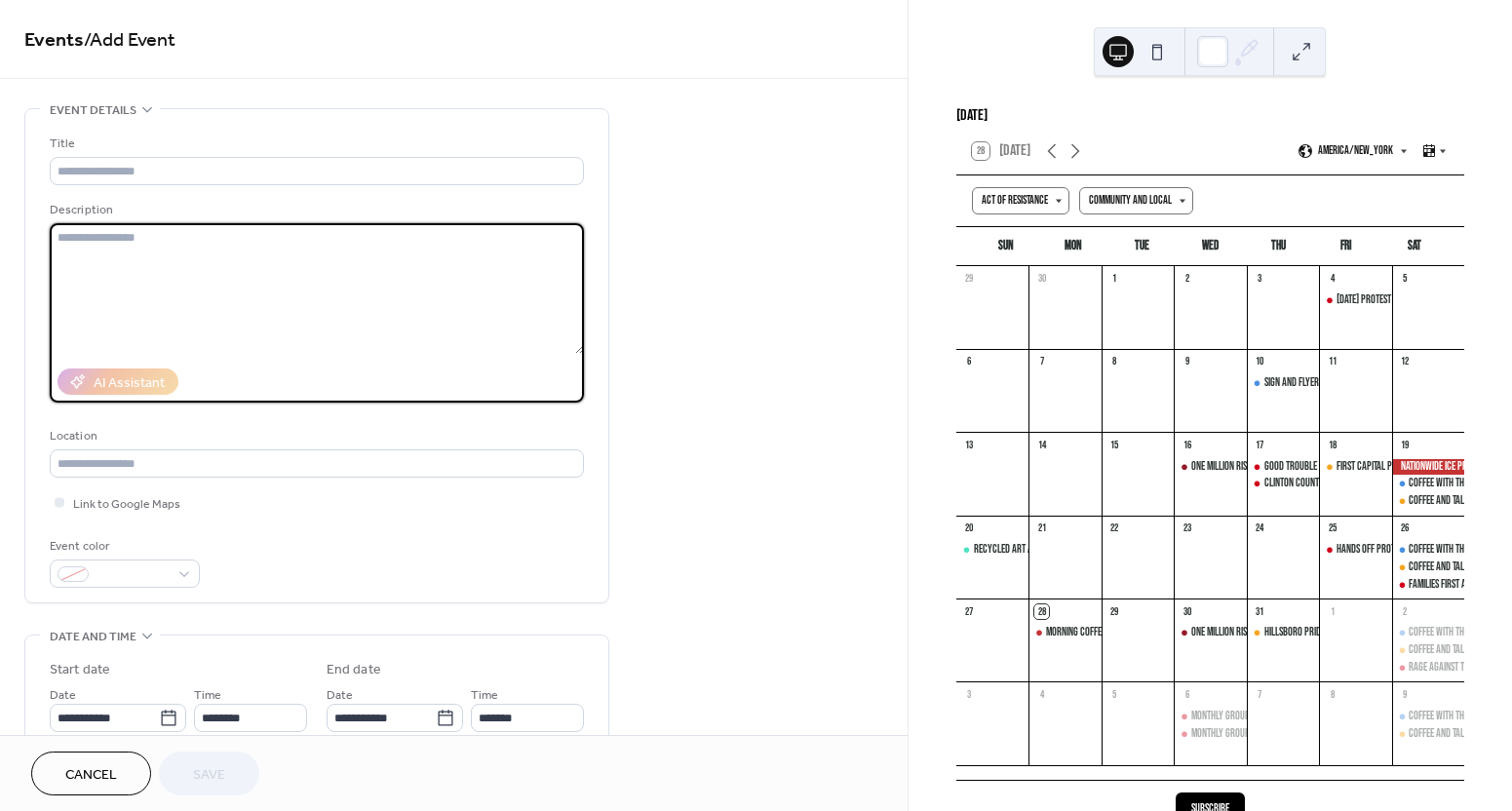 paste on "**********" 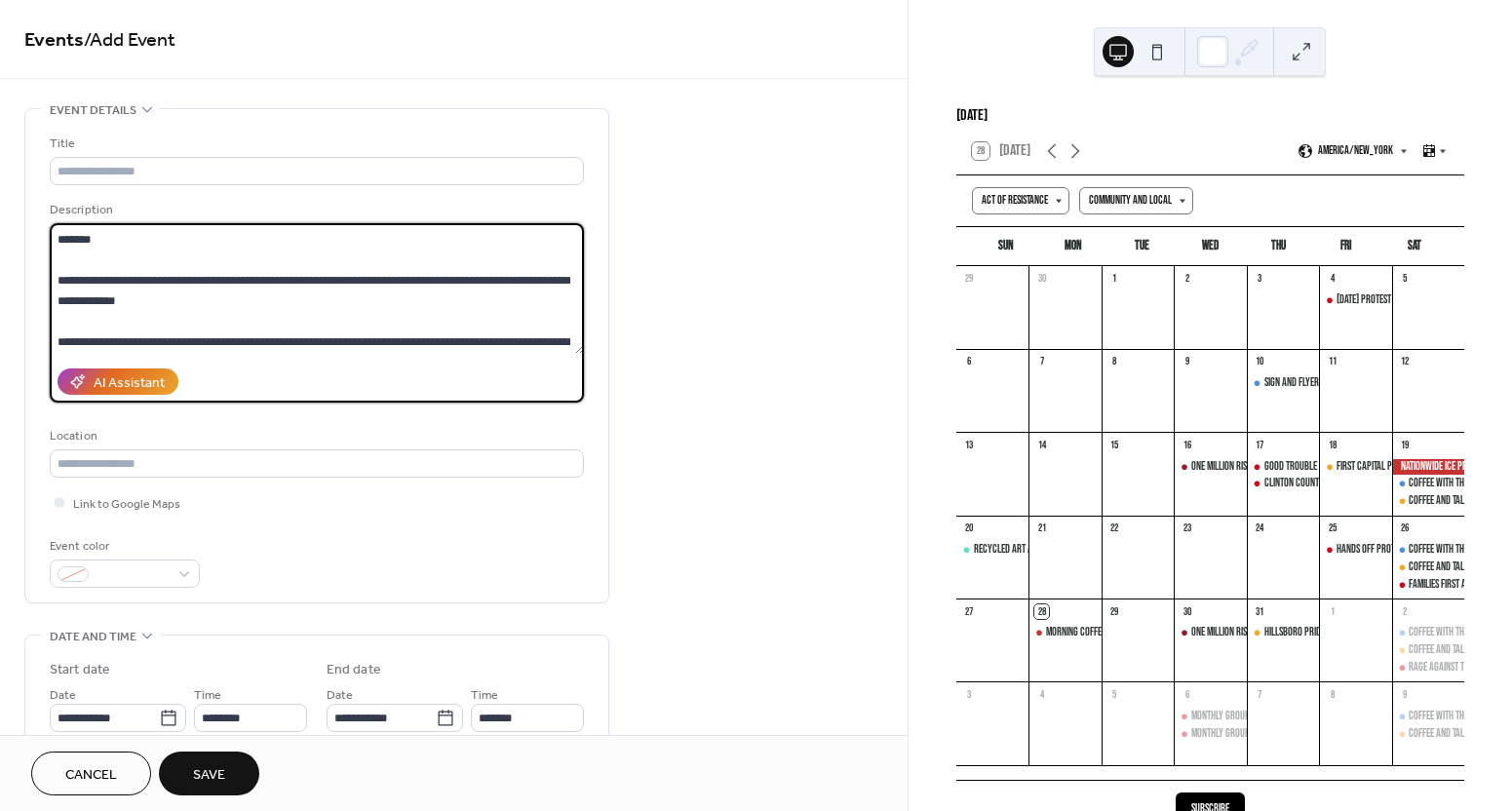 scroll, scrollTop: 0, scrollLeft: 0, axis: both 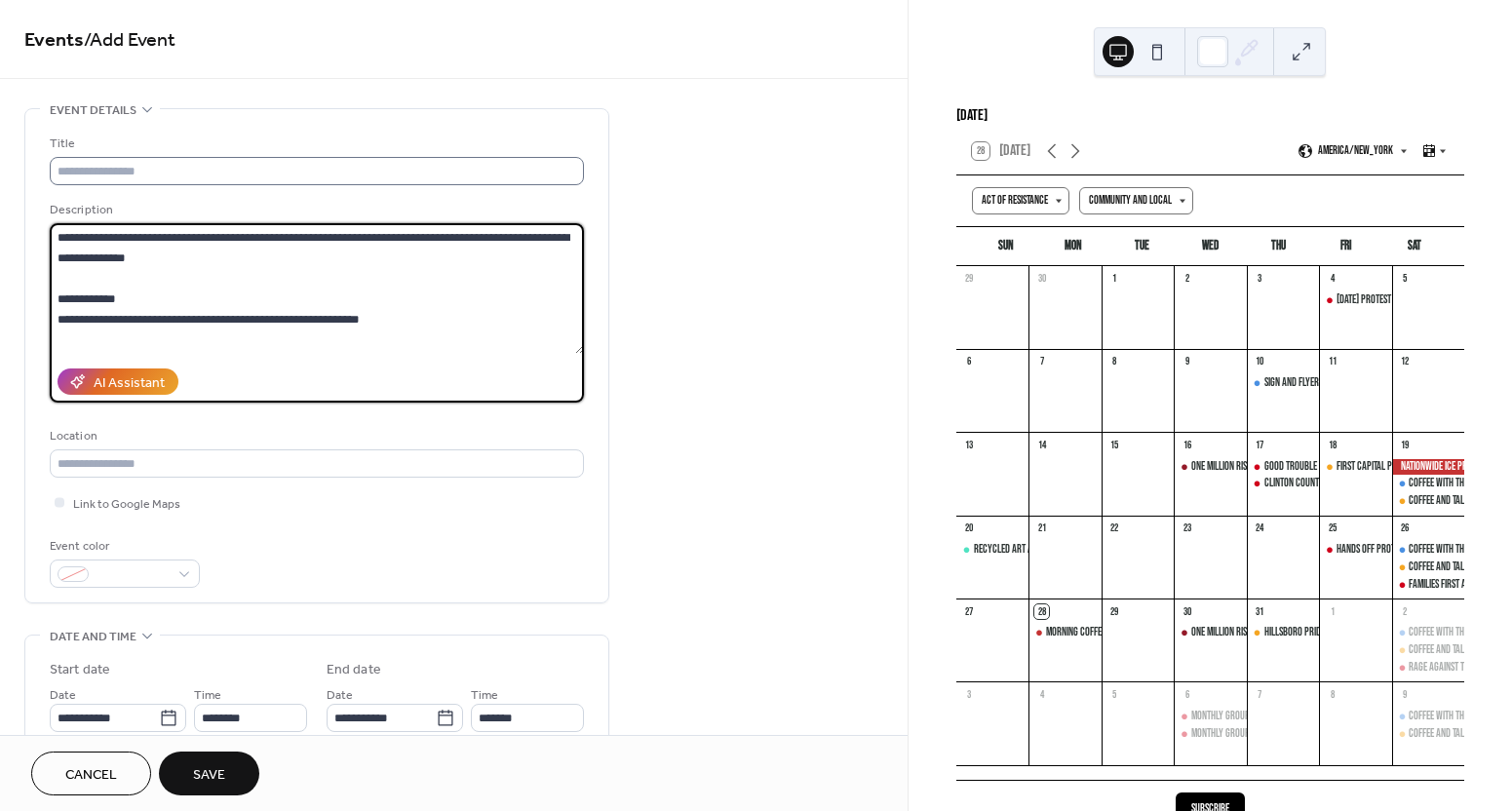 type on "**********" 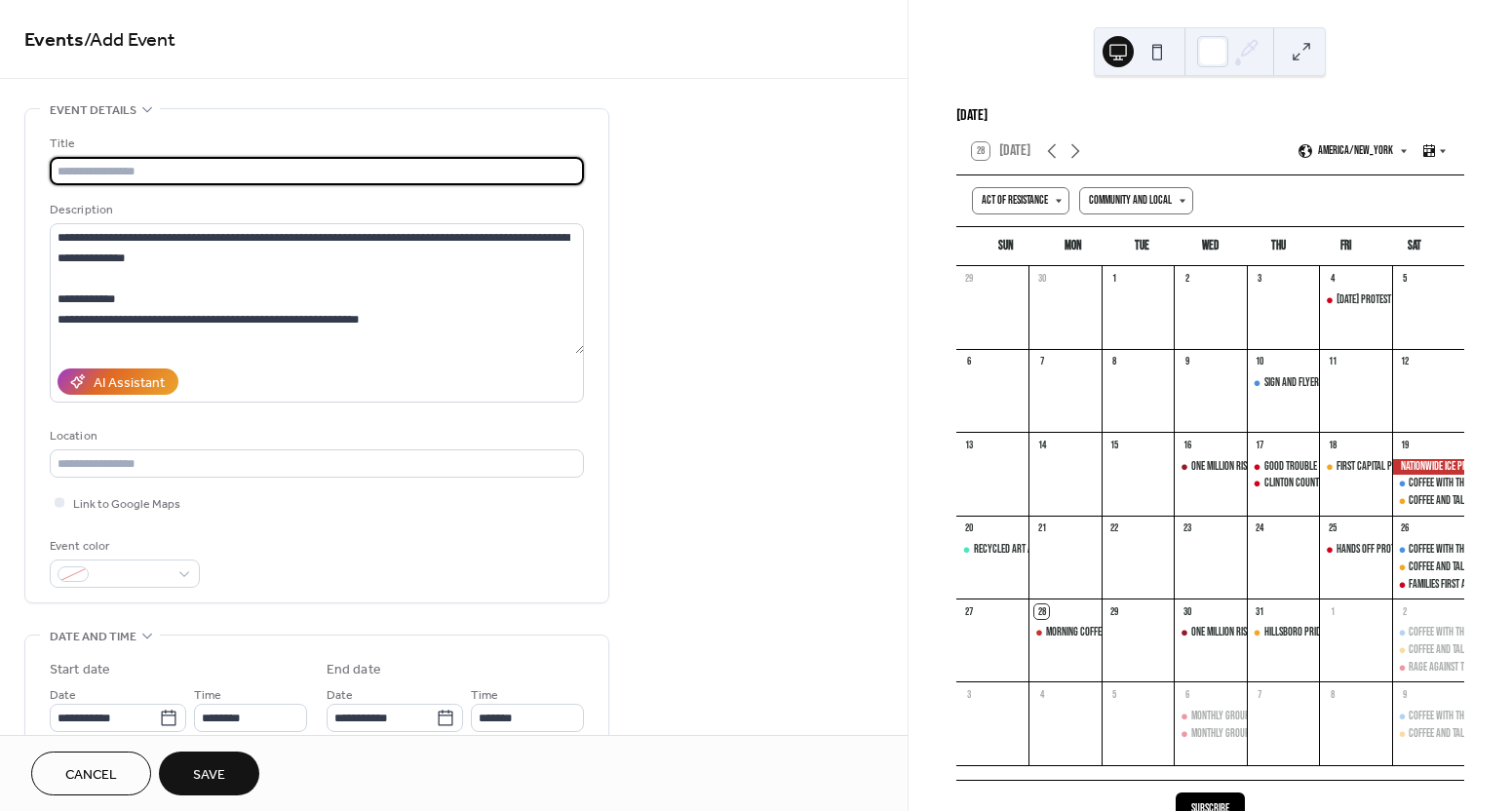 click at bounding box center (317, 171) 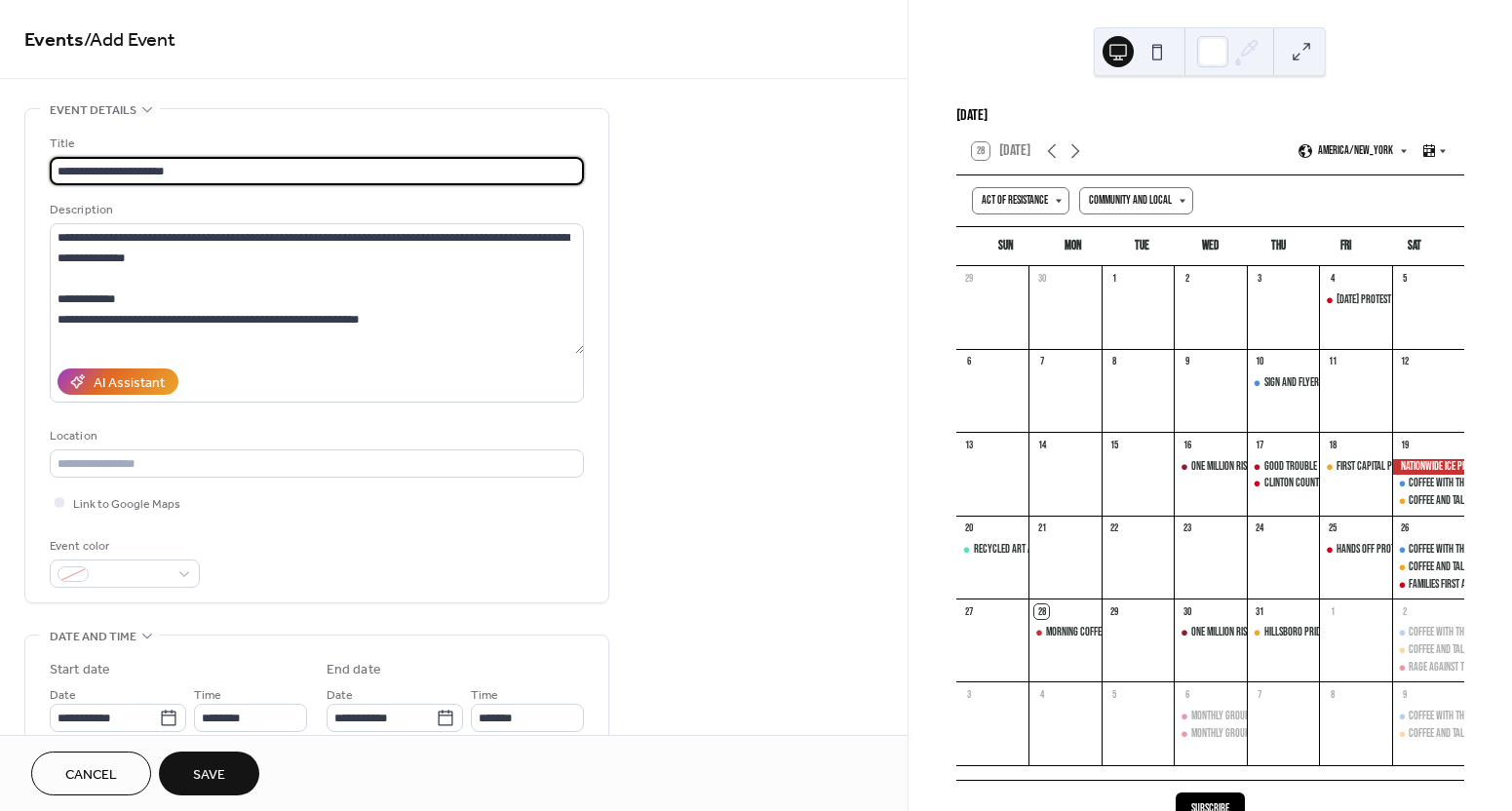 type on "**********" 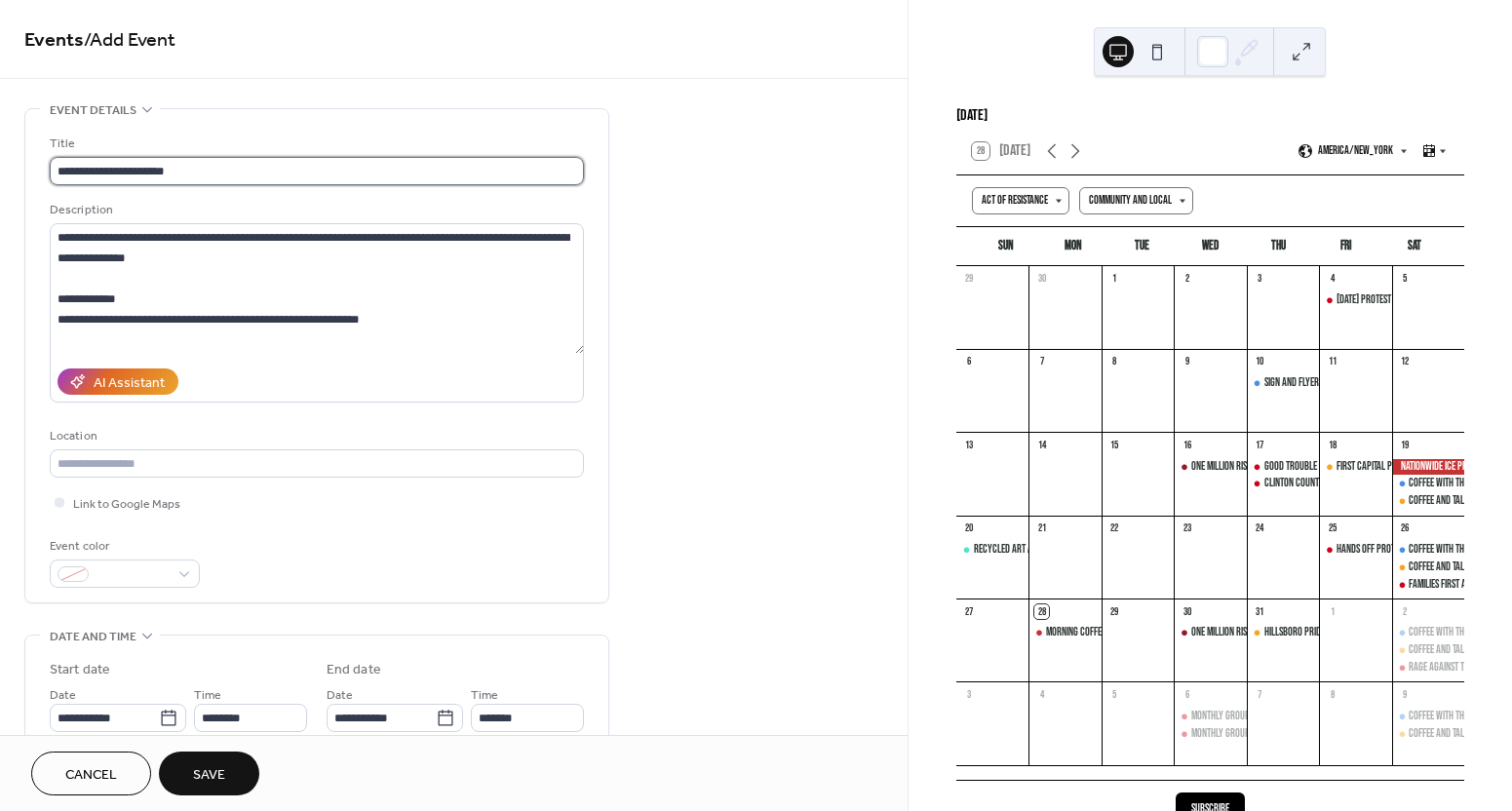 click on "**********" at bounding box center (317, 171) 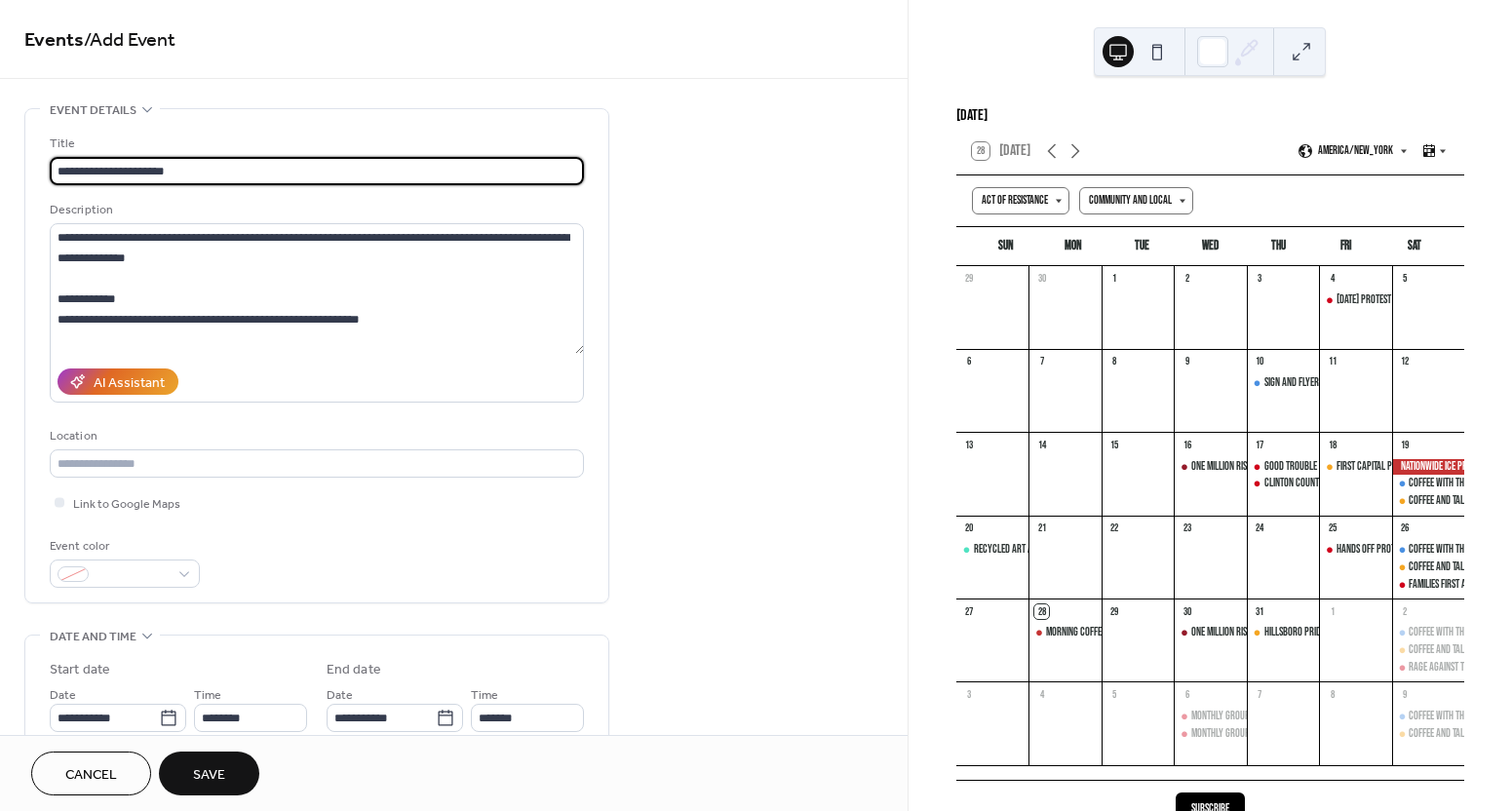 scroll, scrollTop: 1, scrollLeft: 0, axis: vertical 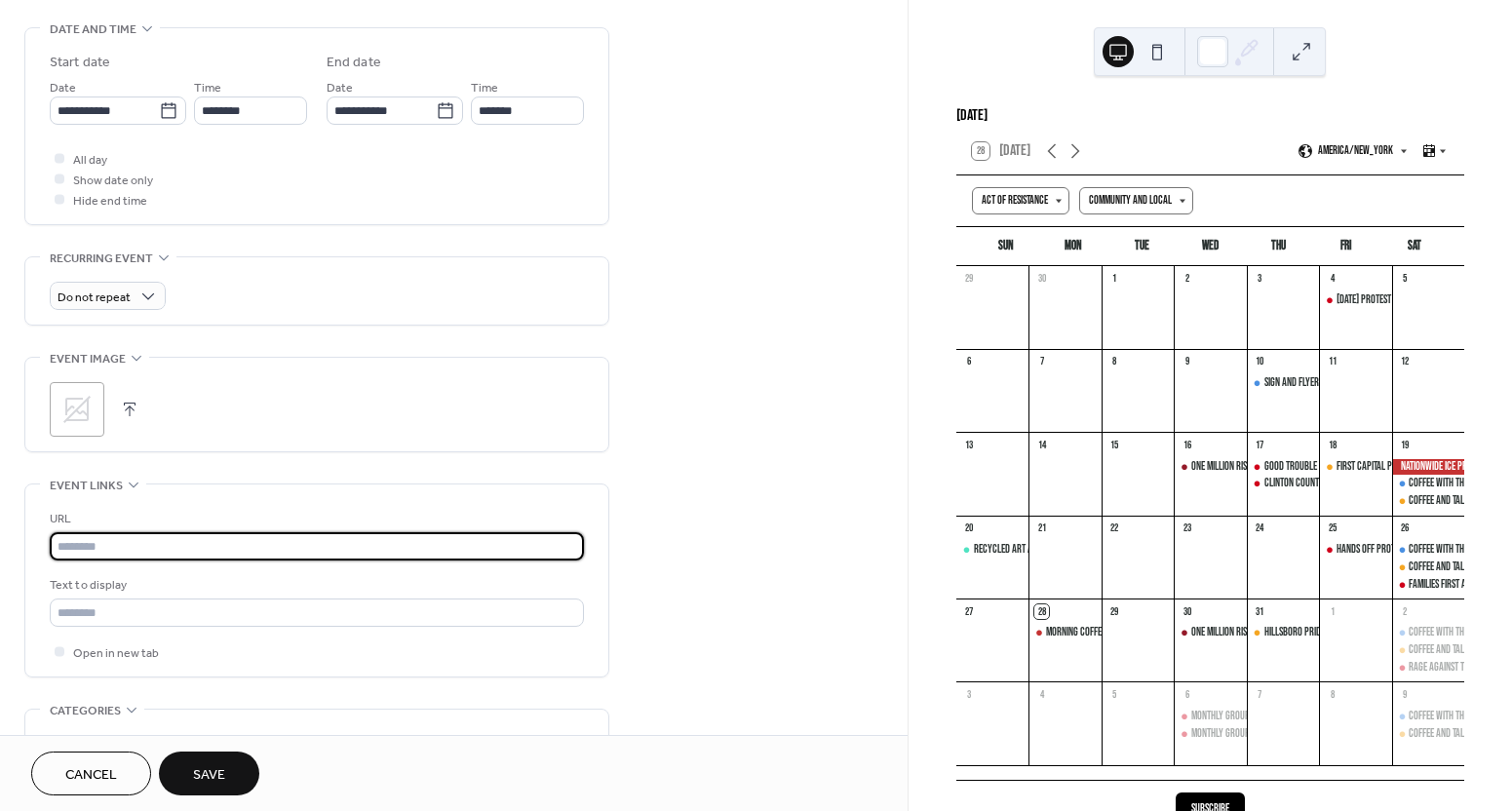 click at bounding box center [317, 546] 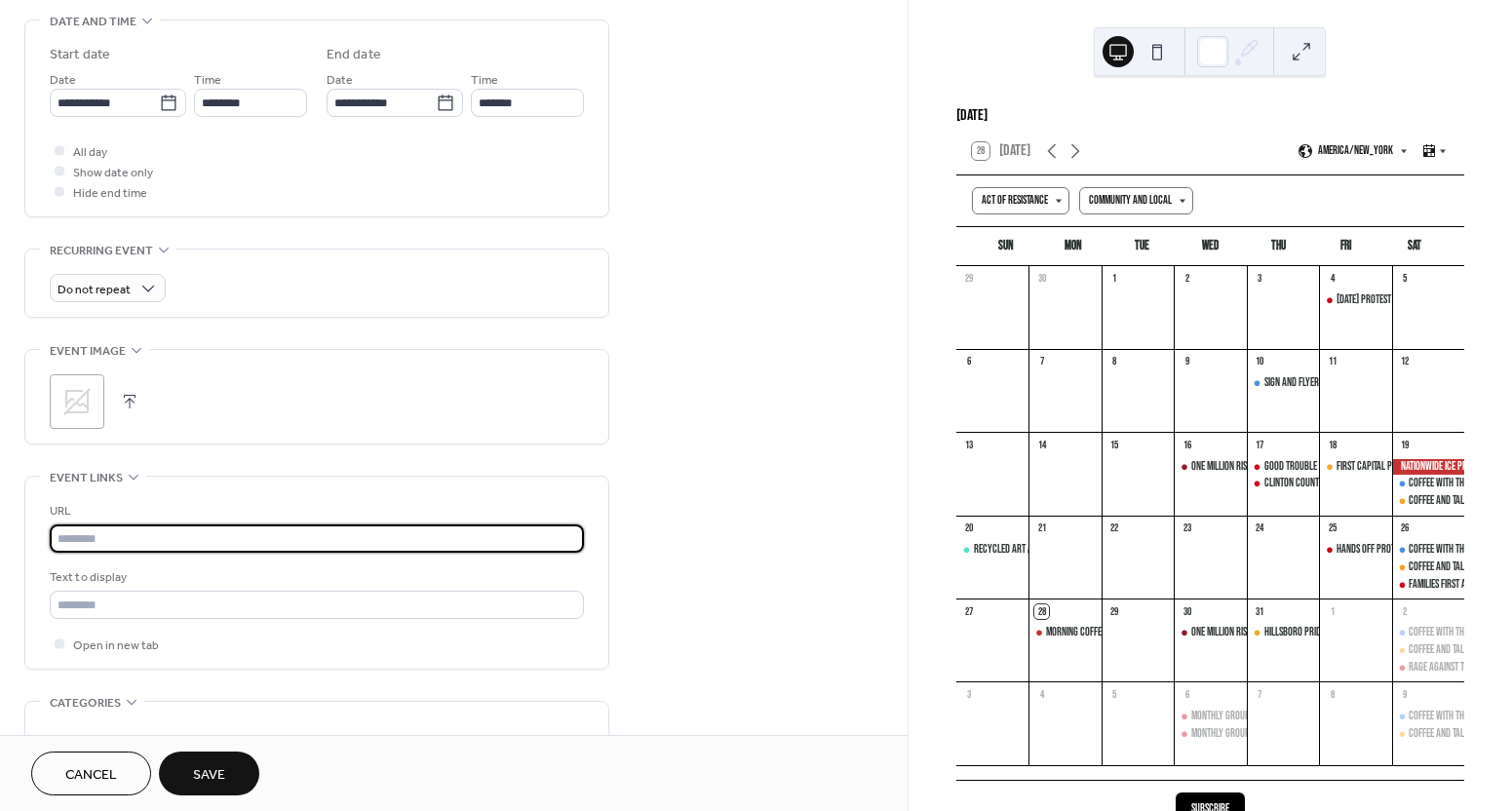 scroll, scrollTop: 617, scrollLeft: 0, axis: vertical 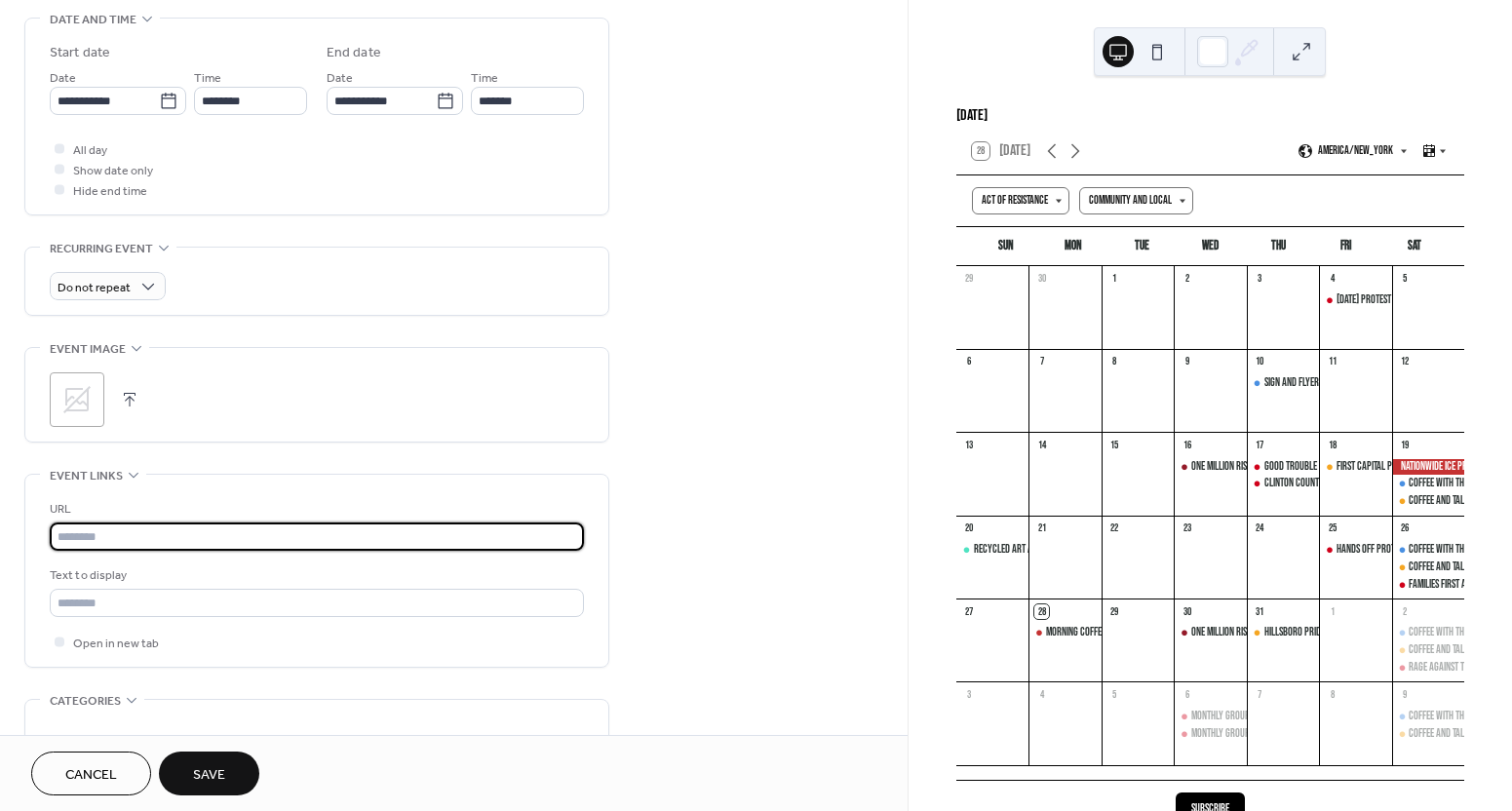 paste on "**********" 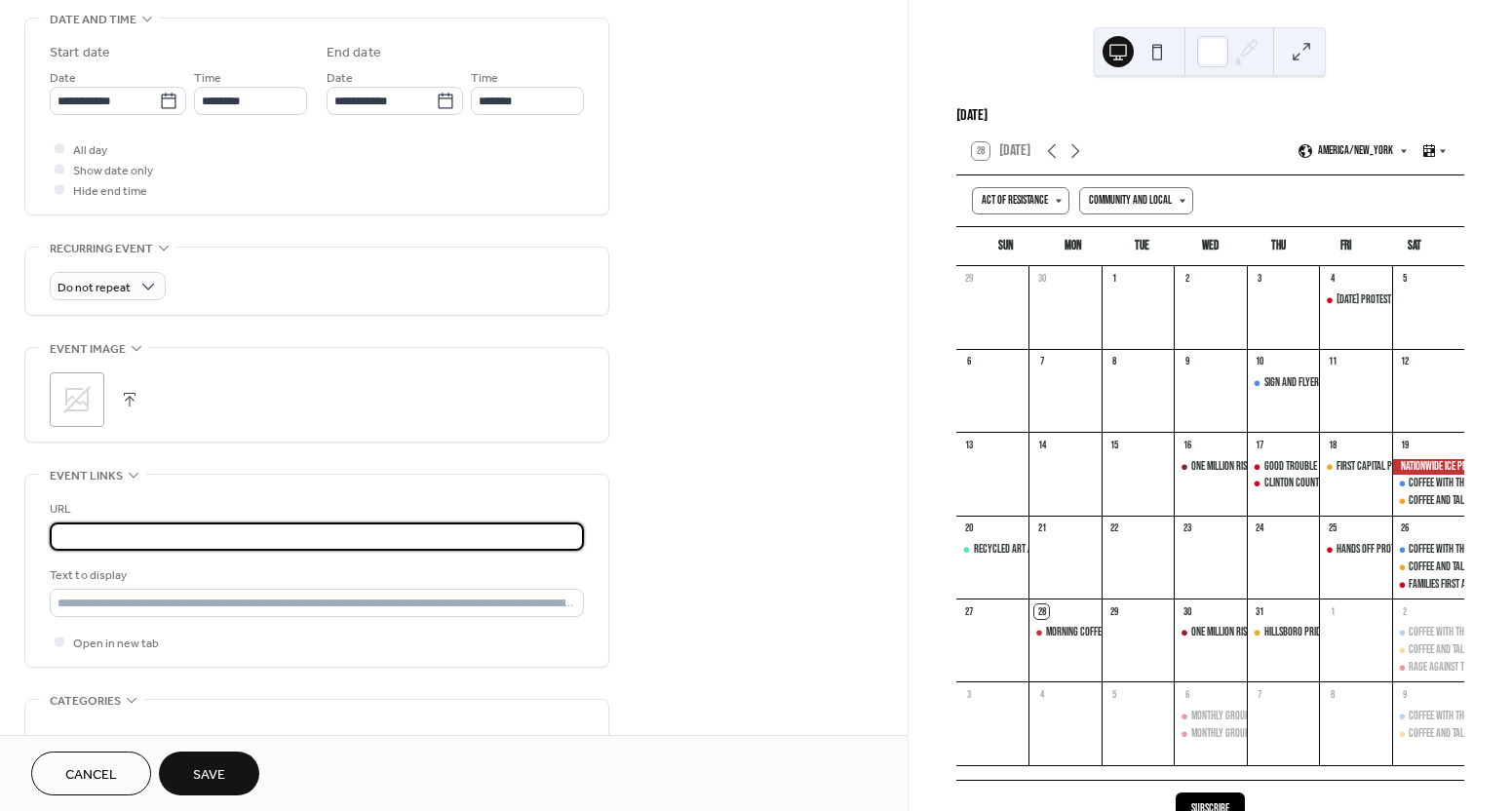 scroll, scrollTop: 1, scrollLeft: 4482, axis: both 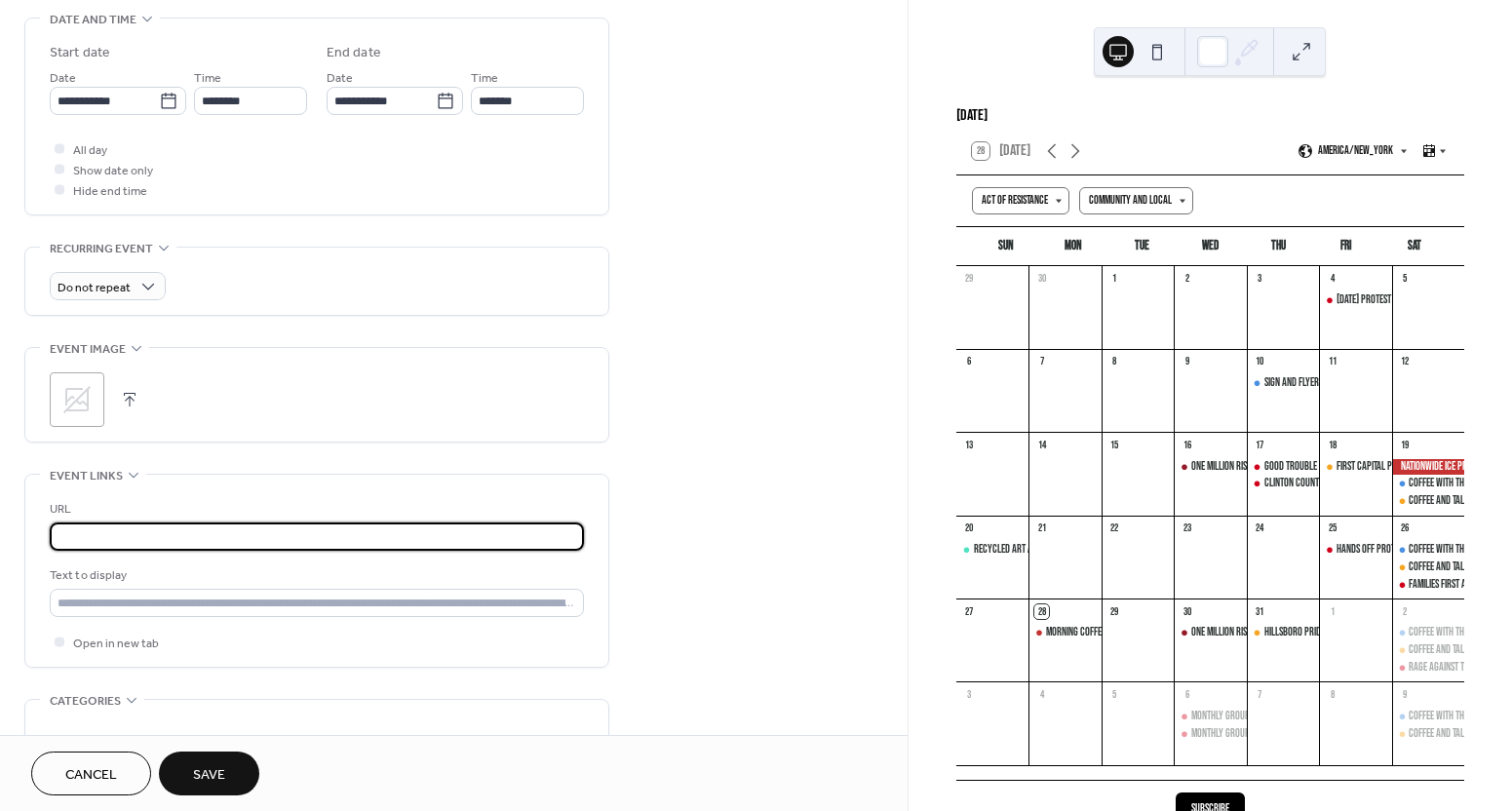 click on "**********" at bounding box center [317, 536] 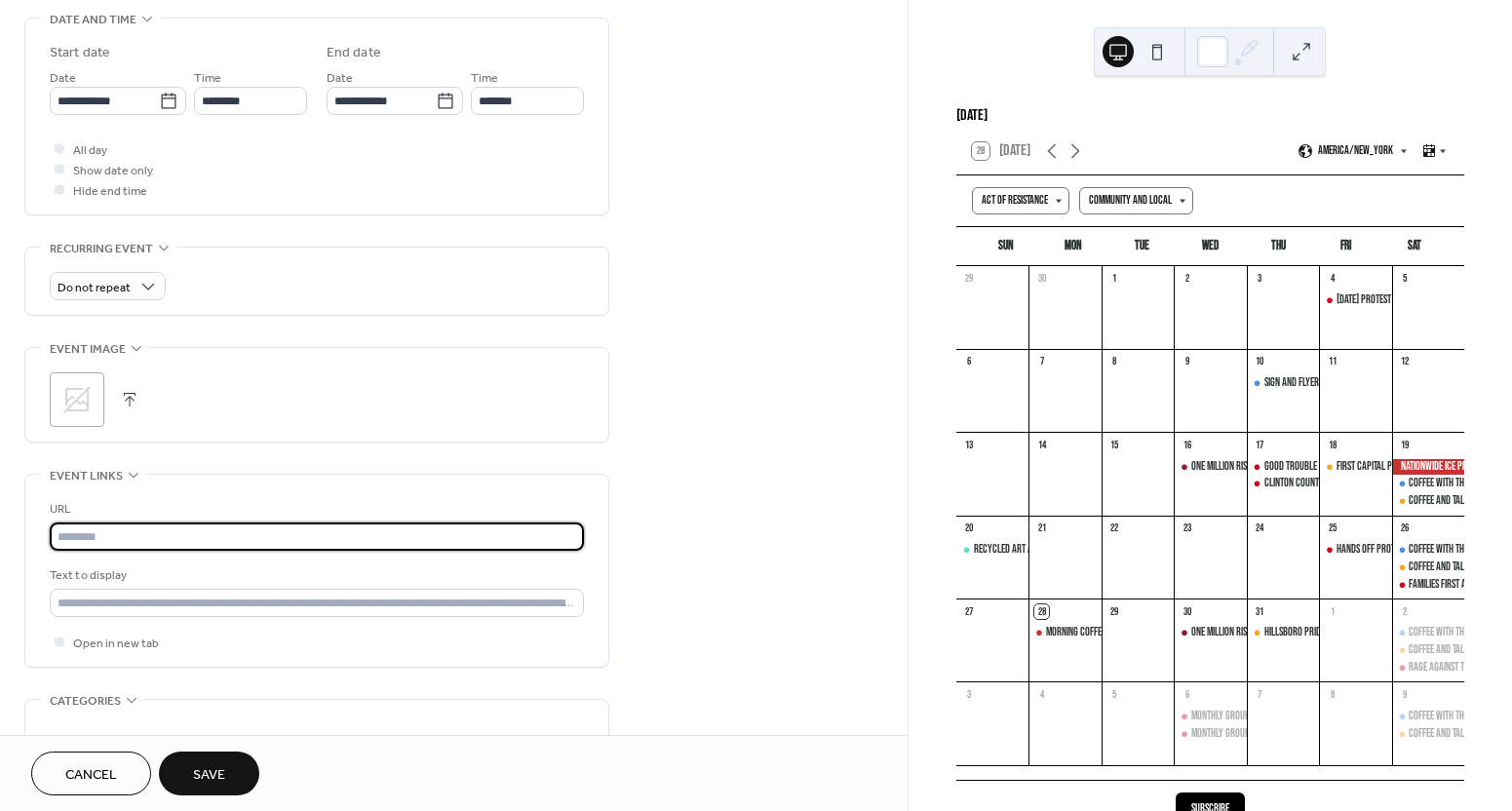 scroll, scrollTop: 0, scrollLeft: 0, axis: both 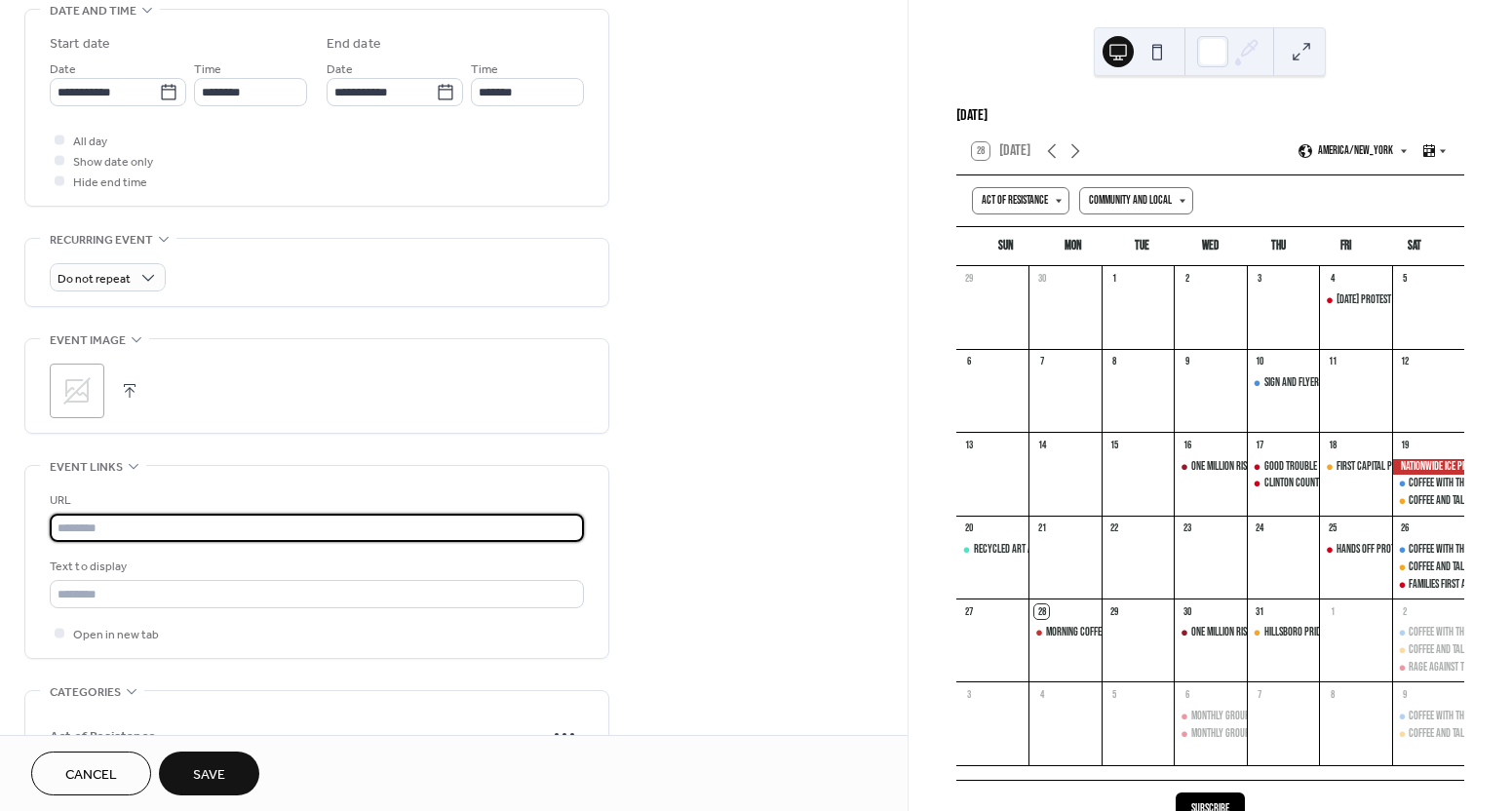 click at bounding box center (317, 527) 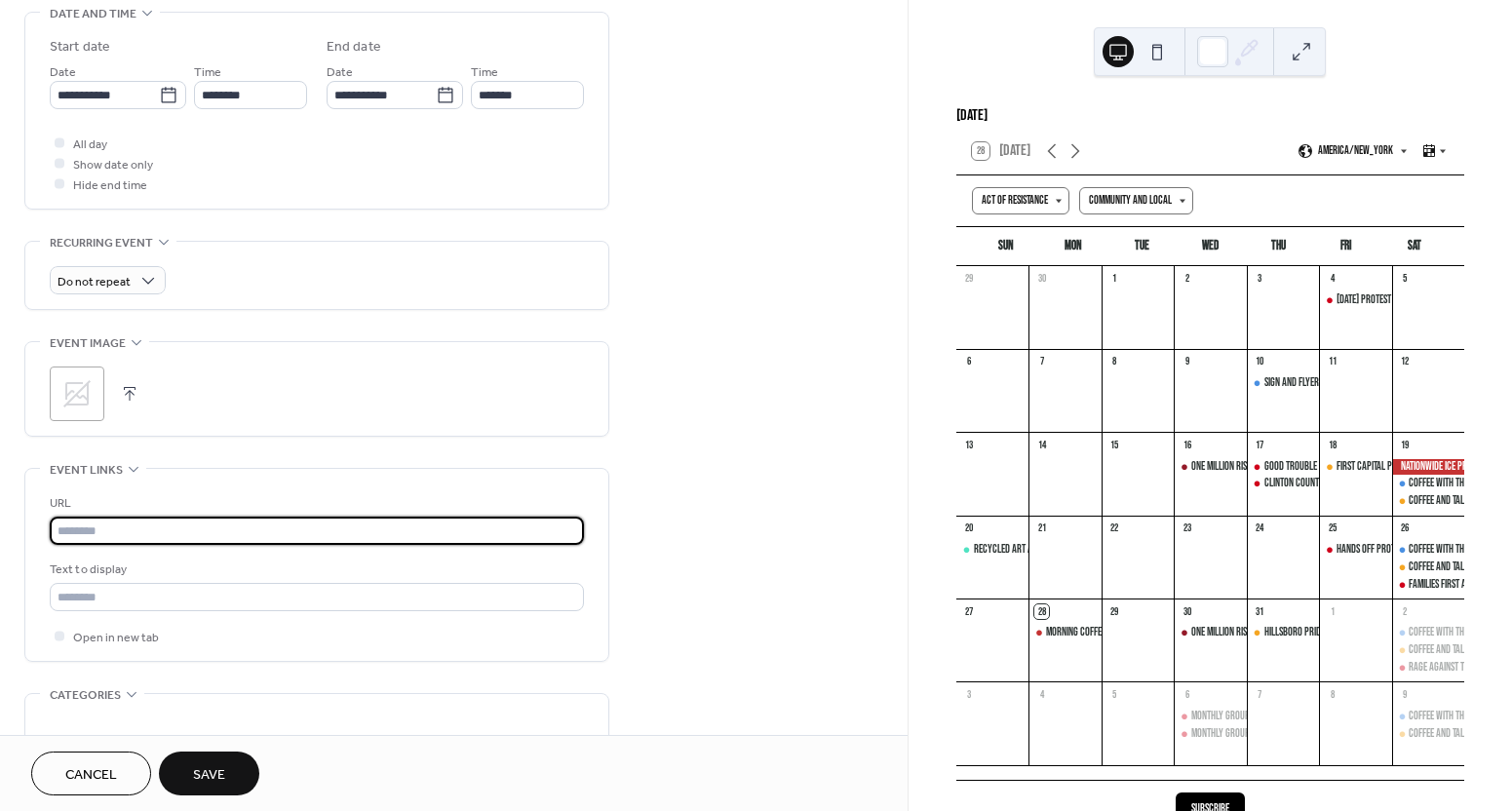 scroll, scrollTop: 622, scrollLeft: 0, axis: vertical 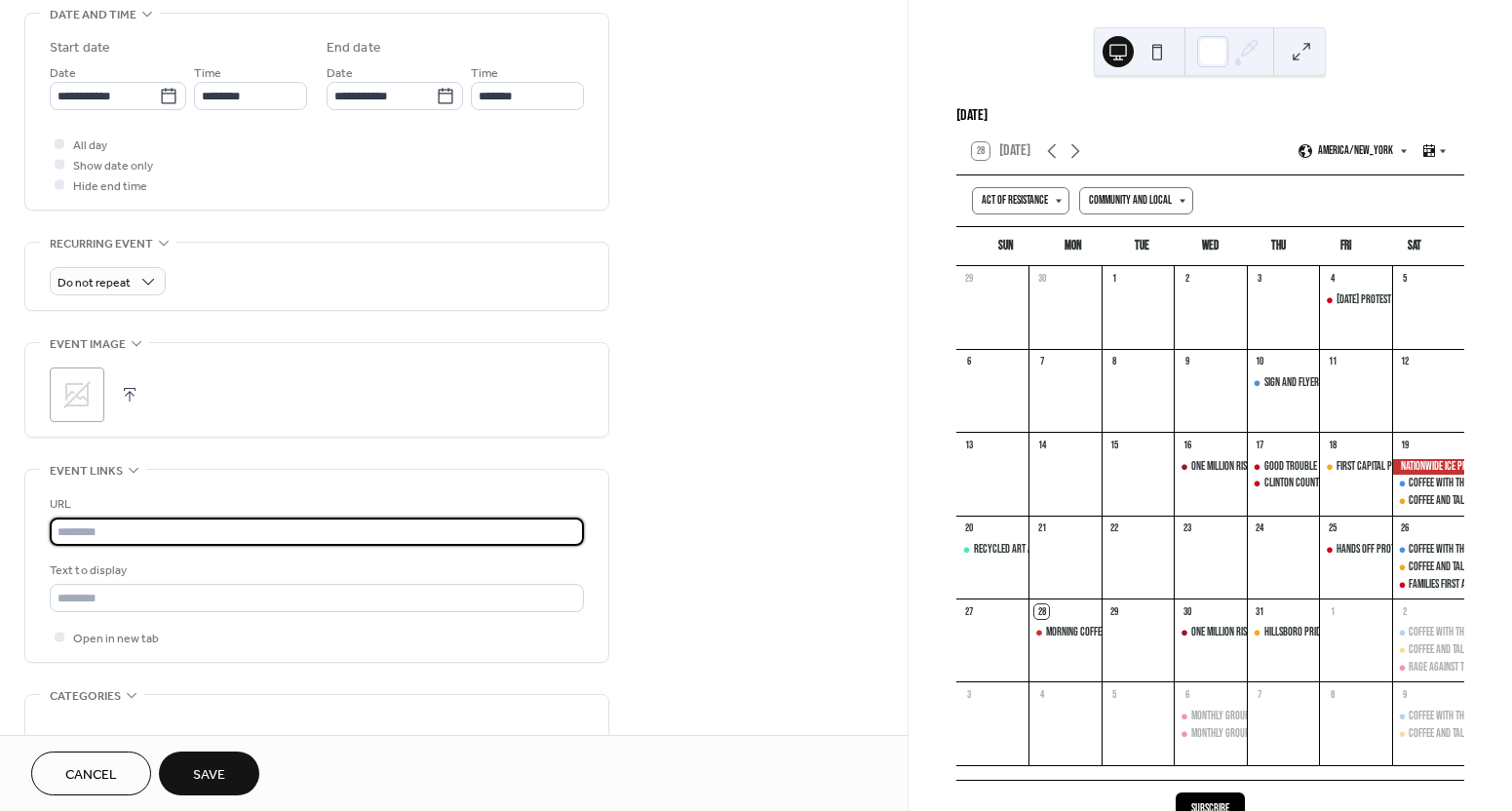 paste on "**********" 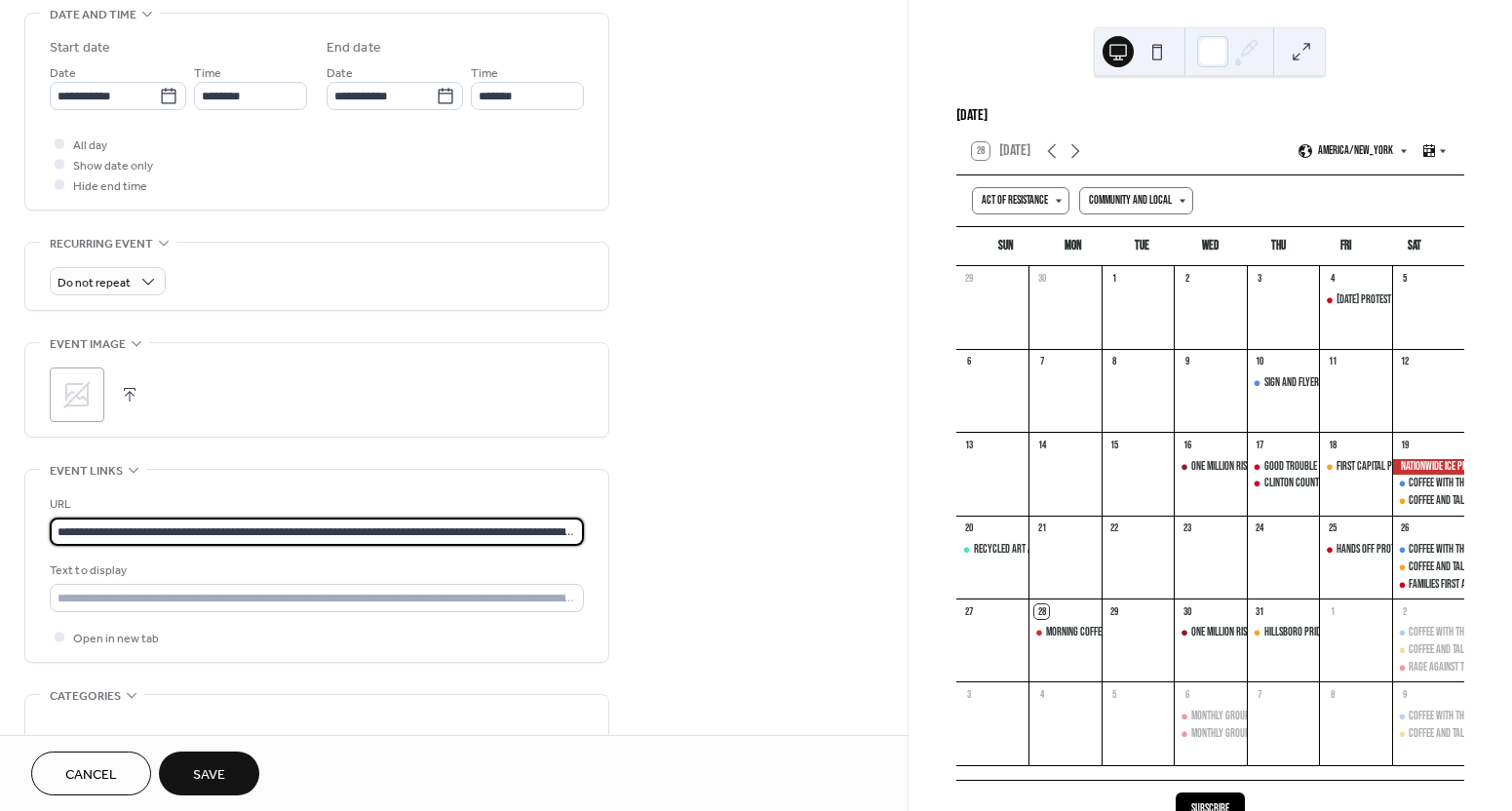 scroll, scrollTop: 0, scrollLeft: 152, axis: horizontal 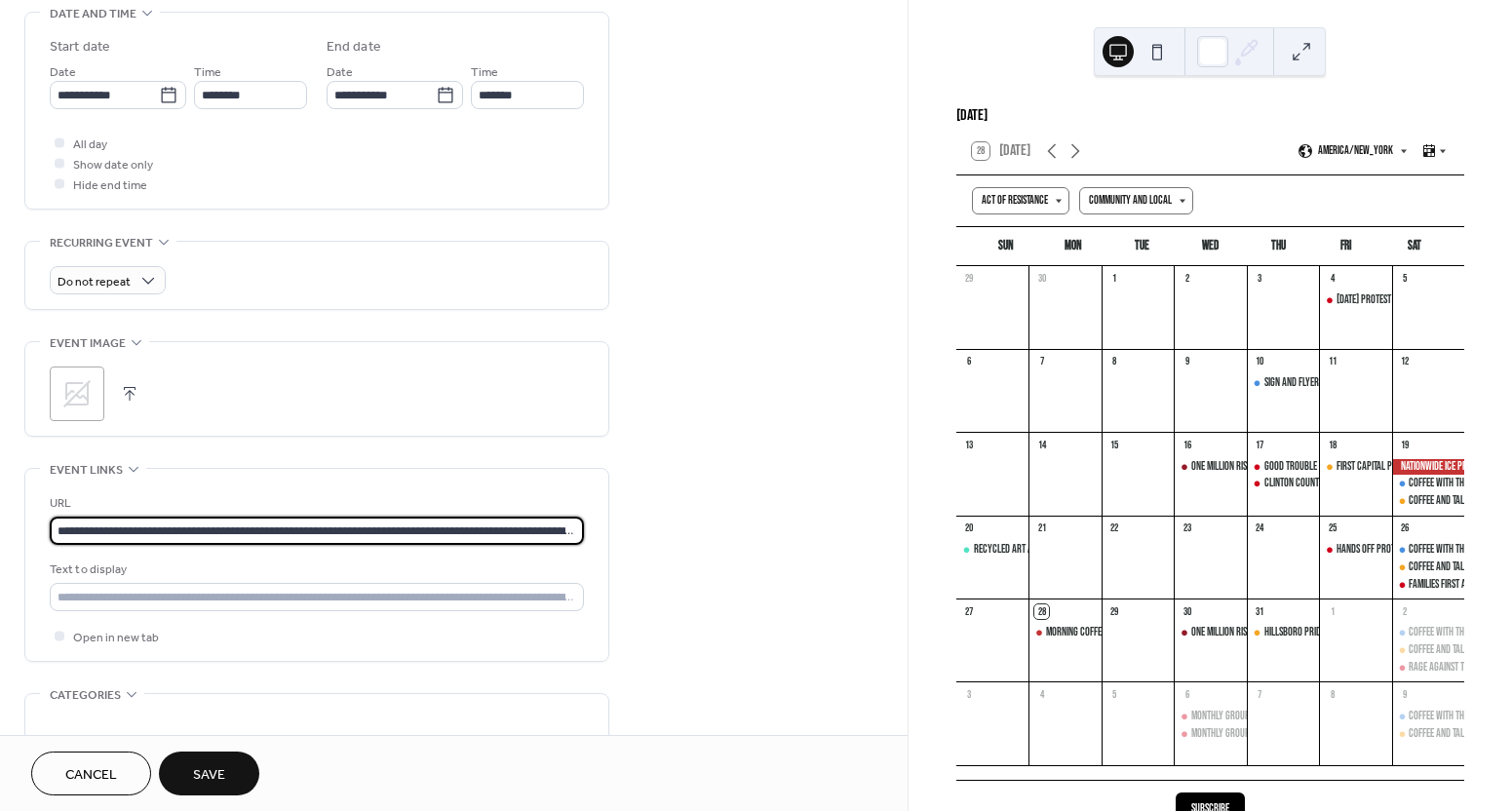 drag, startPoint x: 324, startPoint y: 536, endPoint x: 25, endPoint y: 521, distance: 299.37602 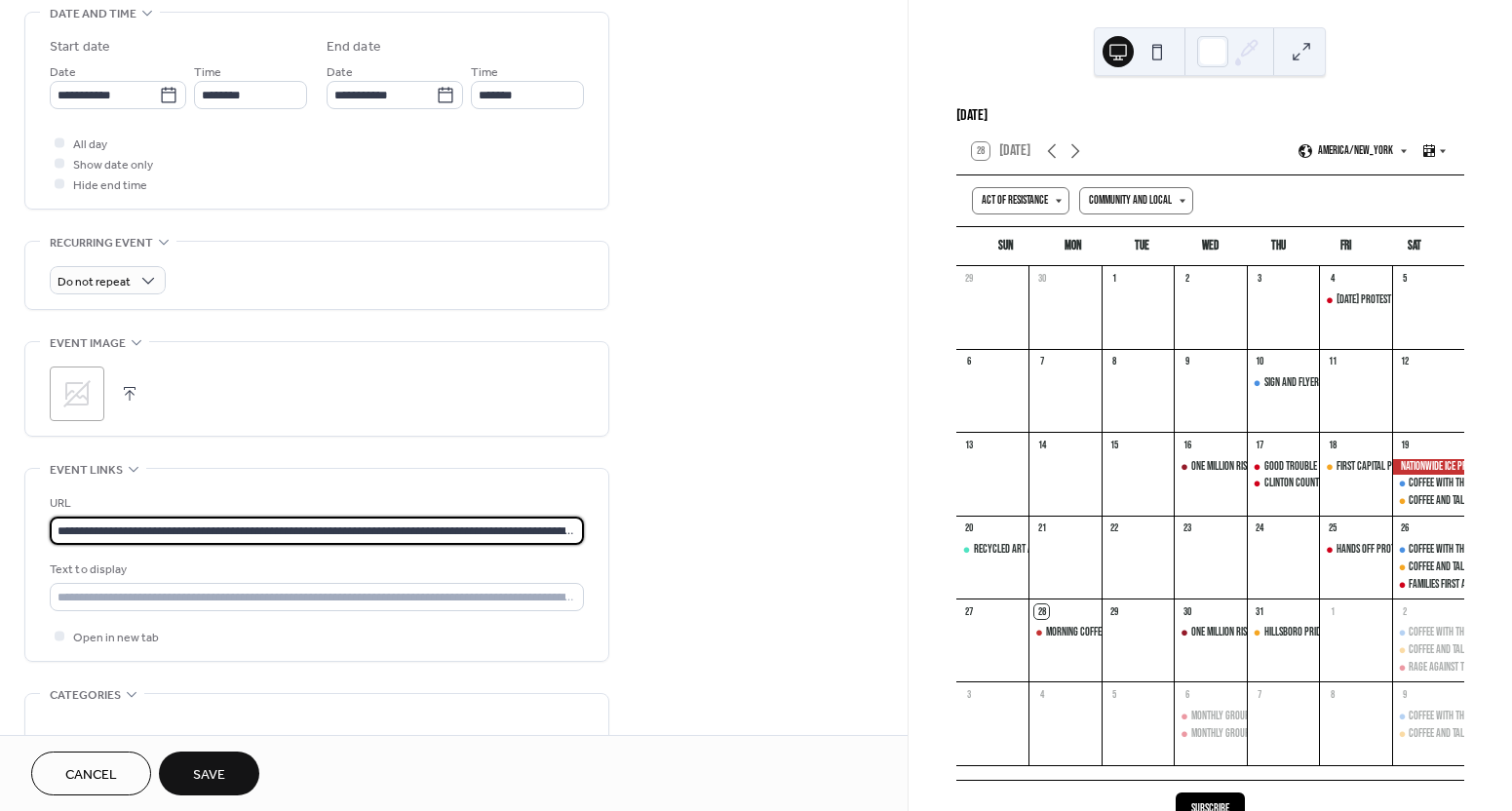 drag, startPoint x: 120, startPoint y: 531, endPoint x: 56, endPoint y: 526, distance: 64.195015 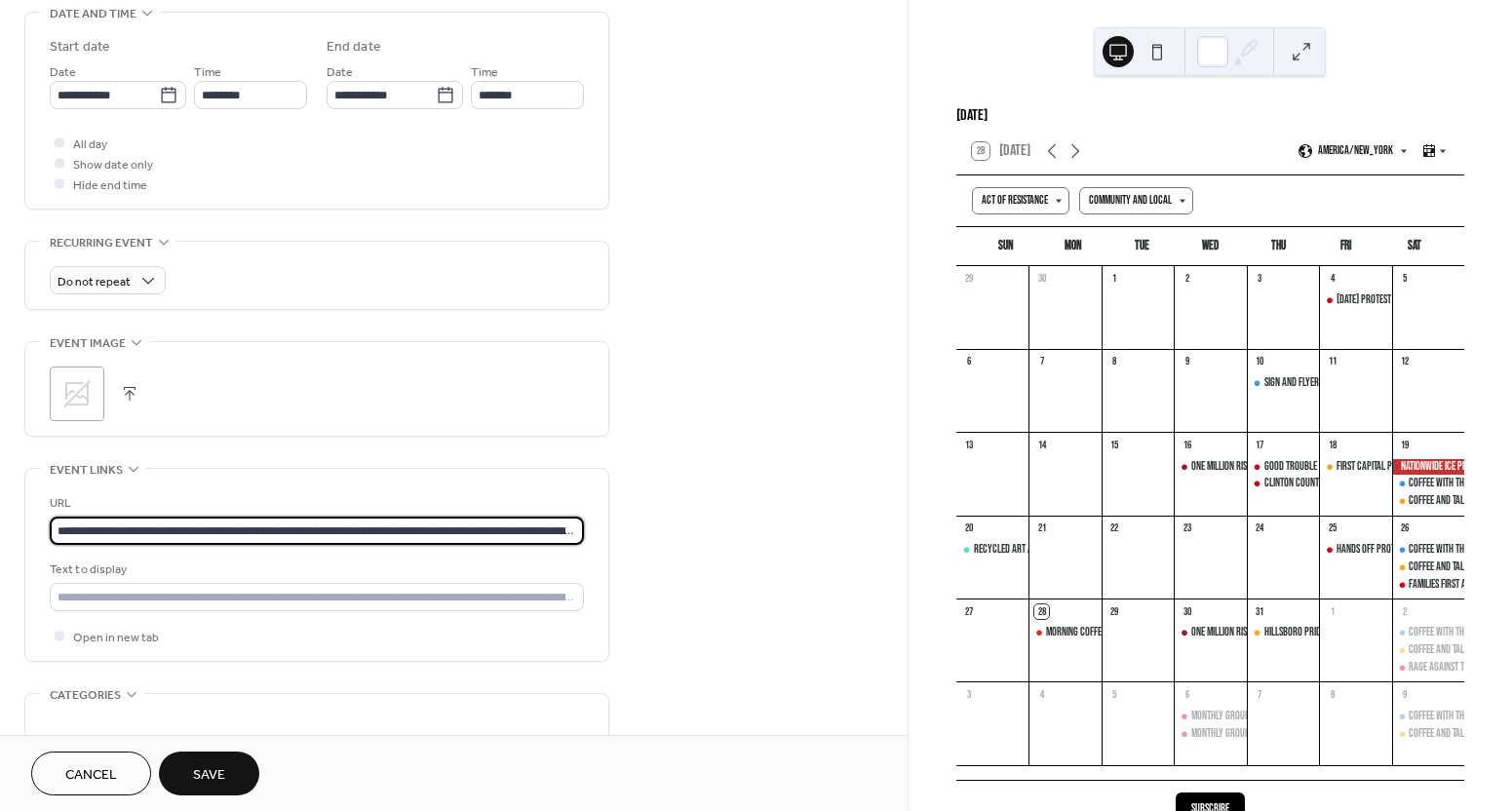 click on "**********" at bounding box center [317, 530] 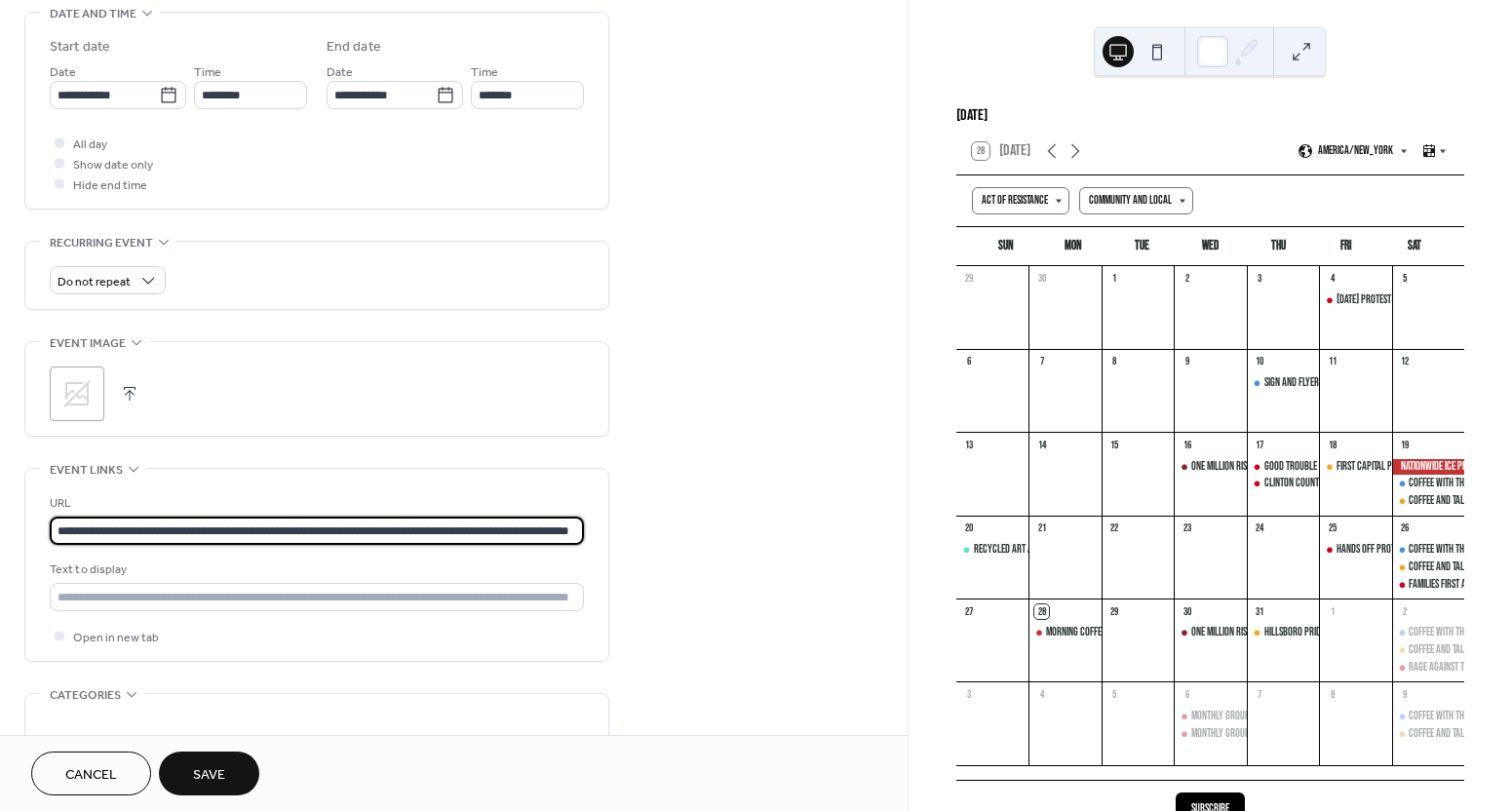 type on "**********" 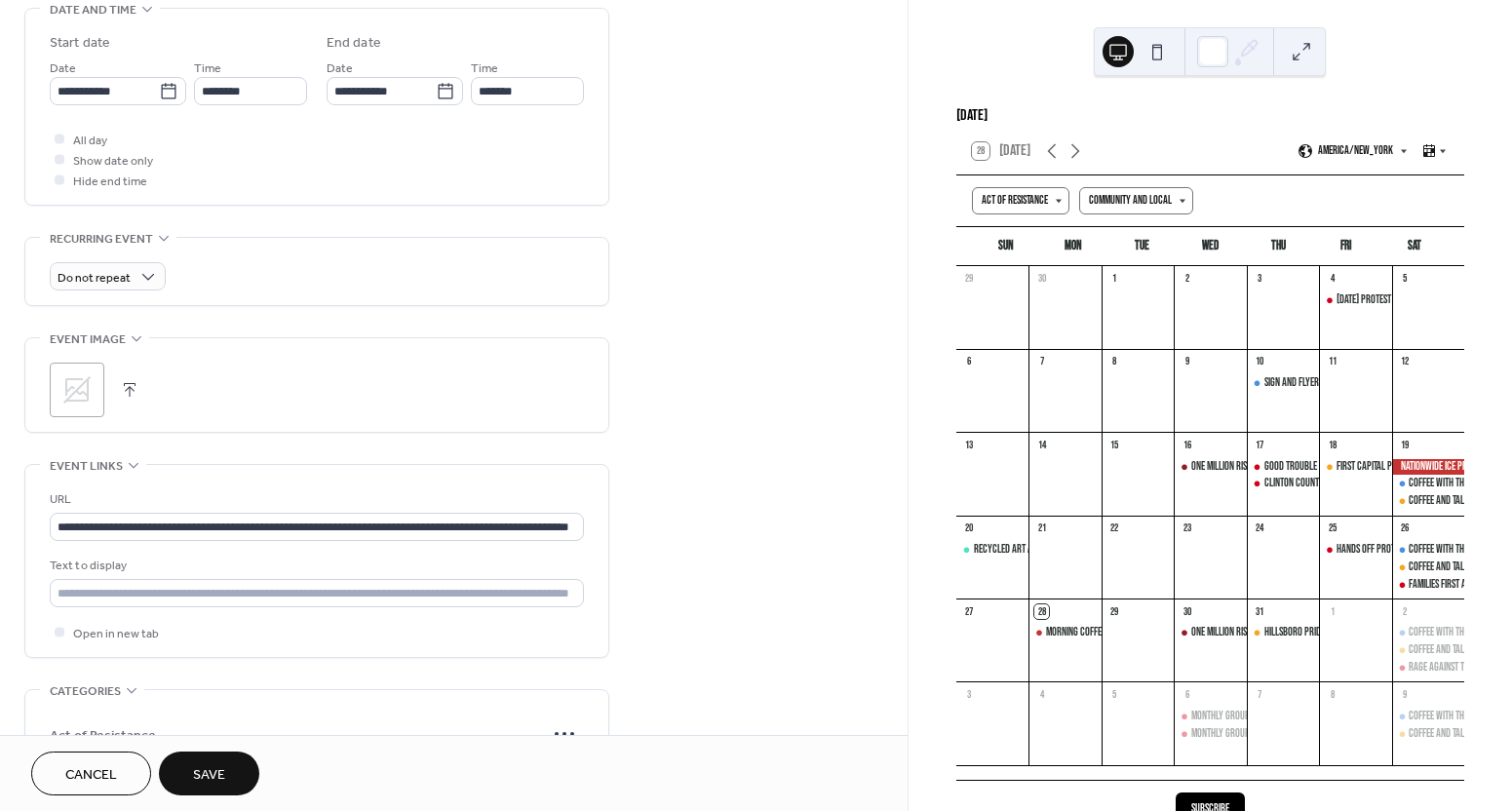 click on "**********" at bounding box center [453, 347] 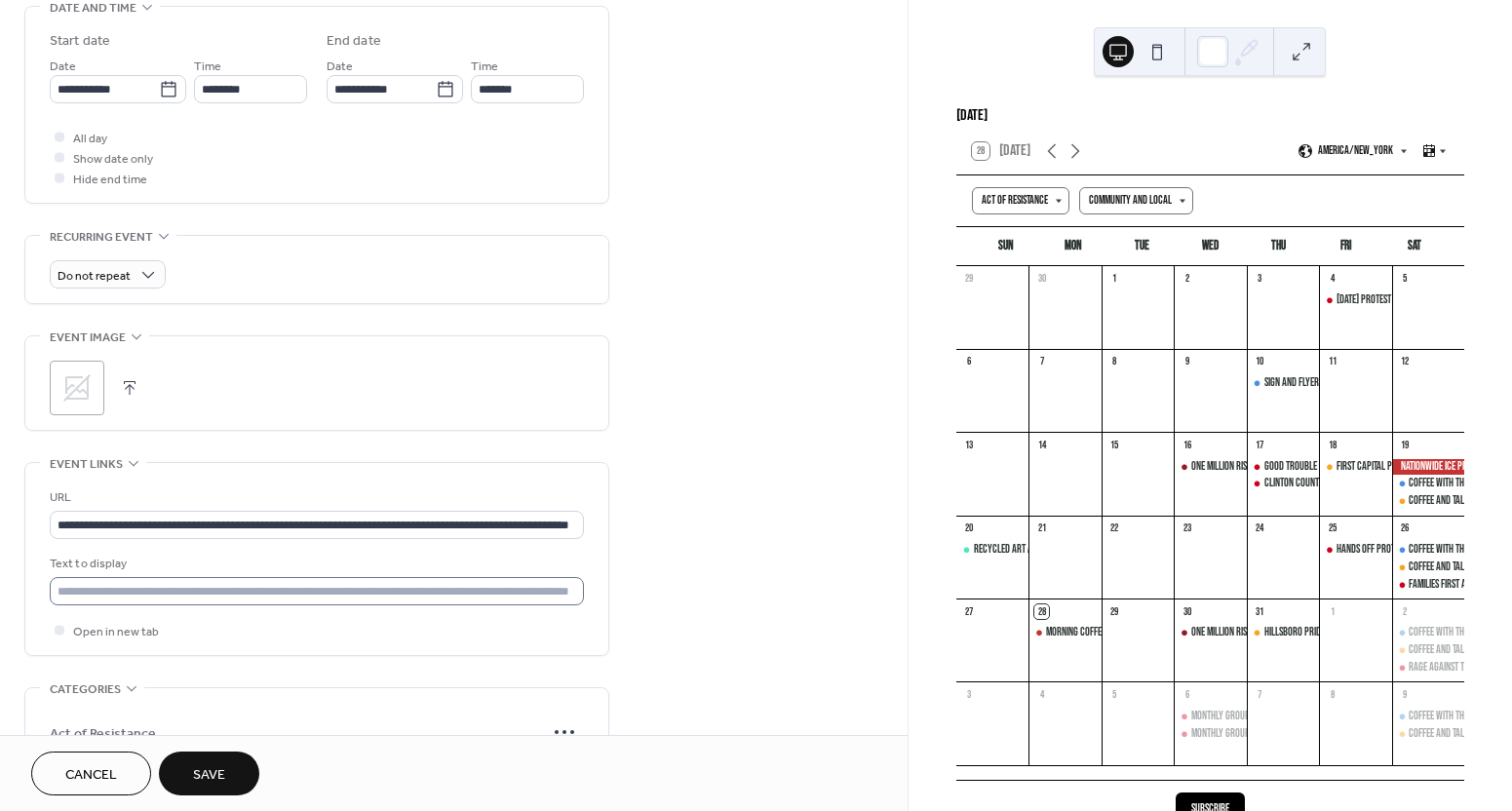 scroll, scrollTop: 630, scrollLeft: 0, axis: vertical 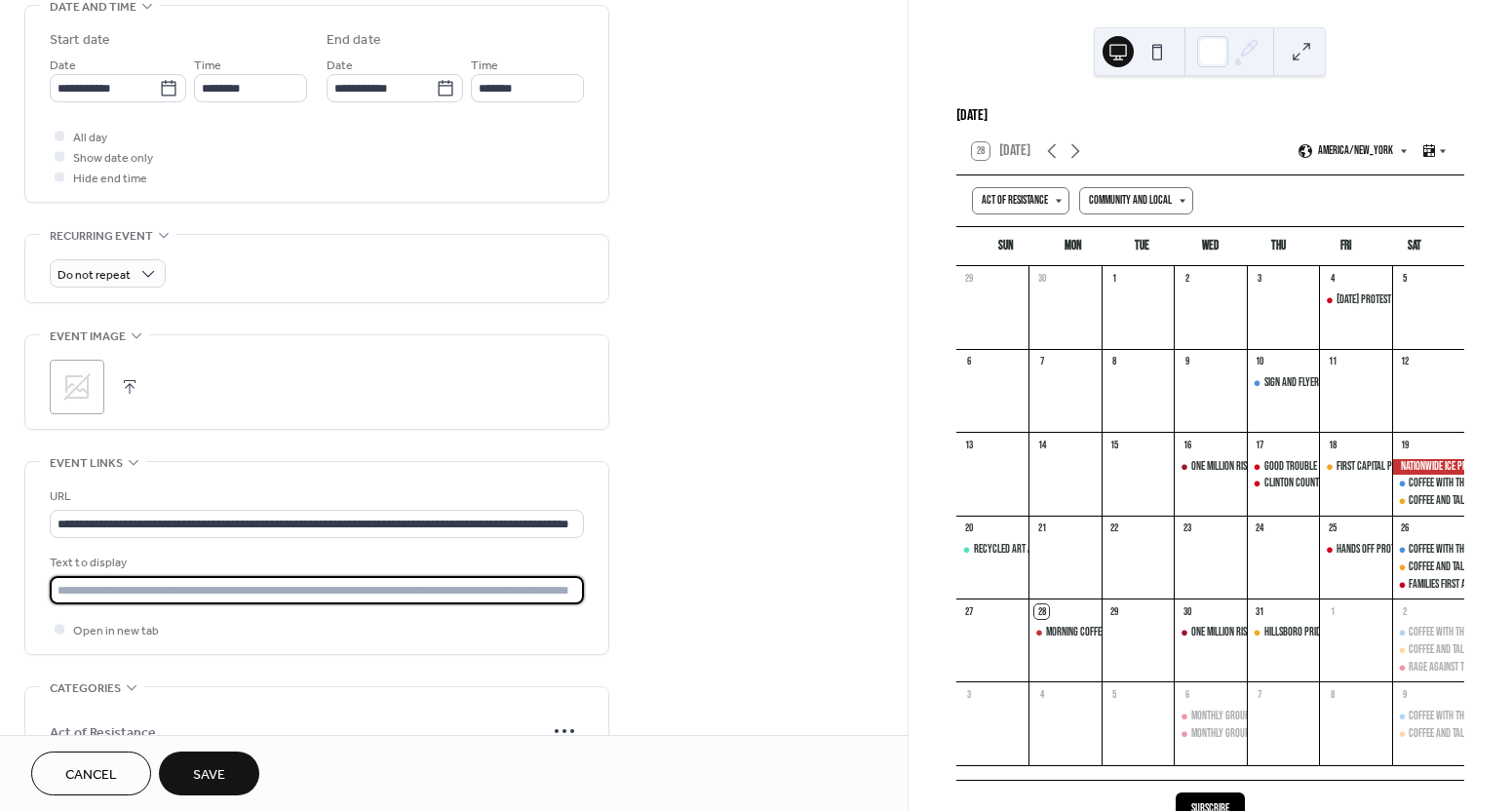 click at bounding box center (317, 590) 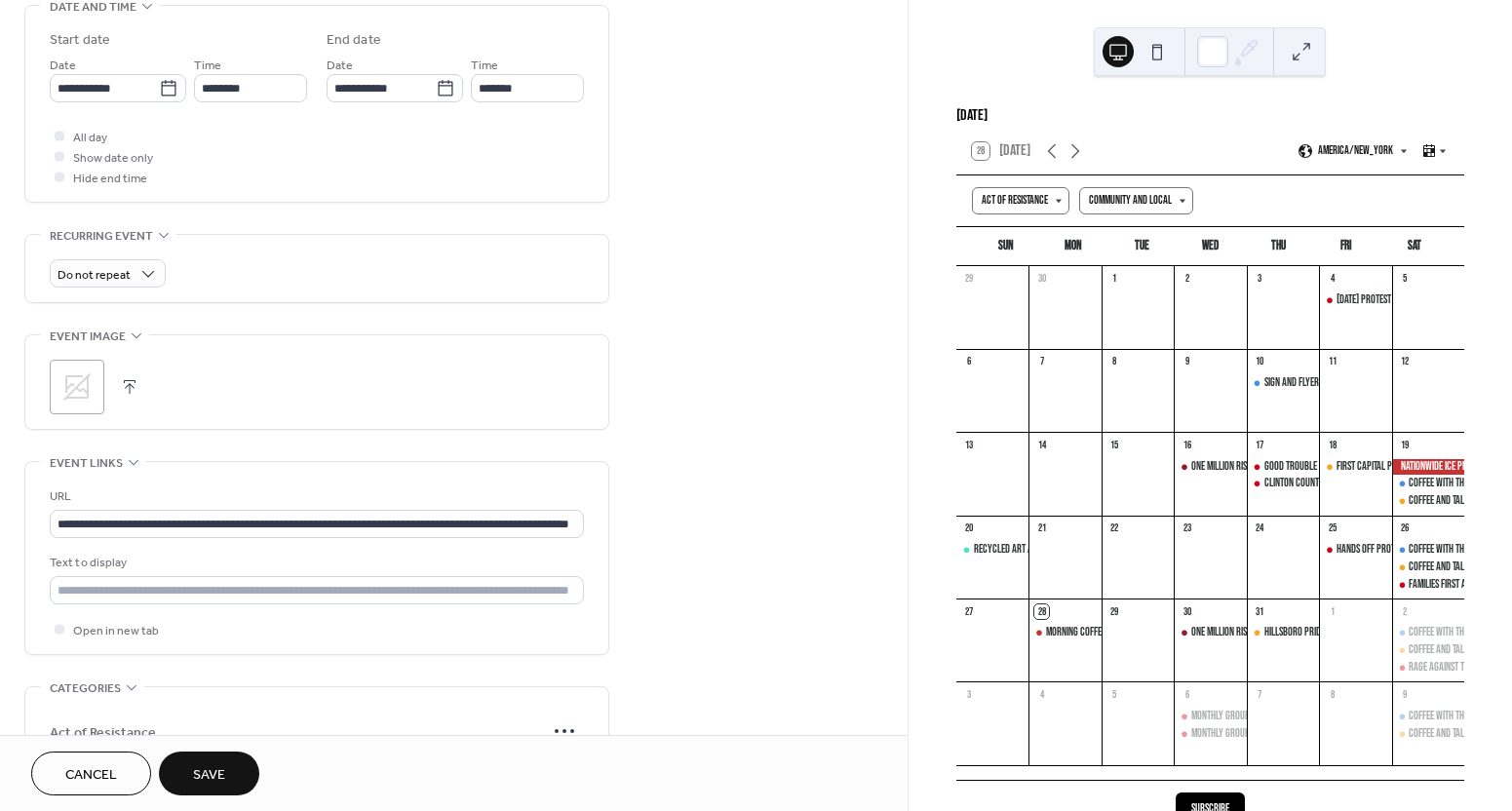 click on "**********" at bounding box center [453, 344] 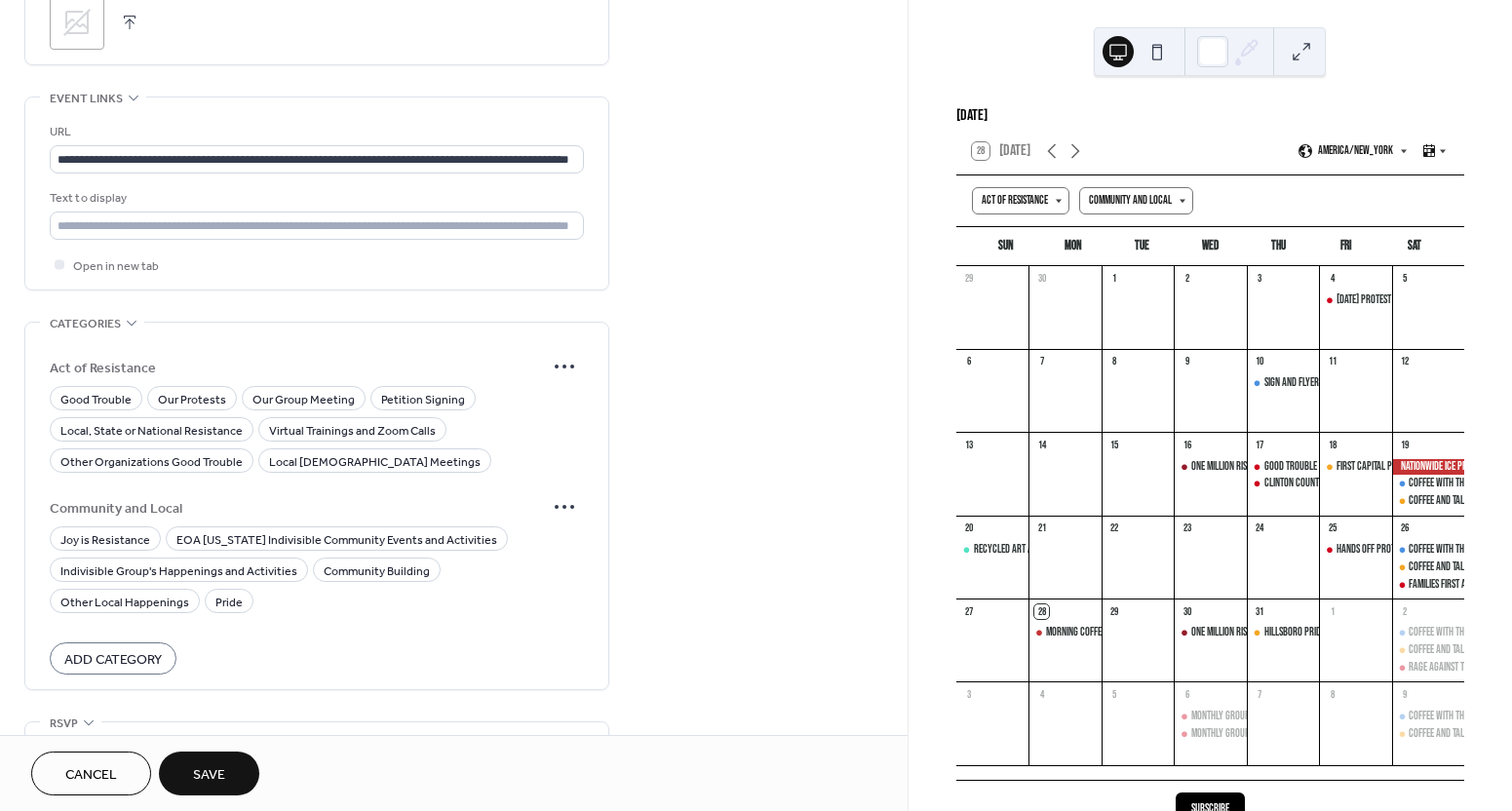 scroll, scrollTop: 1105, scrollLeft: 0, axis: vertical 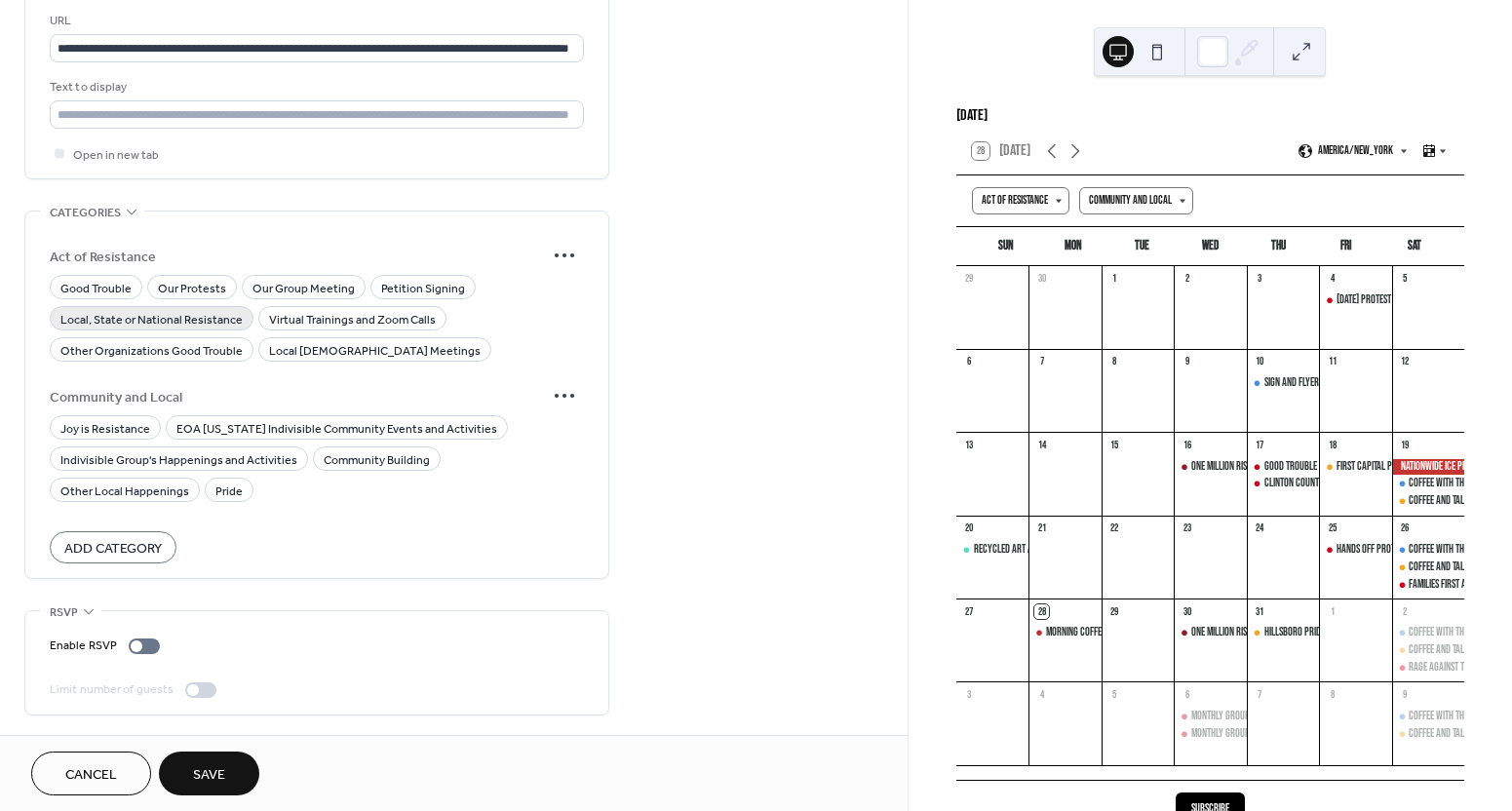 click on "Local, State or National Resistance" at bounding box center (151, 320) 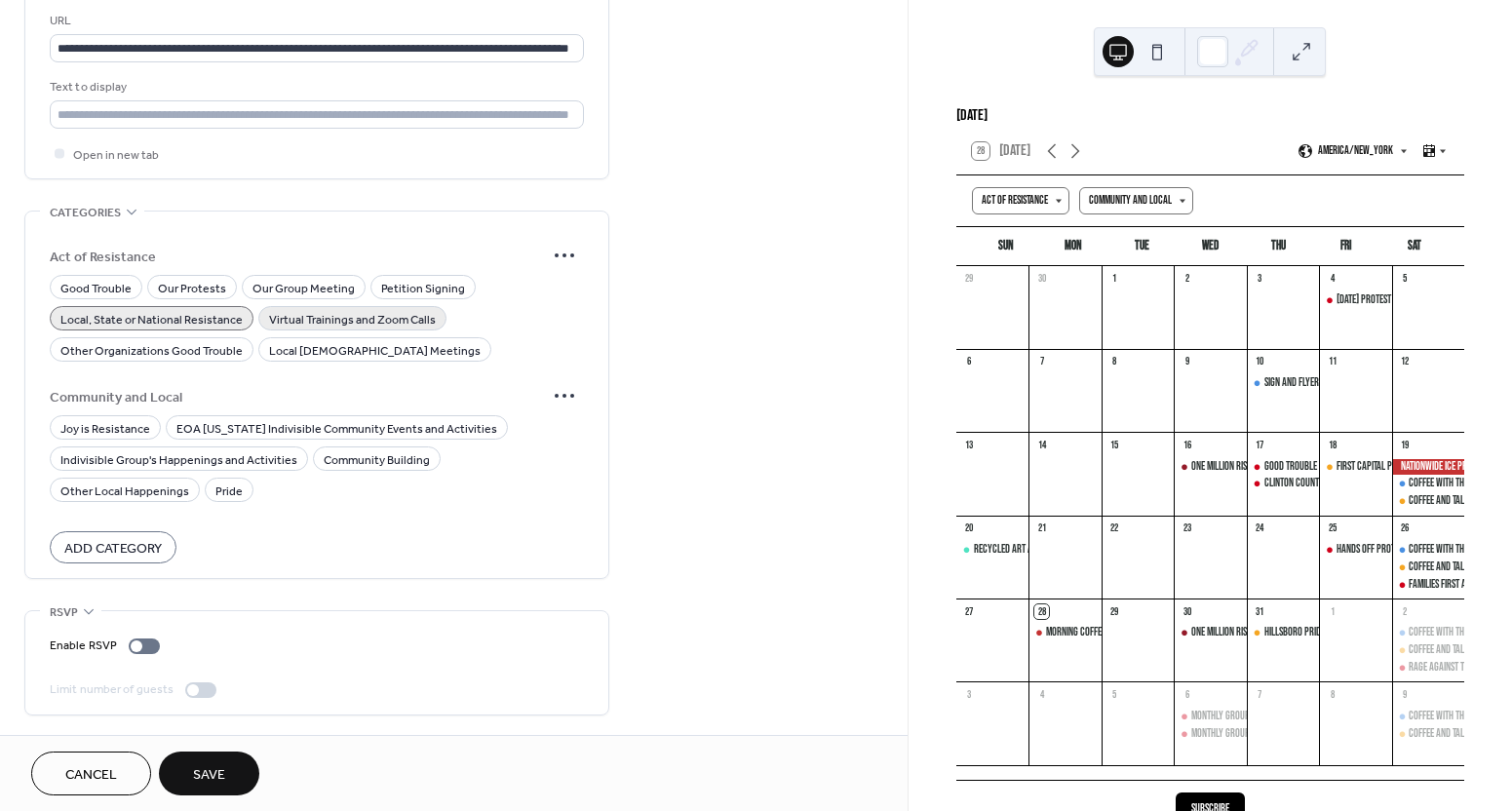 click on "Virtual Trainings and Zoom Calls" at bounding box center [352, 320] 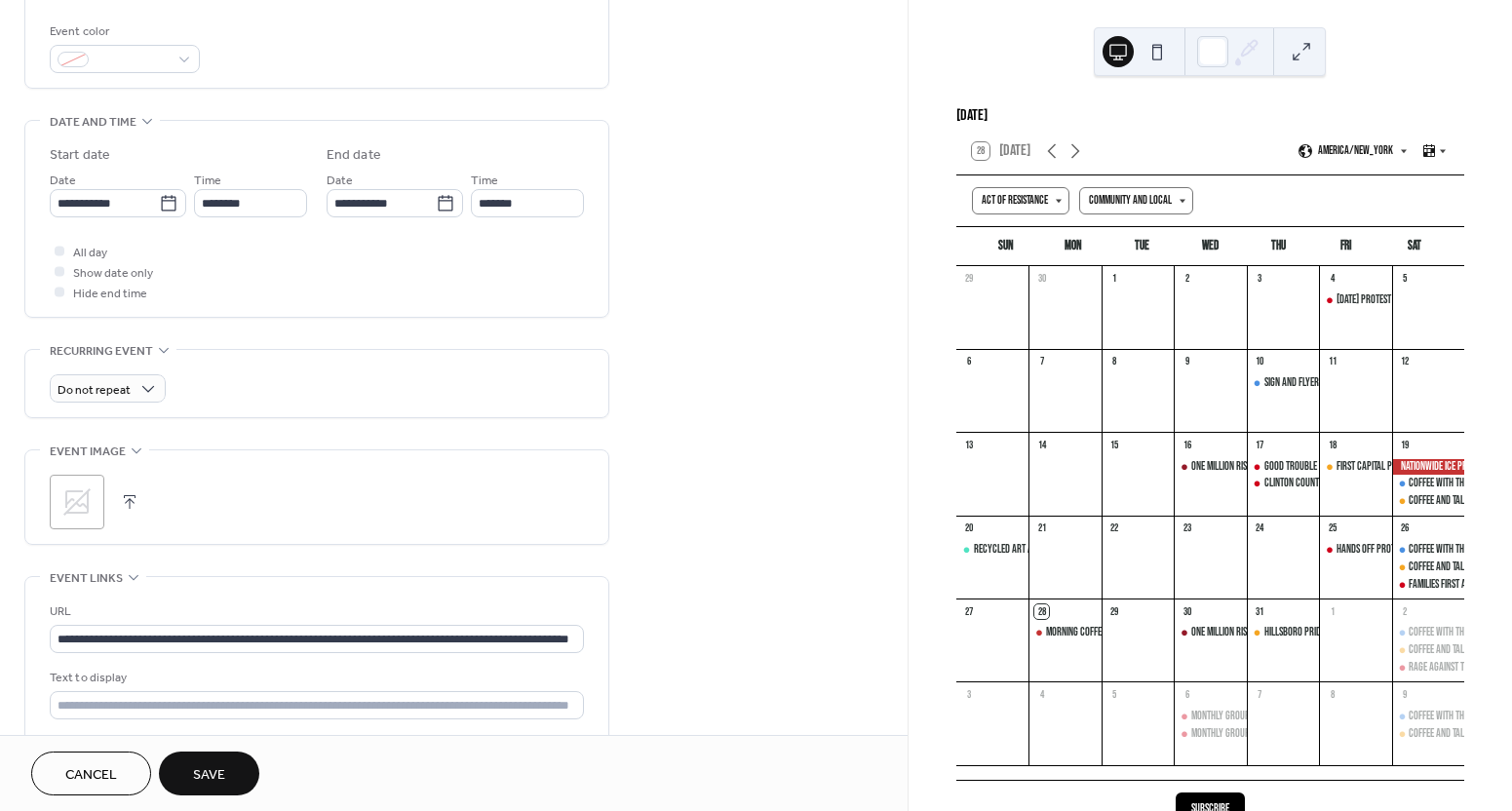 scroll, scrollTop: 573, scrollLeft: 0, axis: vertical 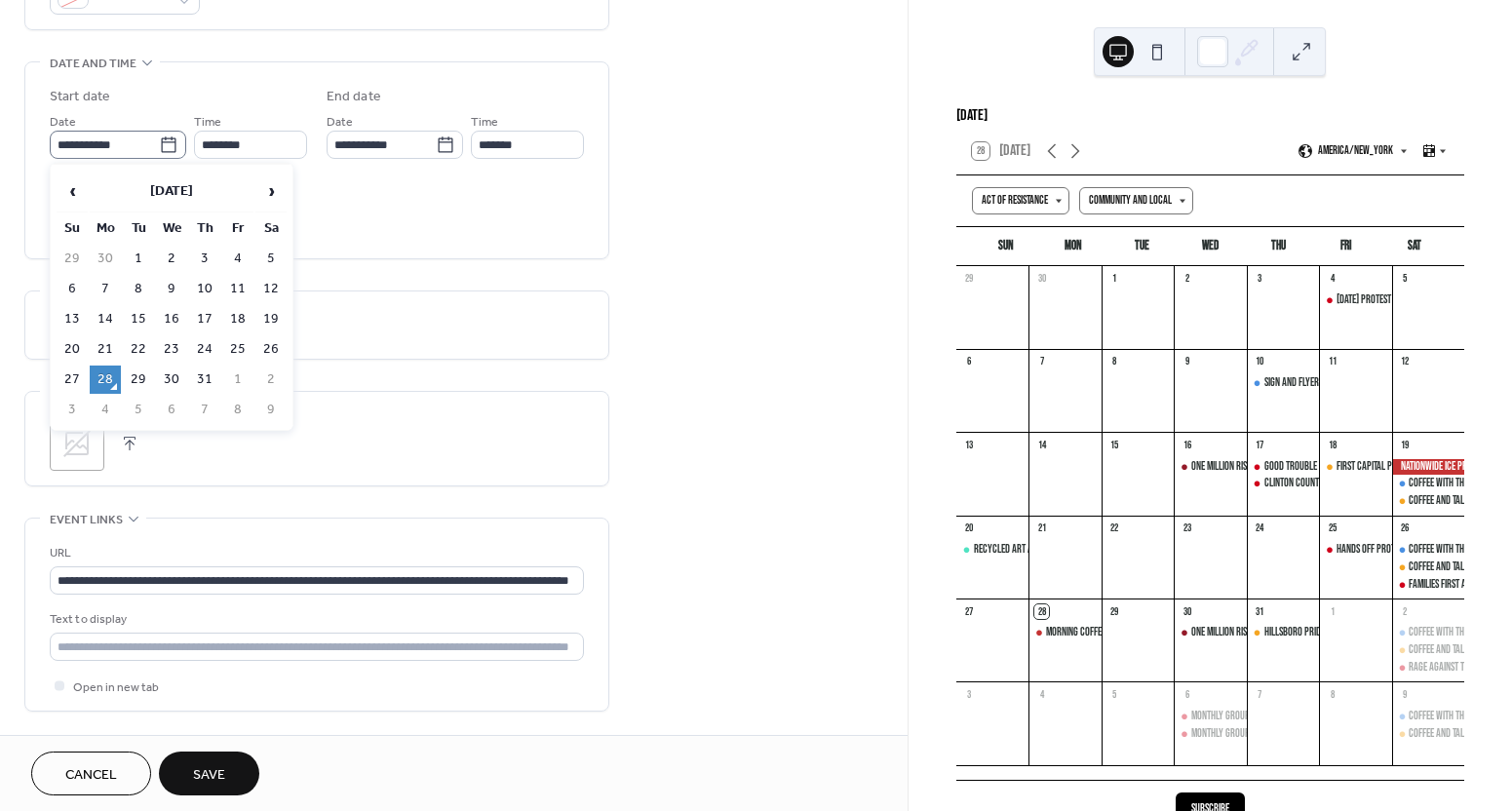 click 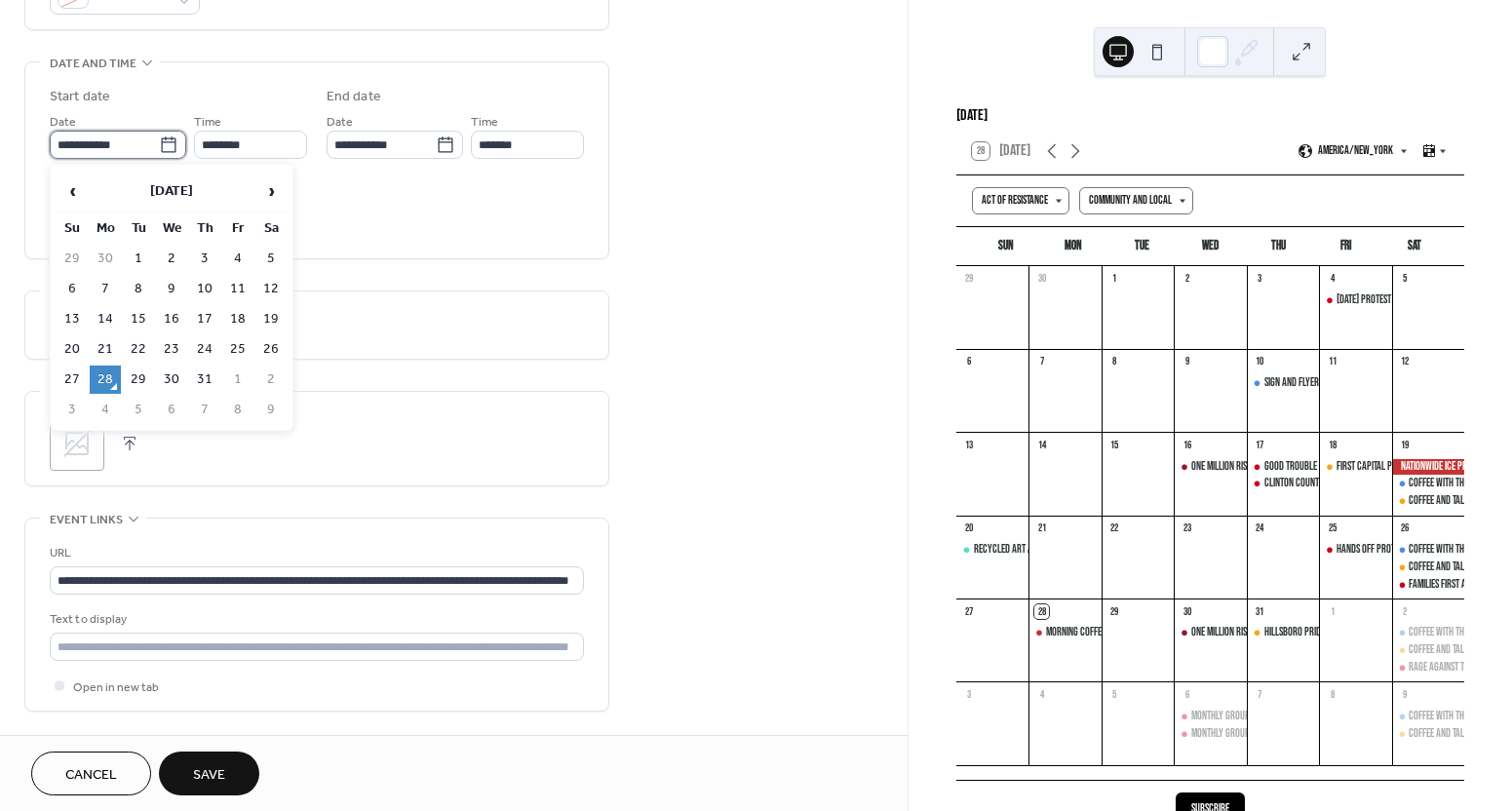 click on "**********" at bounding box center [104, 144] 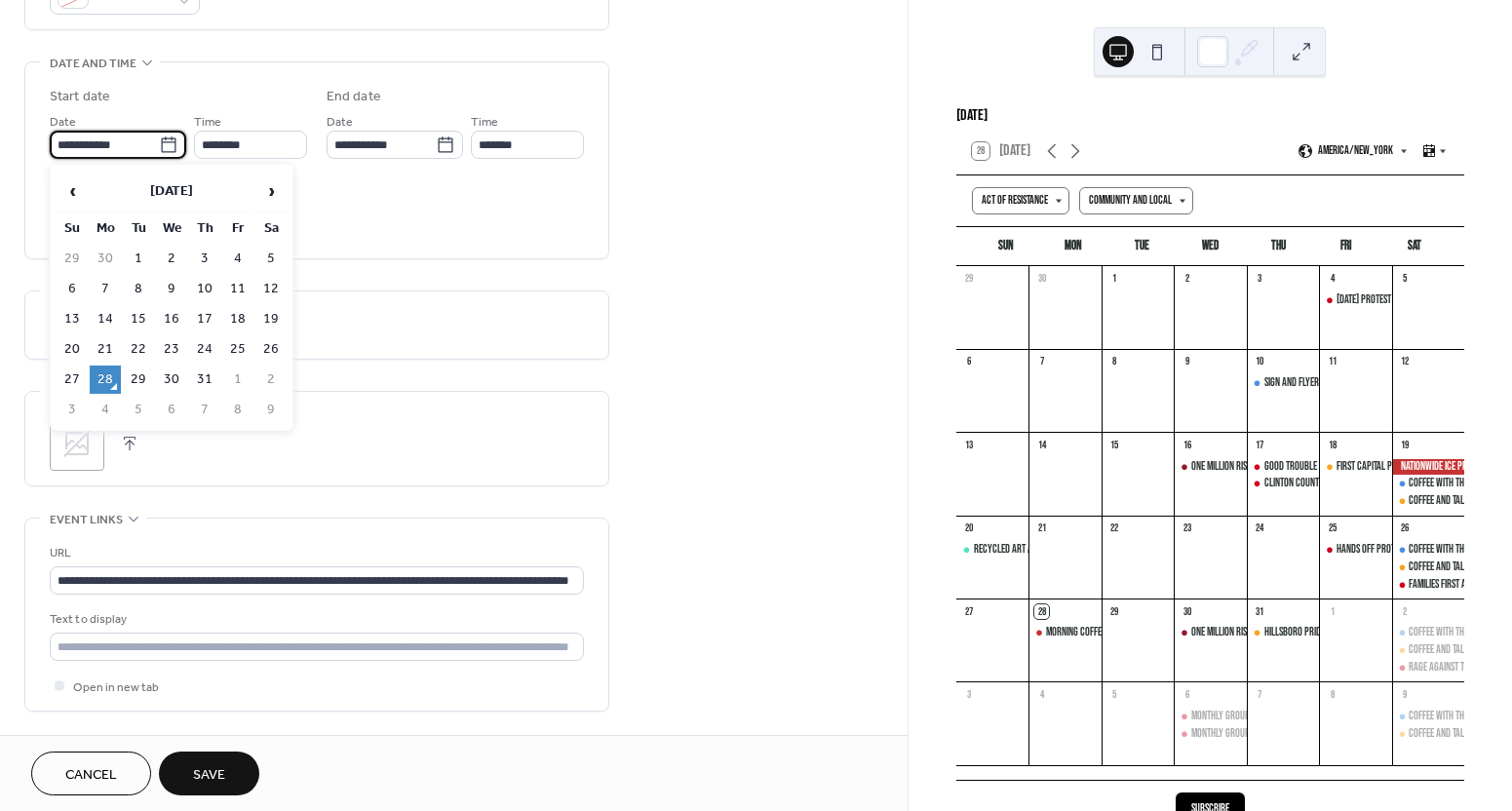 click on "31" at bounding box center (205, 379) 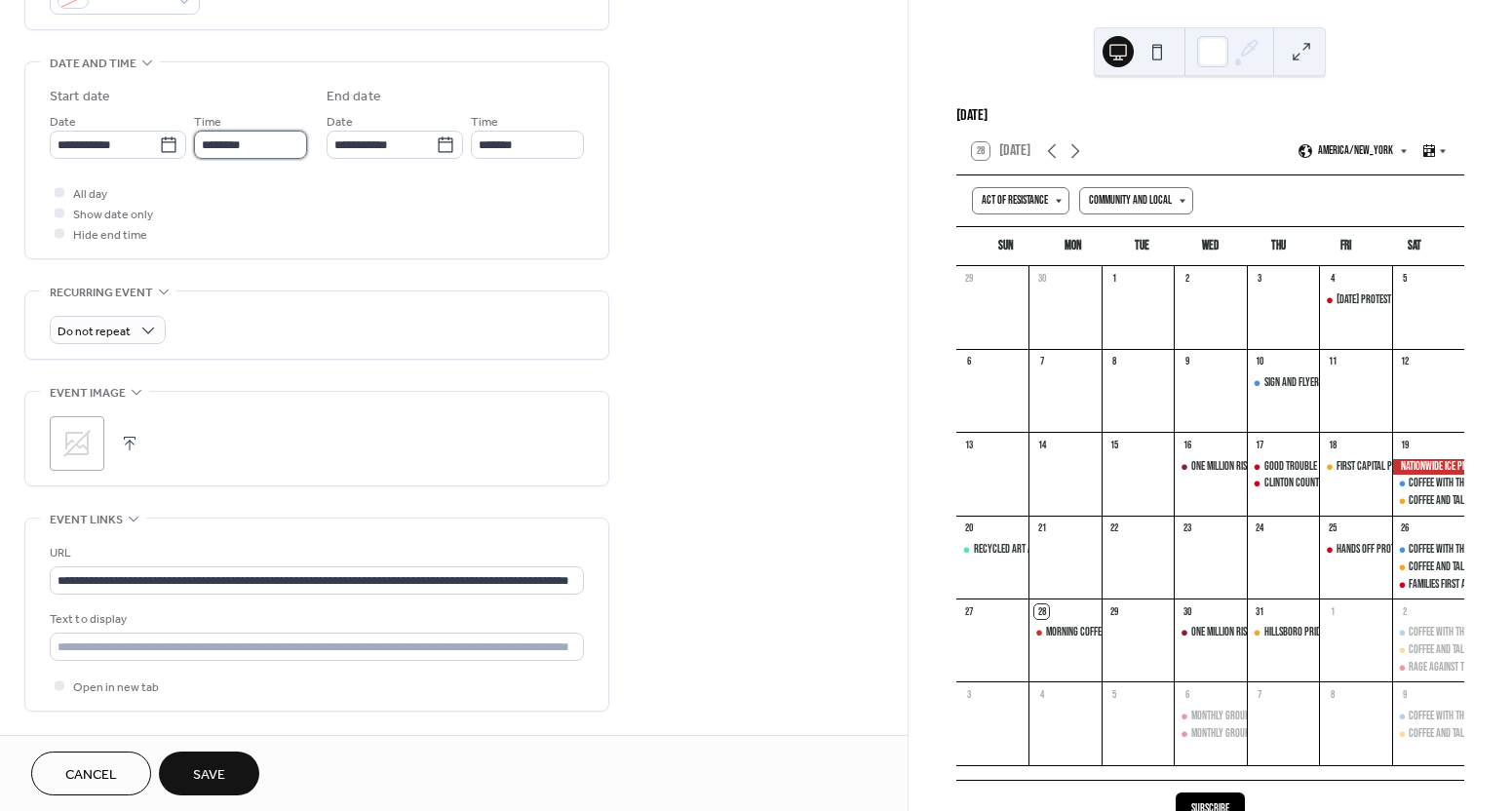 click on "********" at bounding box center [251, 144] 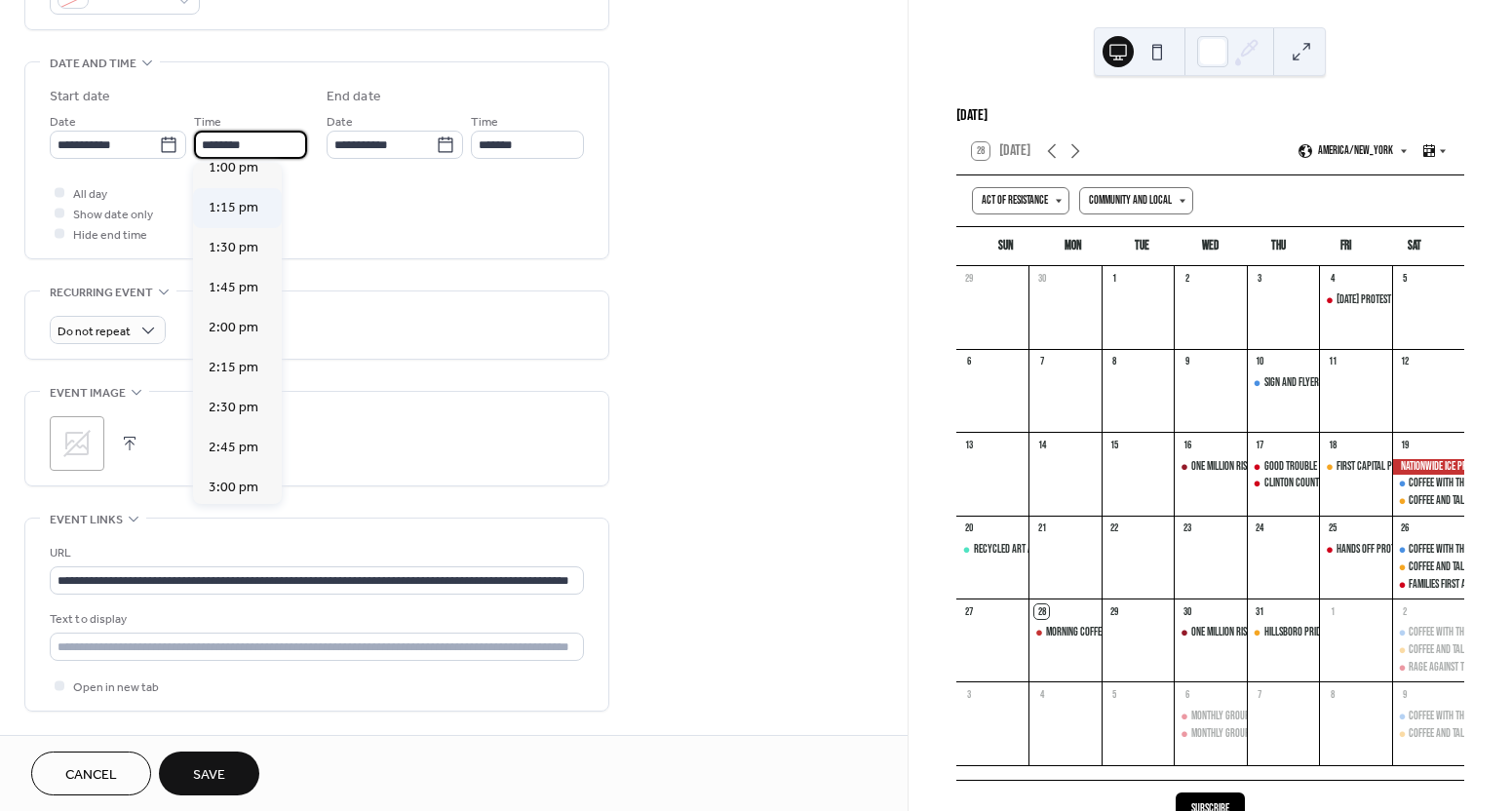 scroll, scrollTop: 2842, scrollLeft: 0, axis: vertical 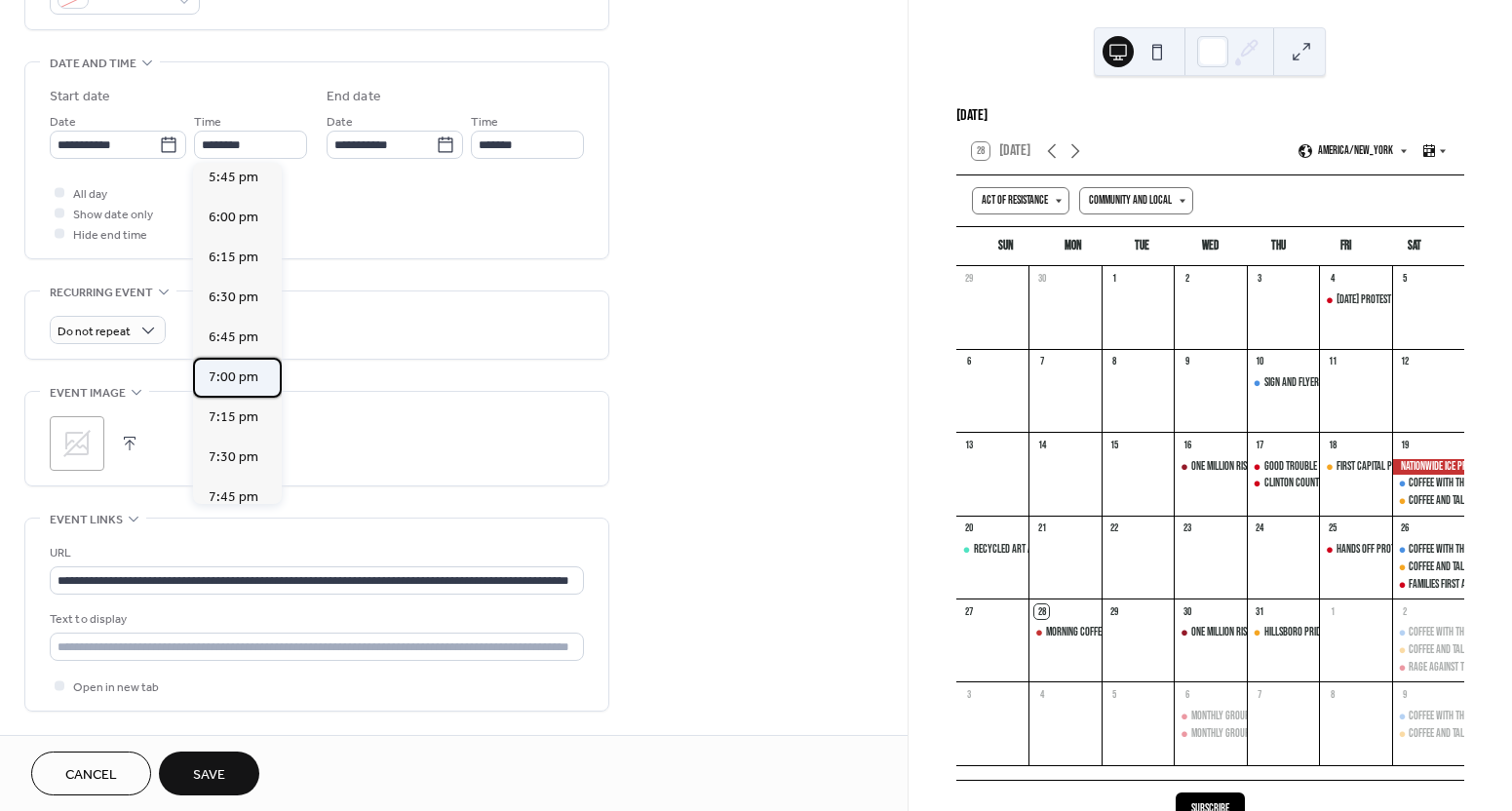click on "7:00 pm" at bounding box center (233, 377) 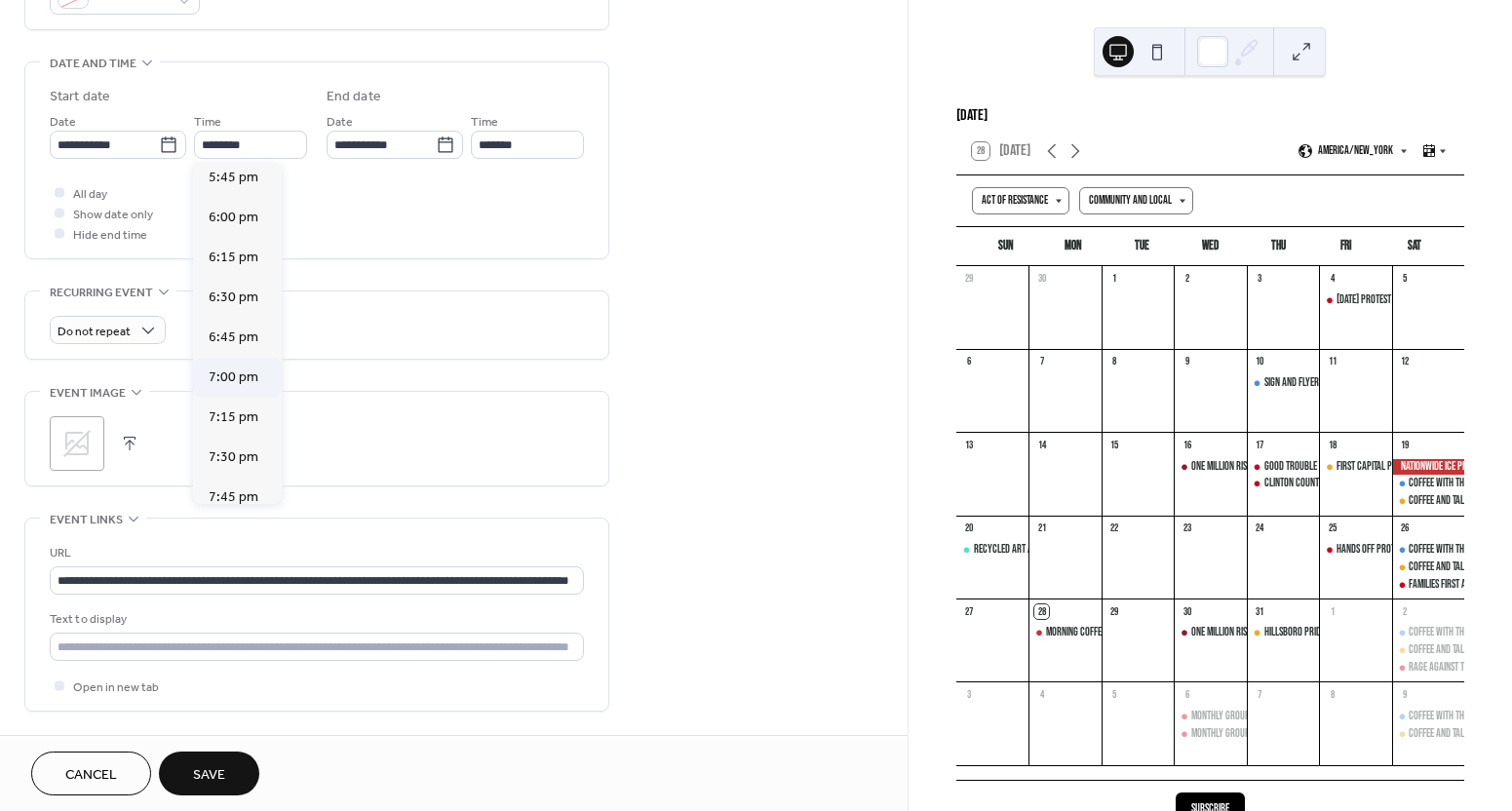 type on "*******" 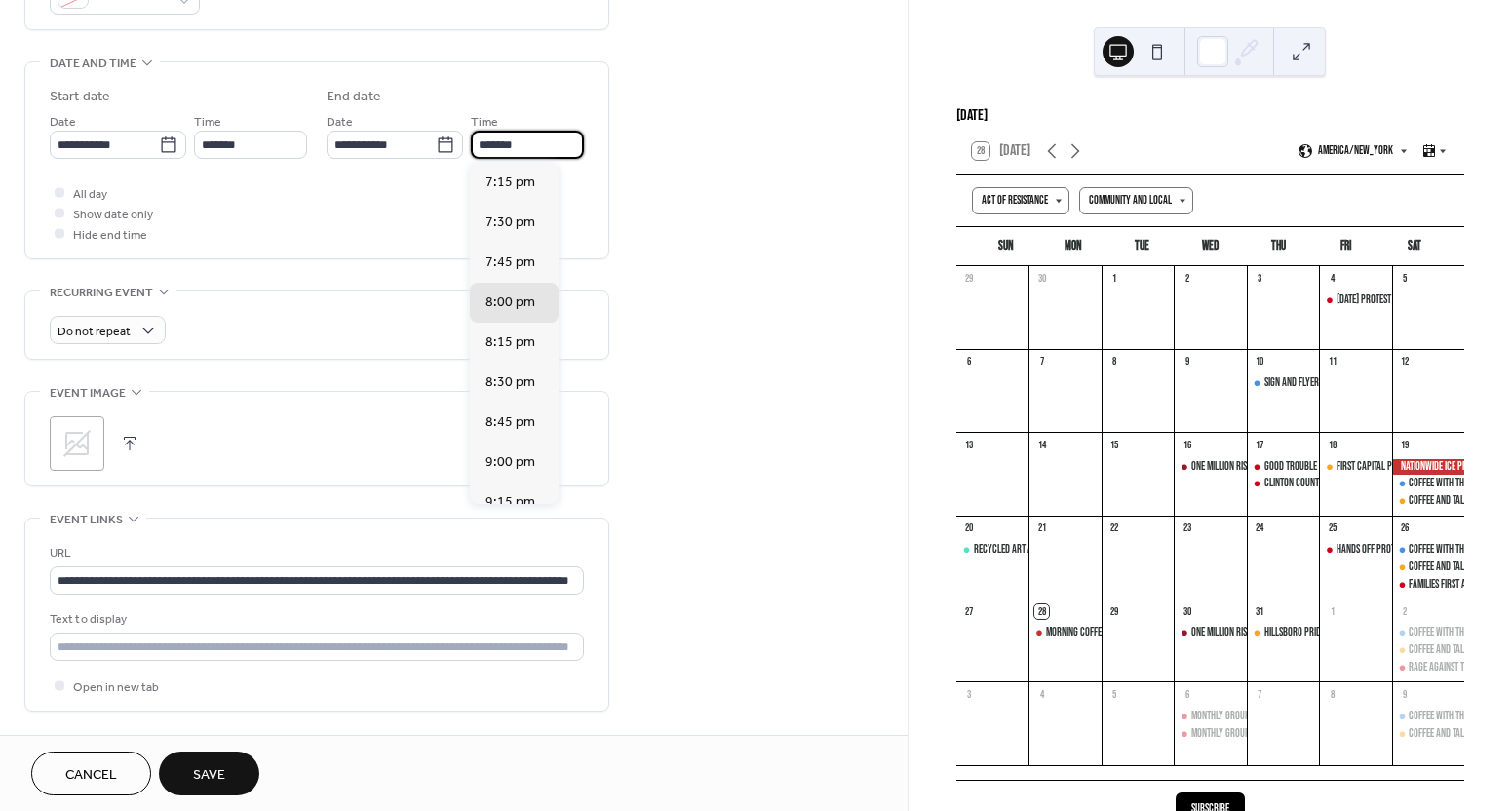 click on "*******" at bounding box center (527, 144) 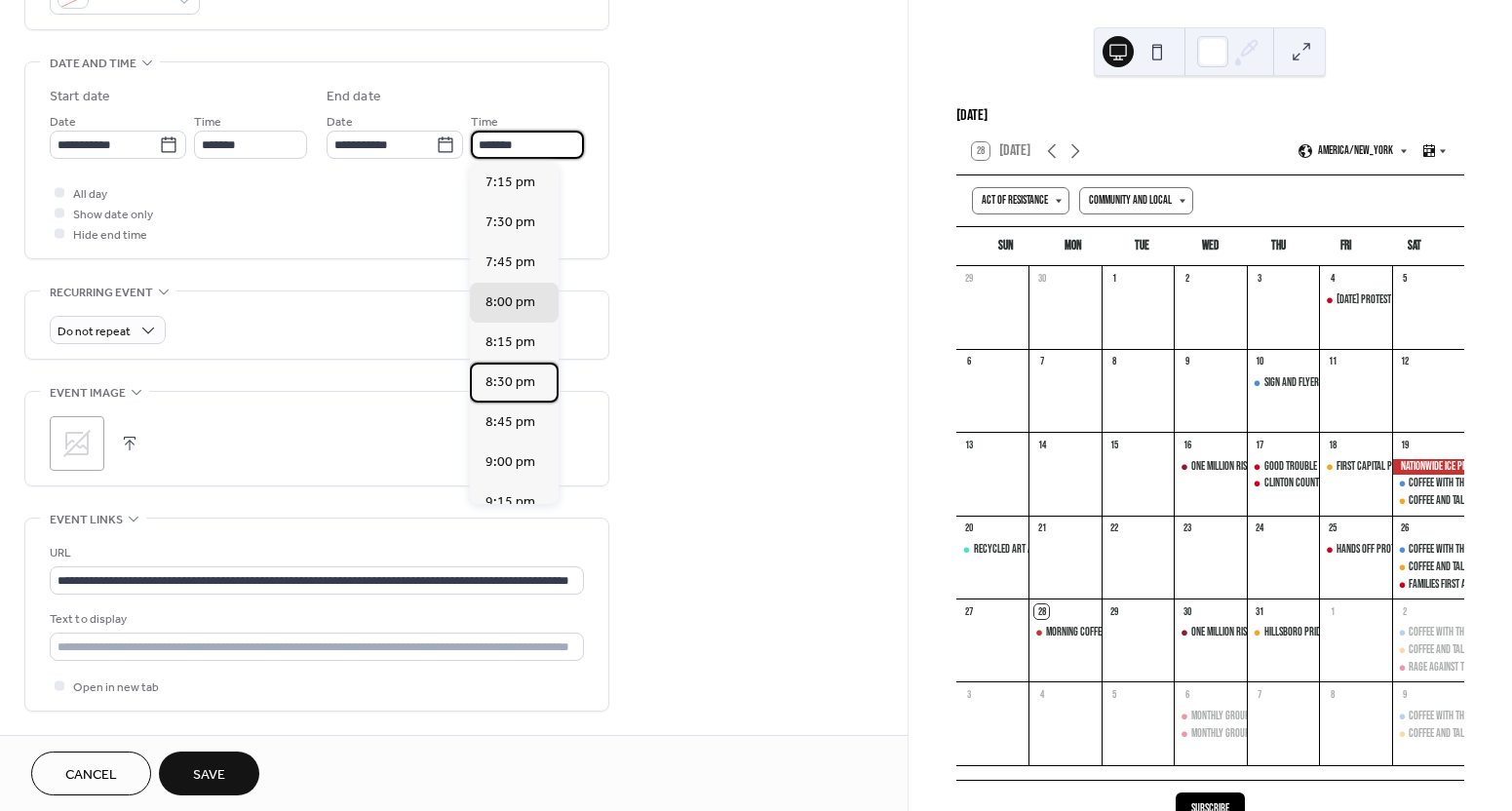 click on "8:30 pm" at bounding box center [510, 382] 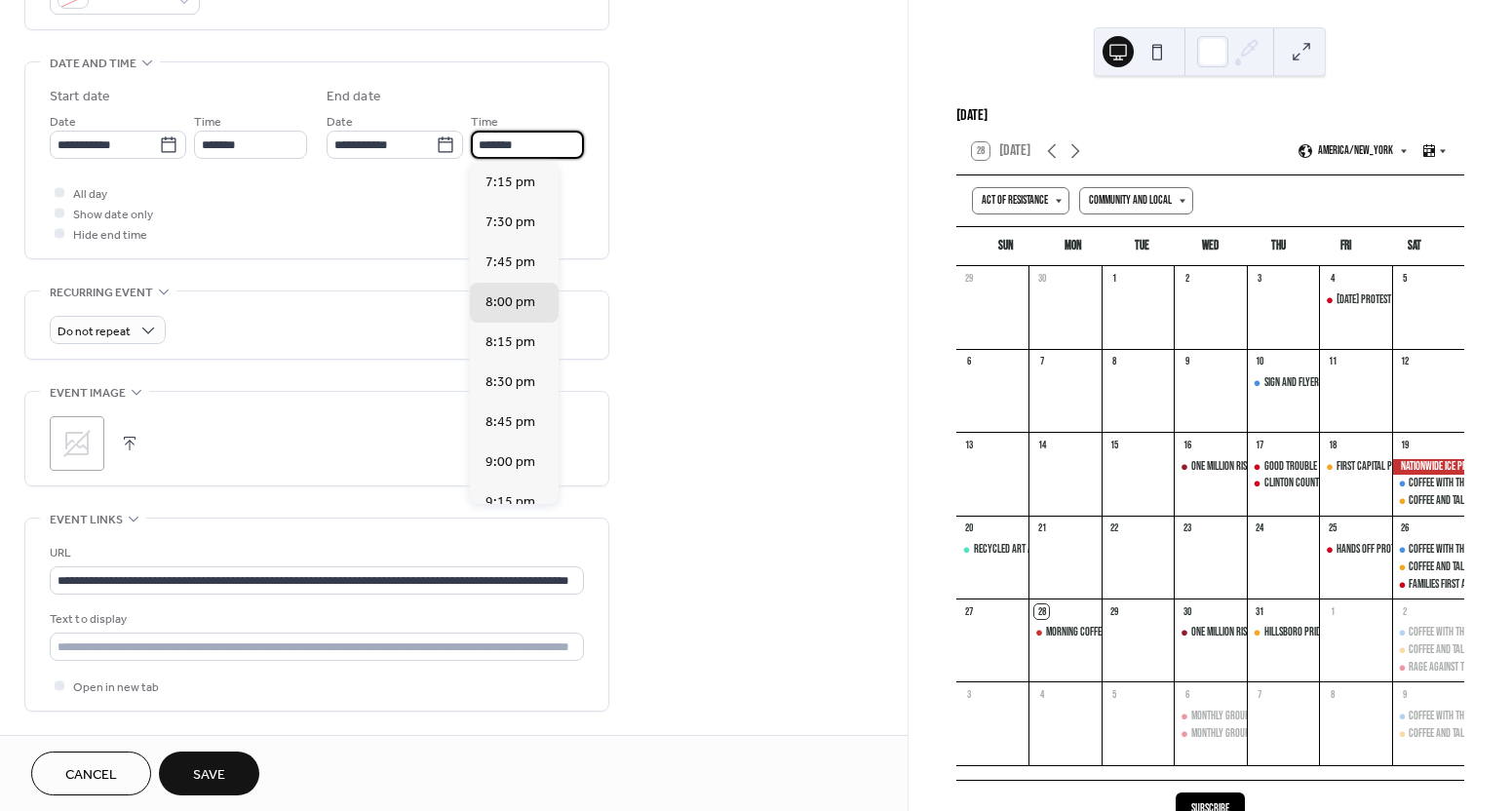 type on "*******" 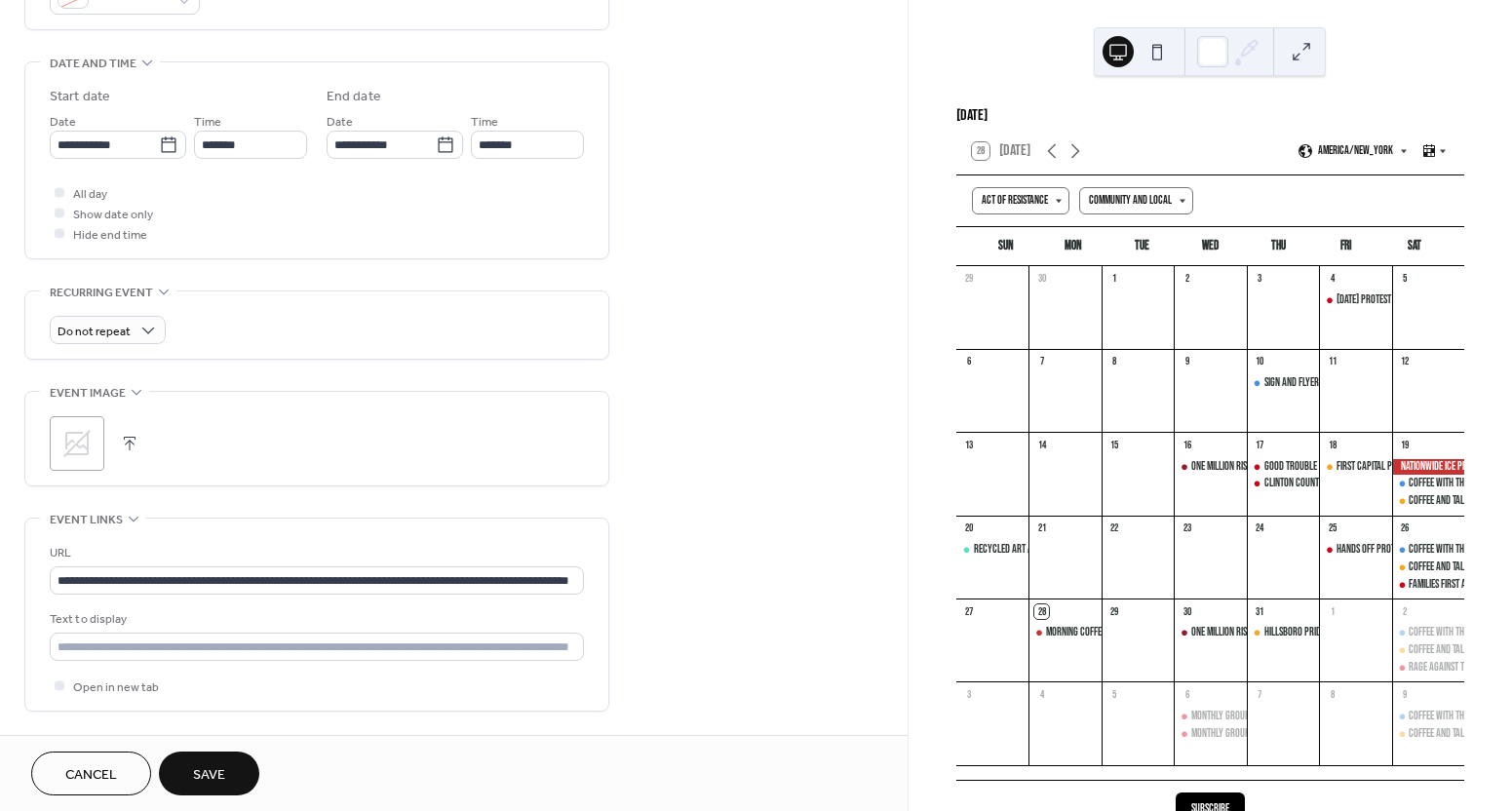 click on "All day Show date only Hide end time" at bounding box center [317, 212] 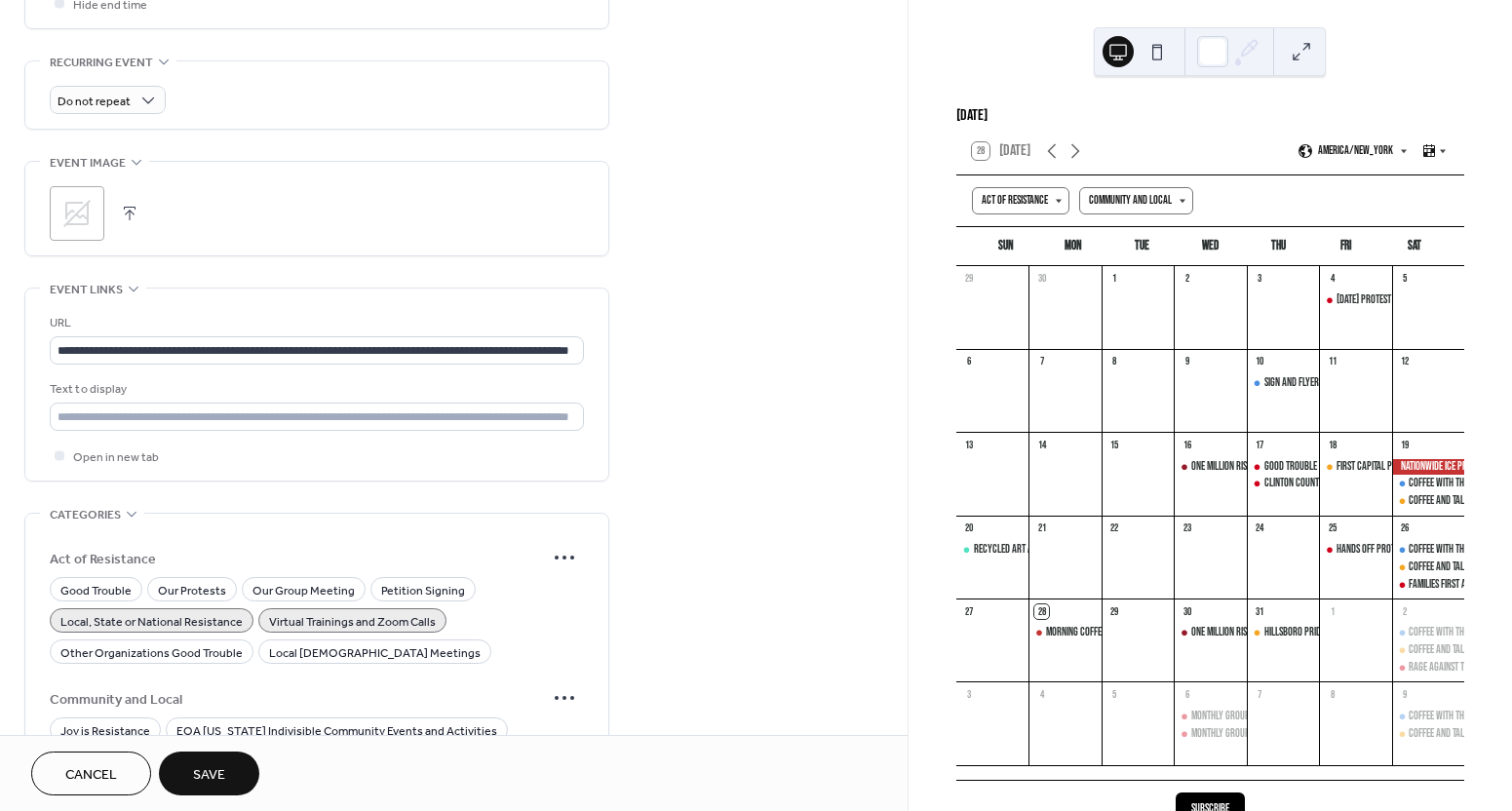 scroll, scrollTop: 1105, scrollLeft: 0, axis: vertical 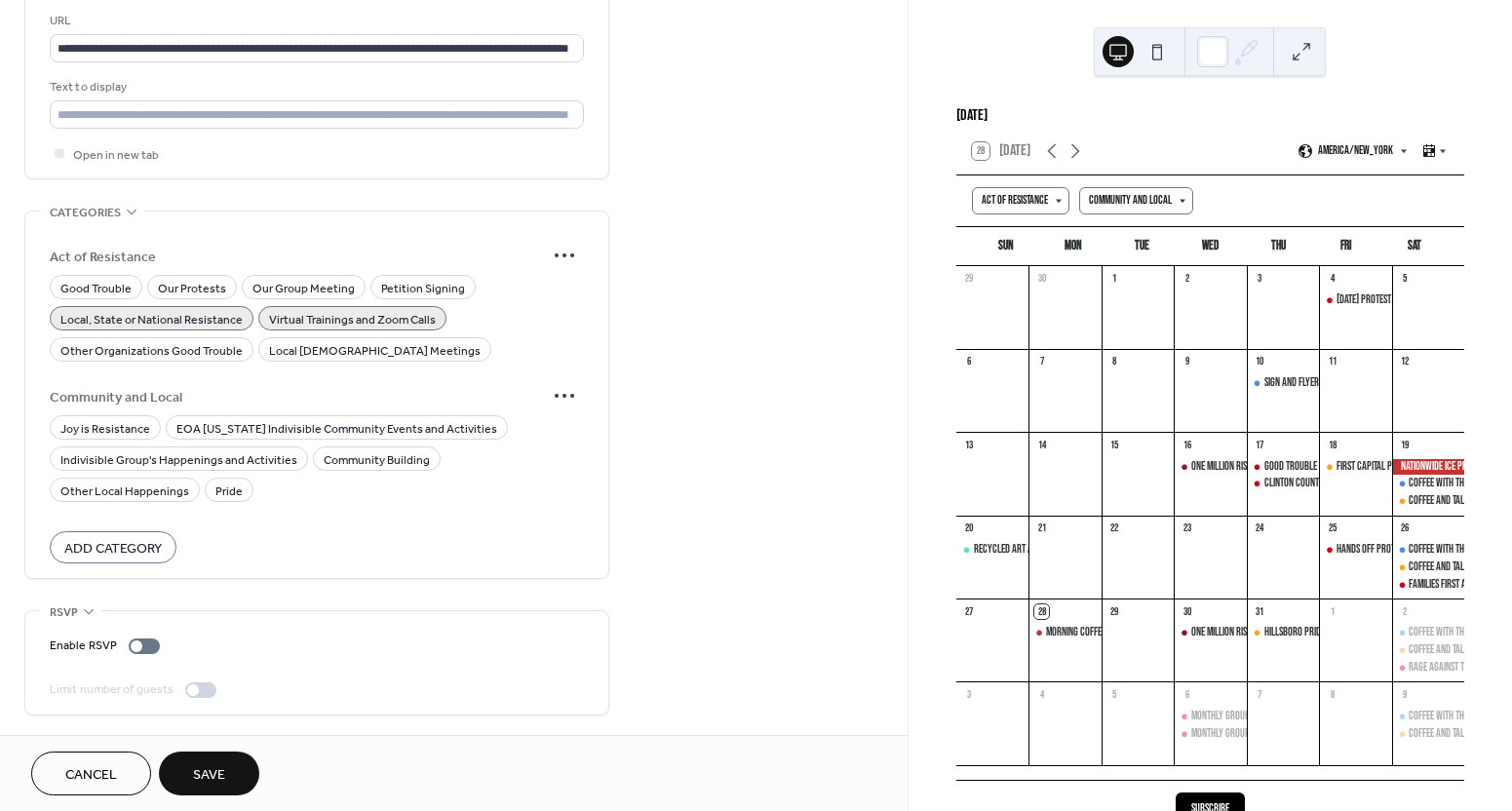 click on "Save" at bounding box center [209, 775] 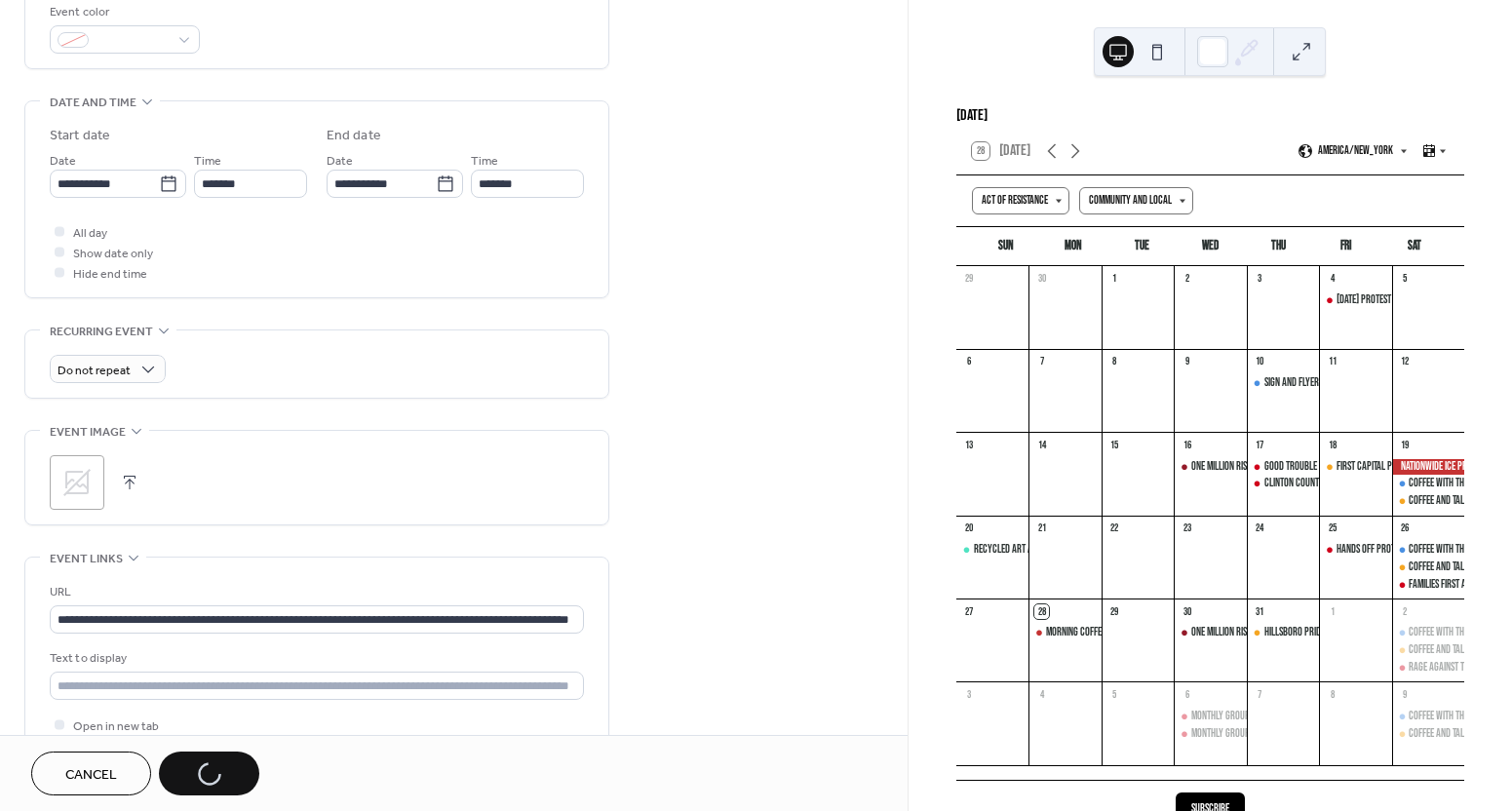 scroll, scrollTop: 0, scrollLeft: 0, axis: both 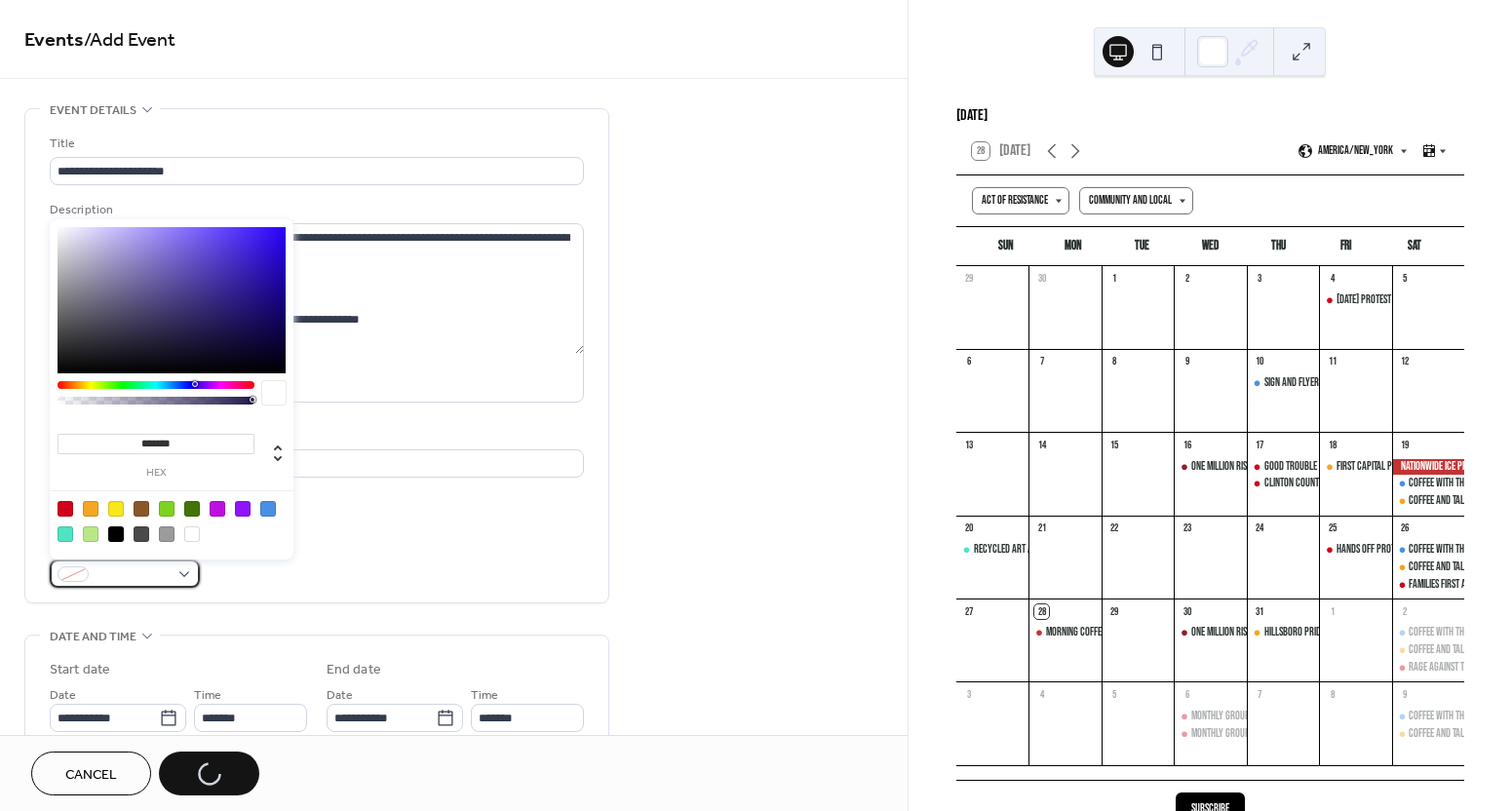 click at bounding box center [125, 573] 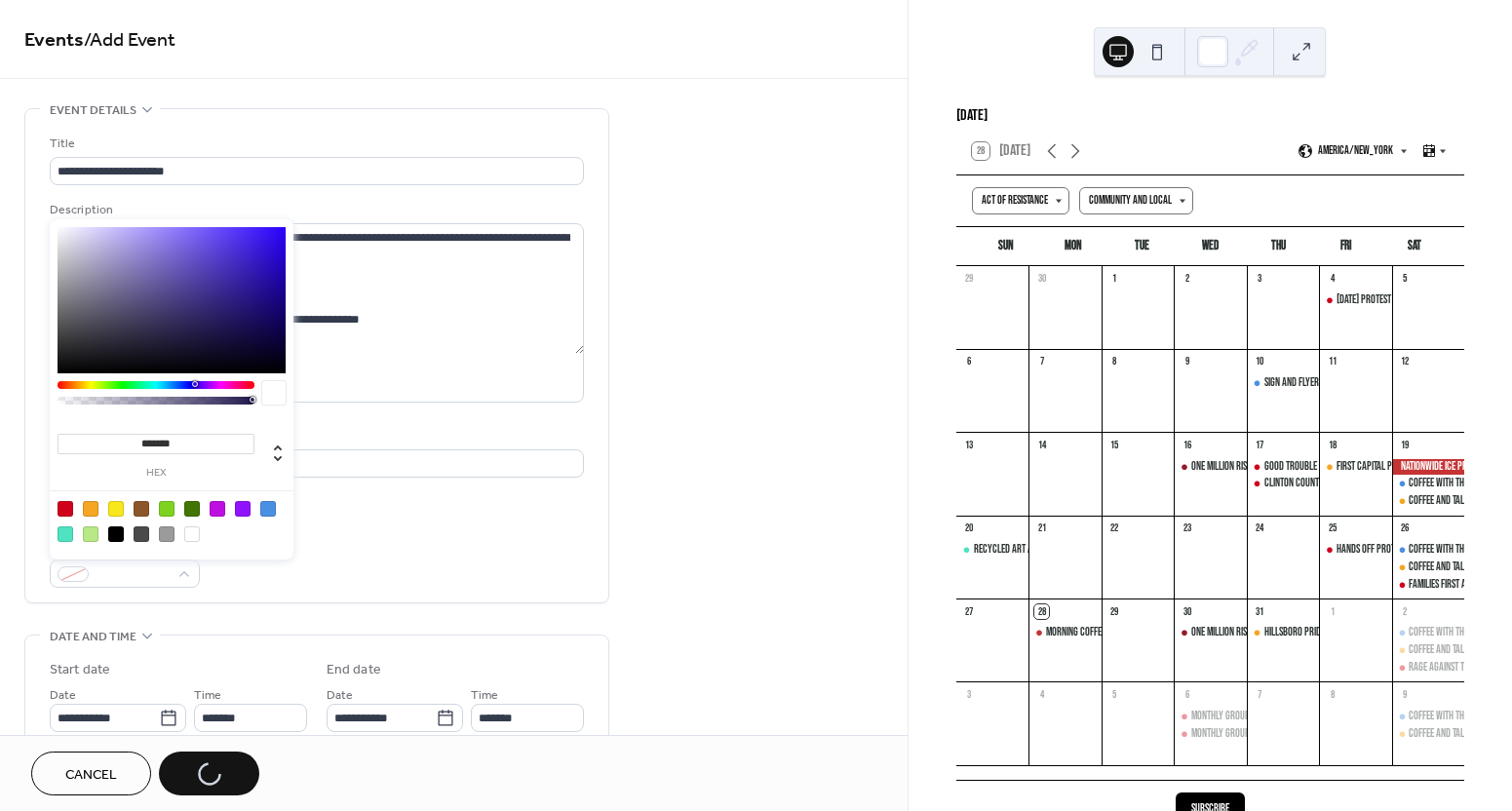 drag, startPoint x: 68, startPoint y: 515, endPoint x: 130, endPoint y: 497, distance: 64.56005 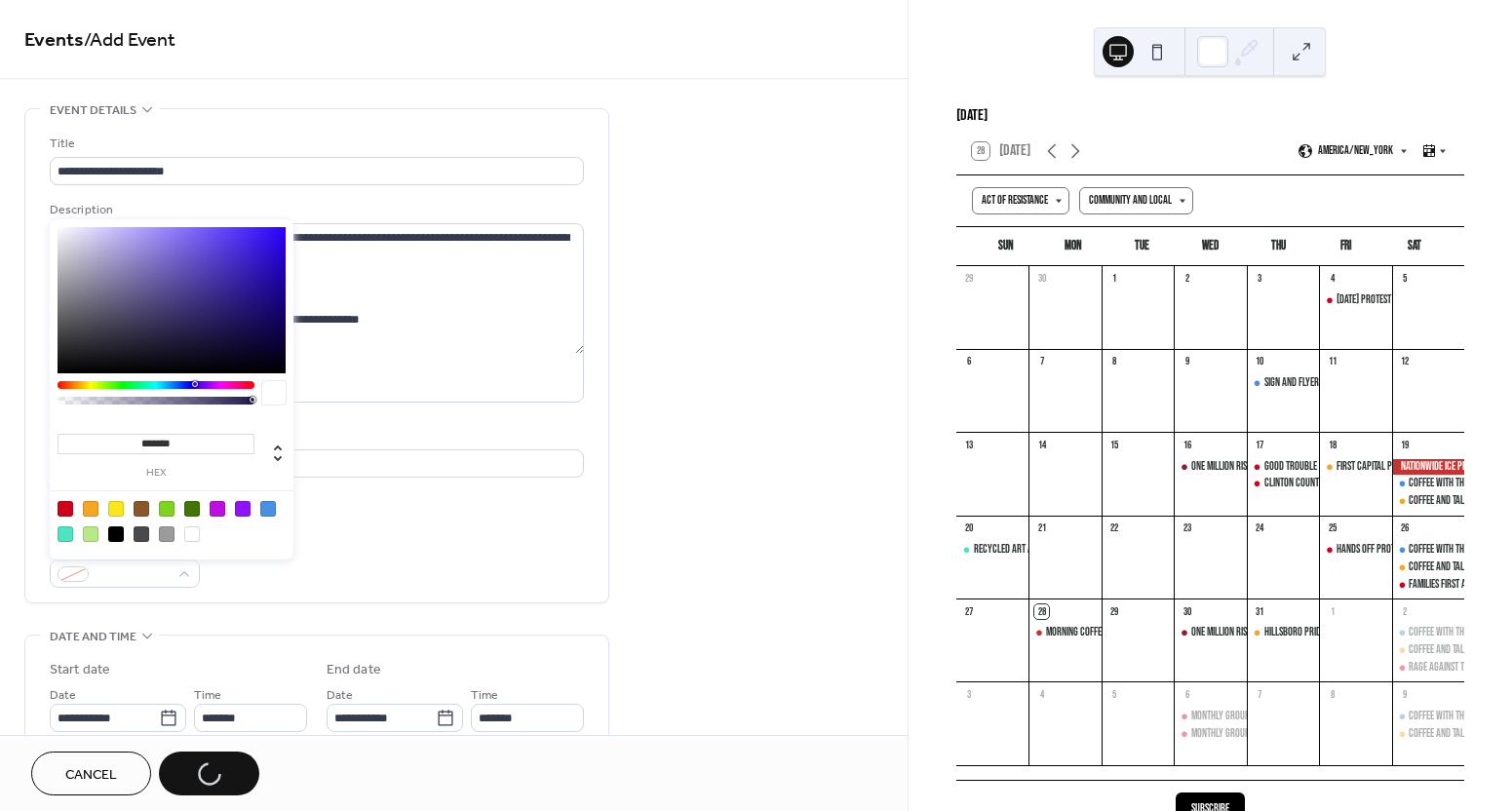 click at bounding box center [65, 509] 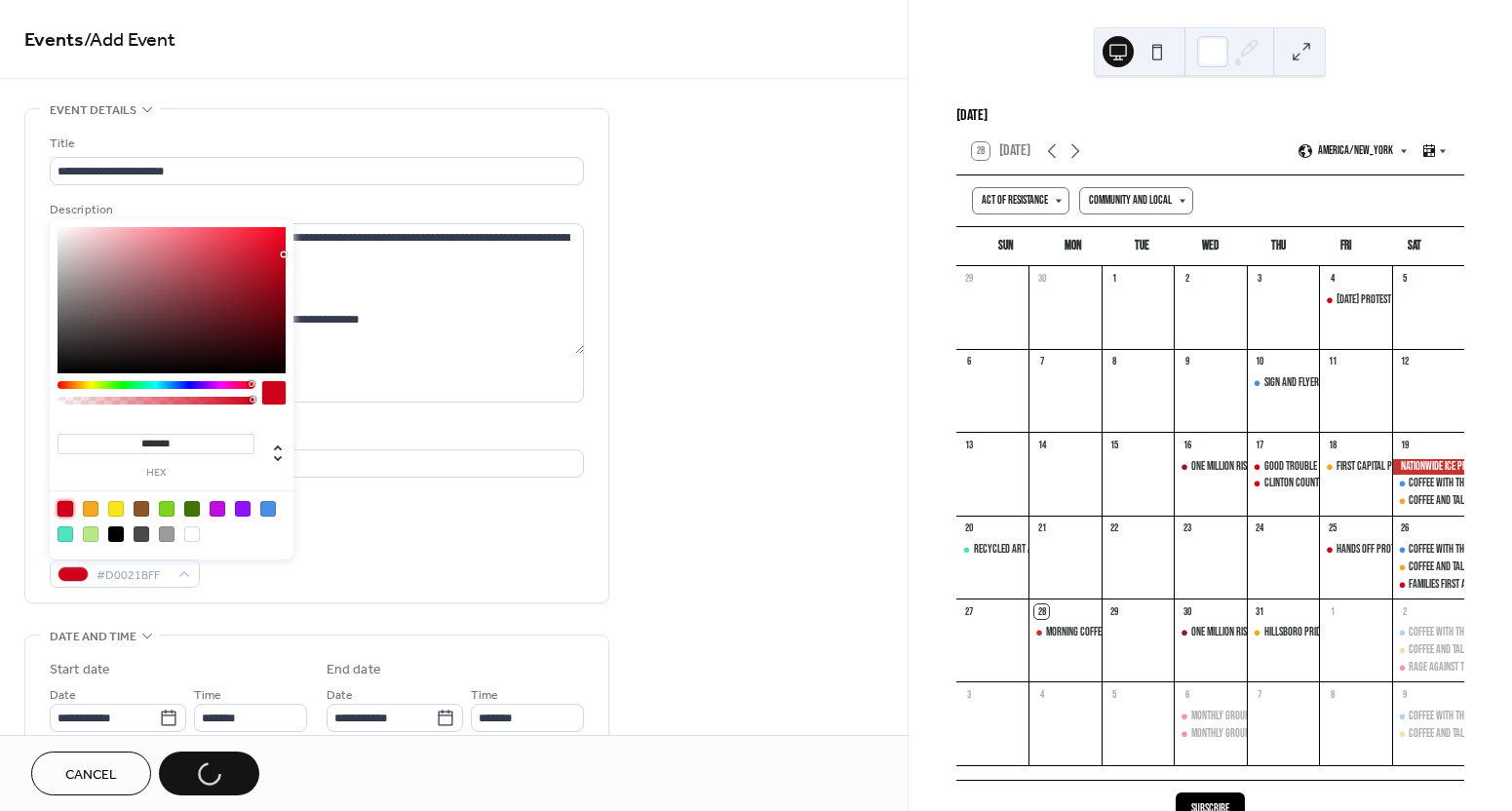 click on "**********" at bounding box center (453, 974) 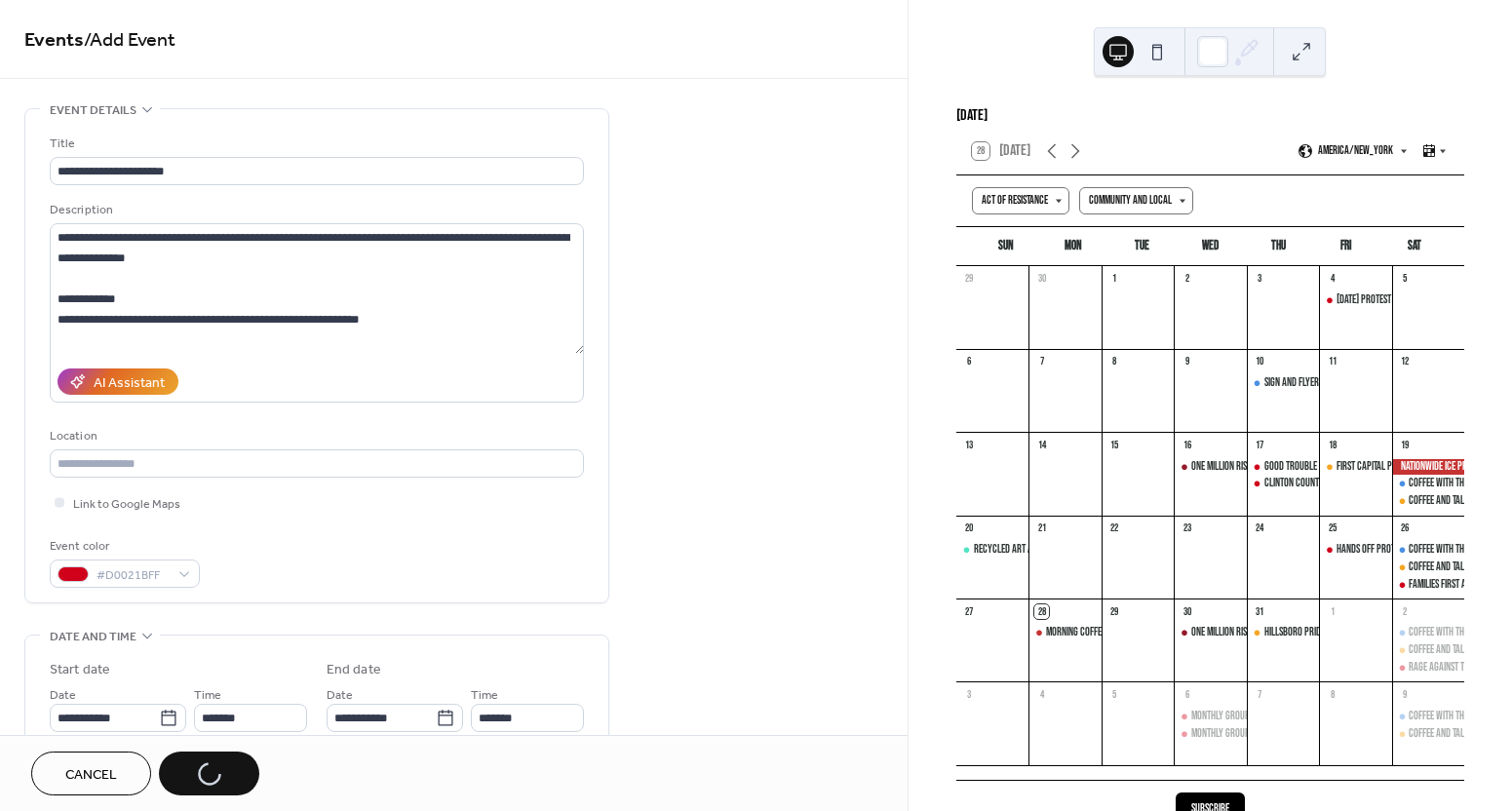 click on "**********" at bounding box center (453, 974) 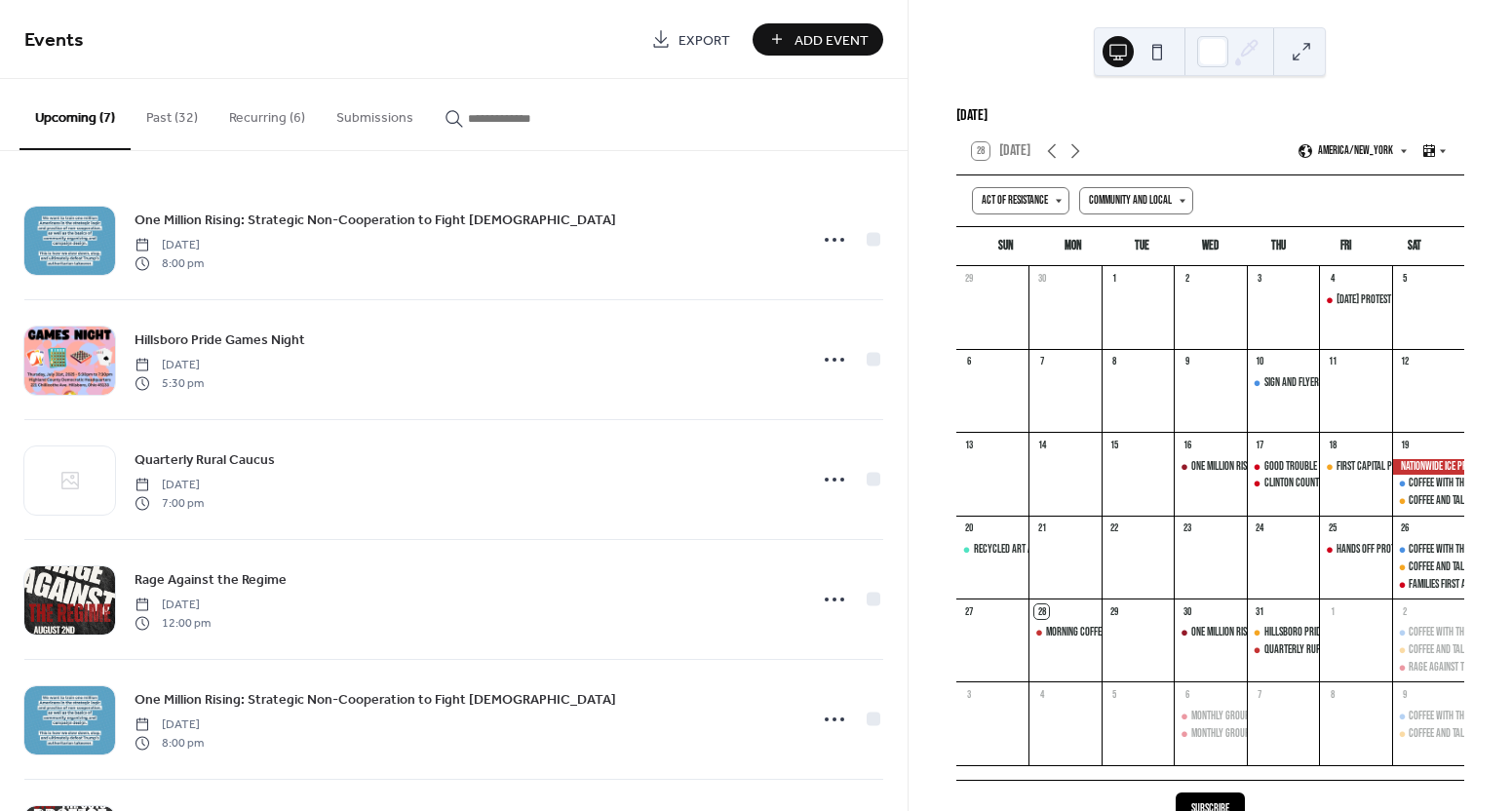 click on "Add Event" at bounding box center [832, 40] 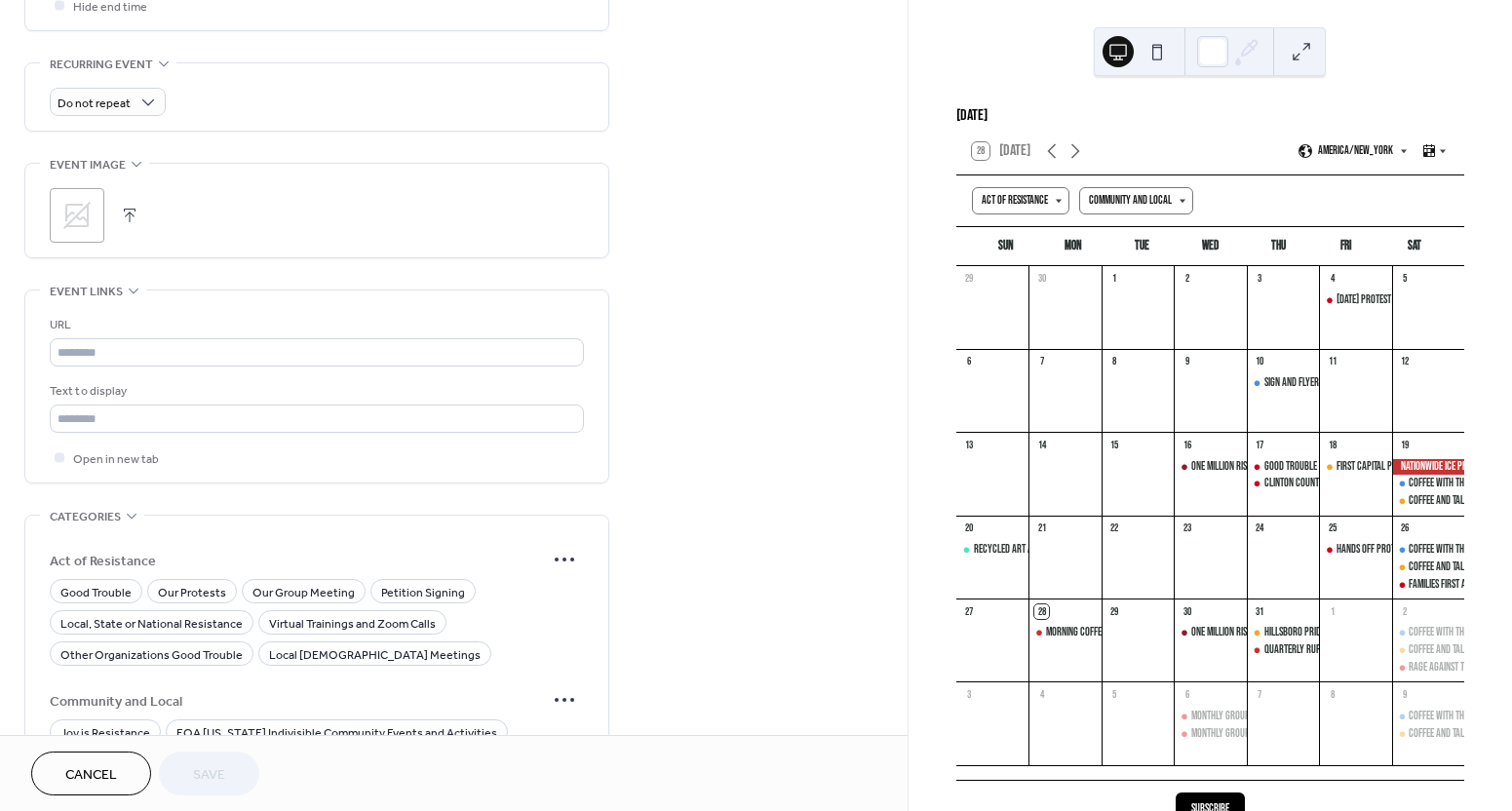 scroll, scrollTop: 816, scrollLeft: 0, axis: vertical 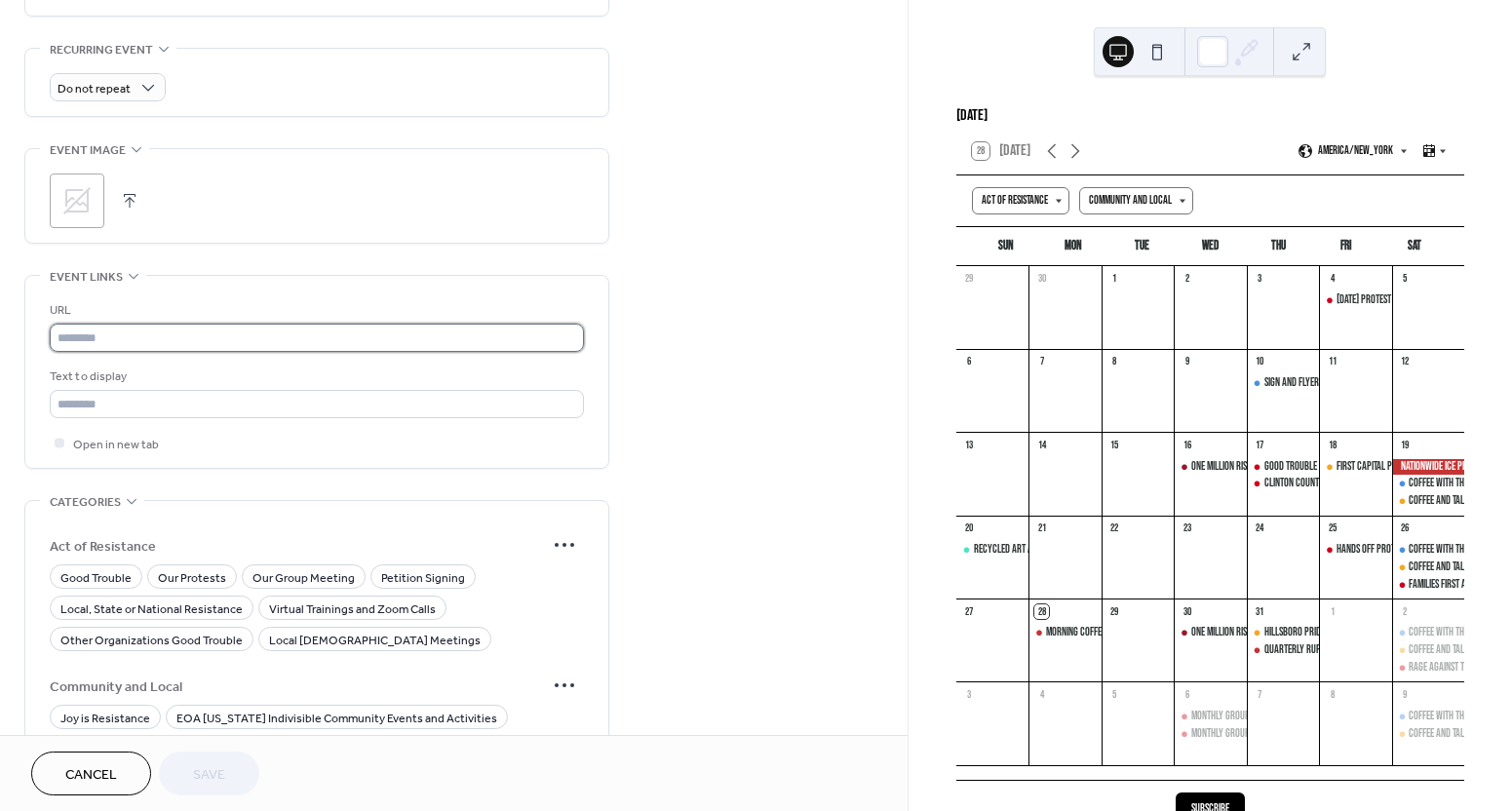click at bounding box center [317, 337] 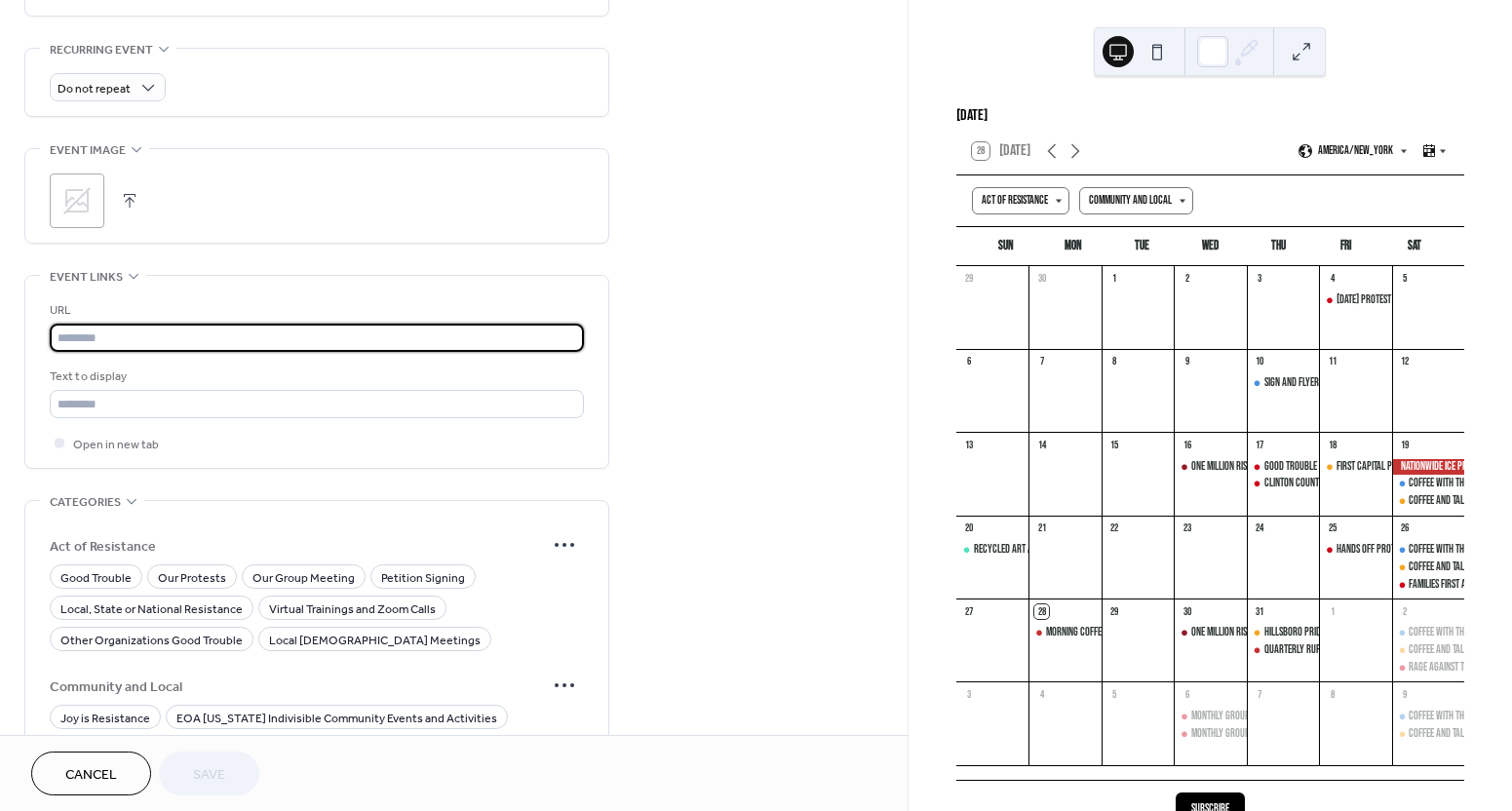 paste on "**********" 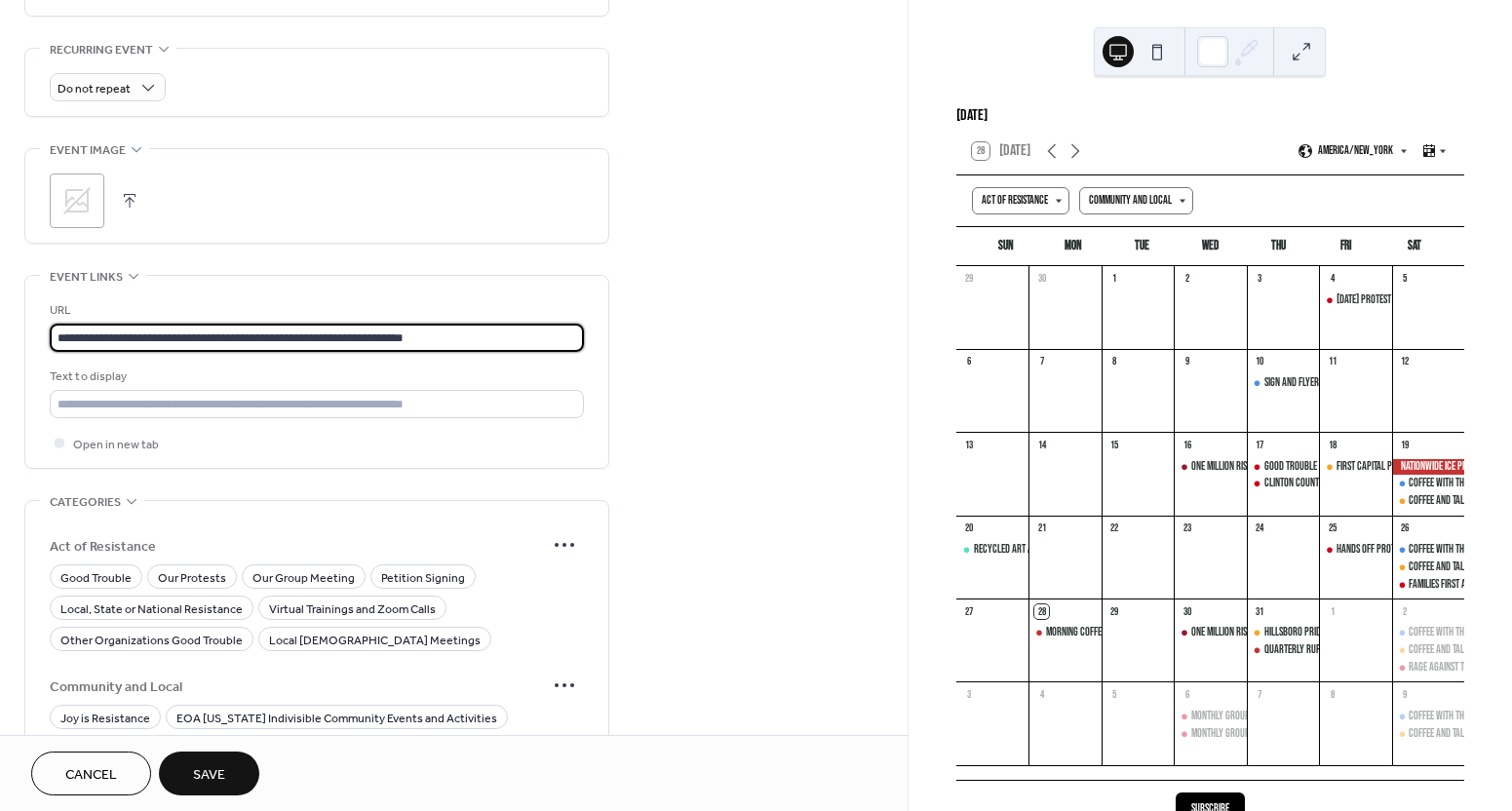 type on "**********" 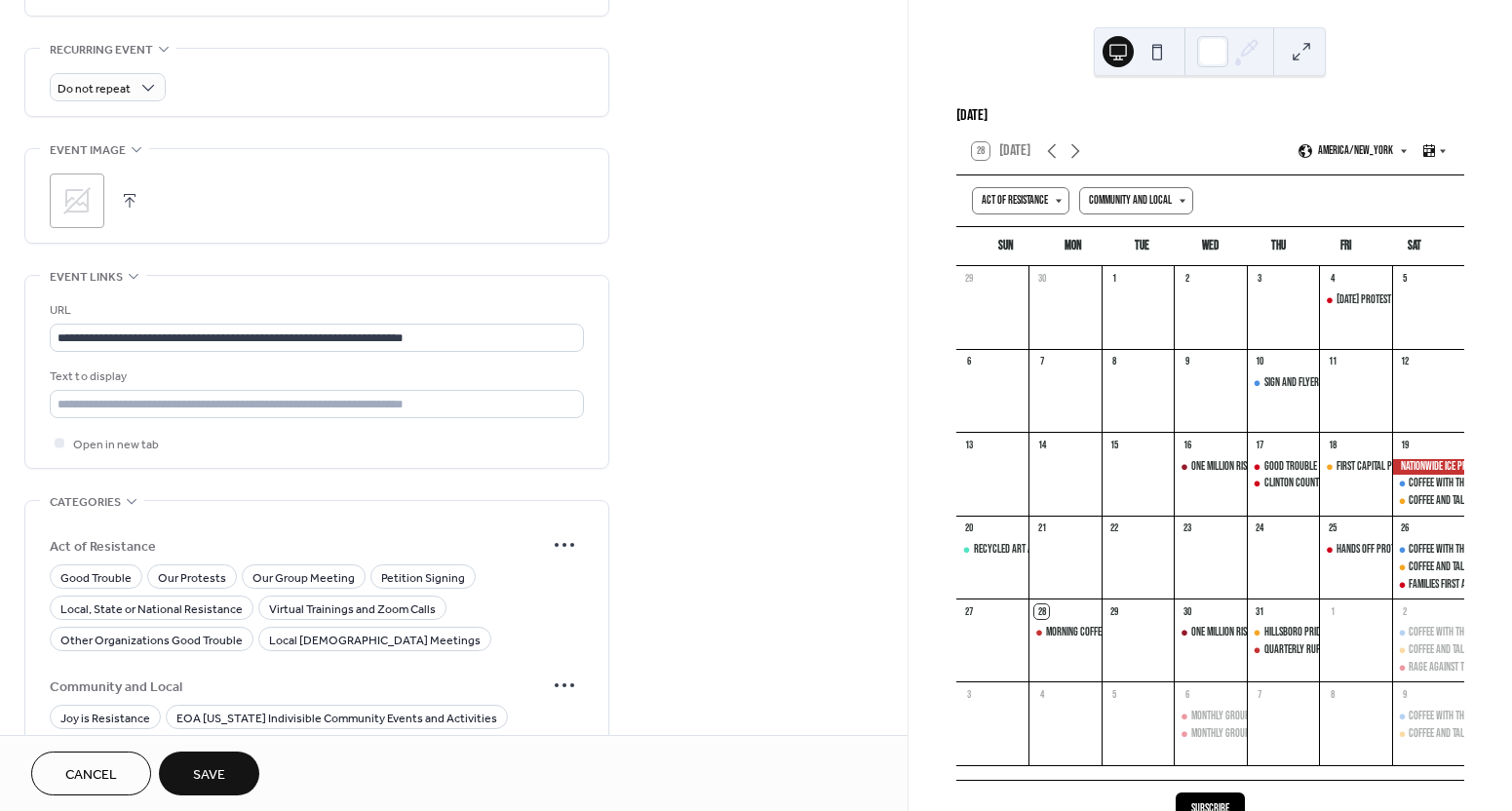 drag, startPoint x: 681, startPoint y: 254, endPoint x: 552, endPoint y: 304, distance: 138.351 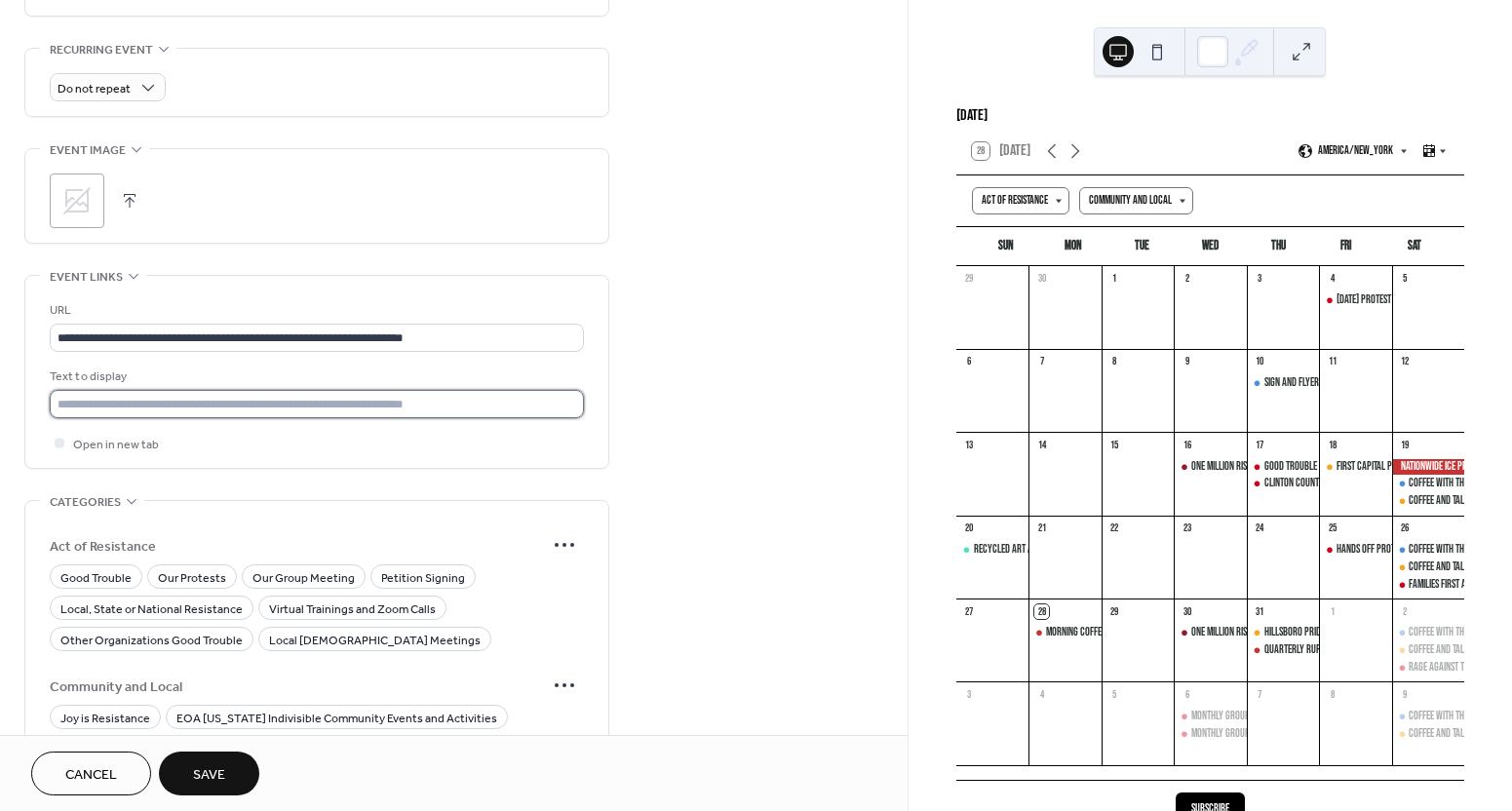 click at bounding box center [317, 404] 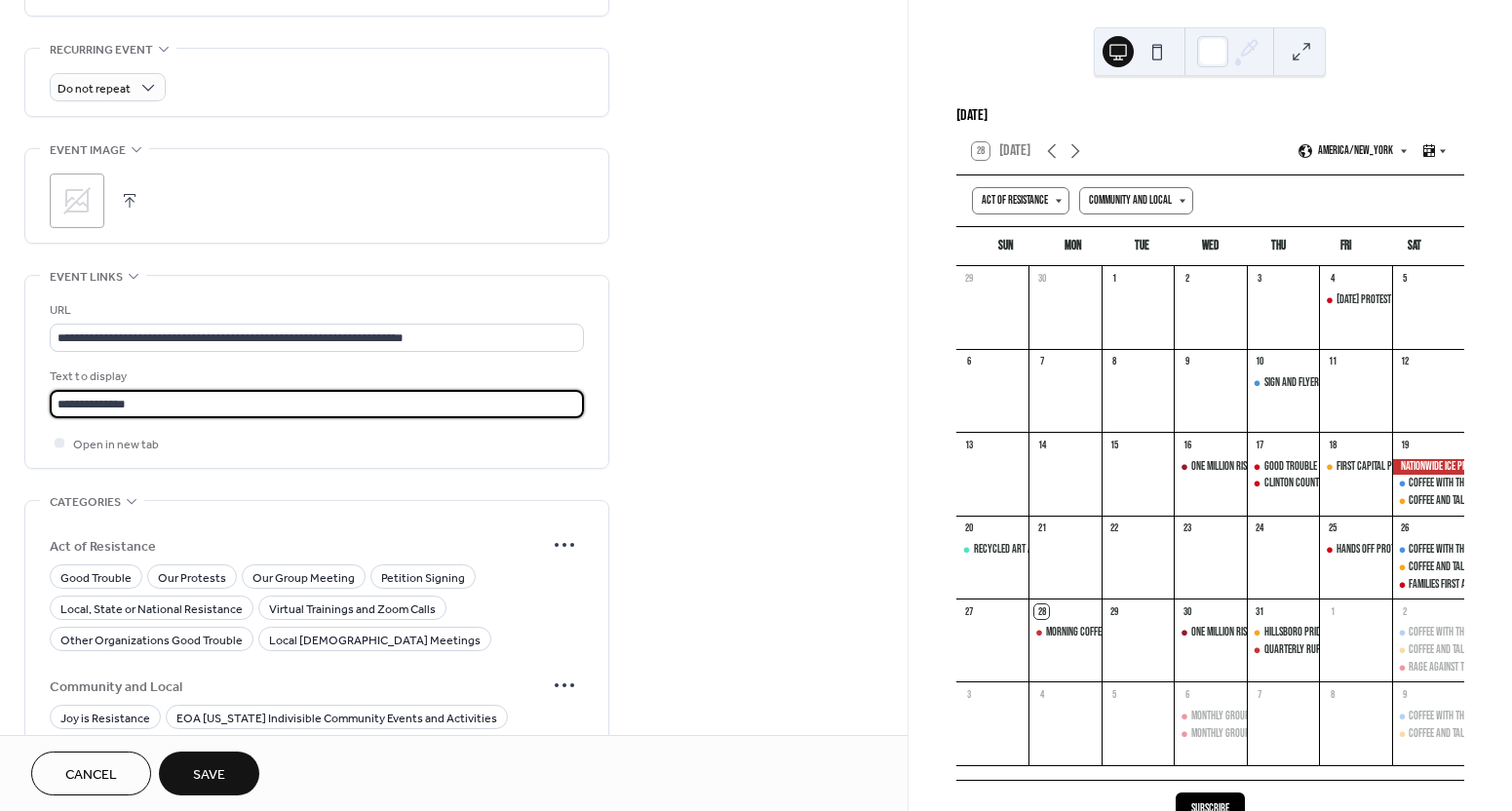 type on "**********" 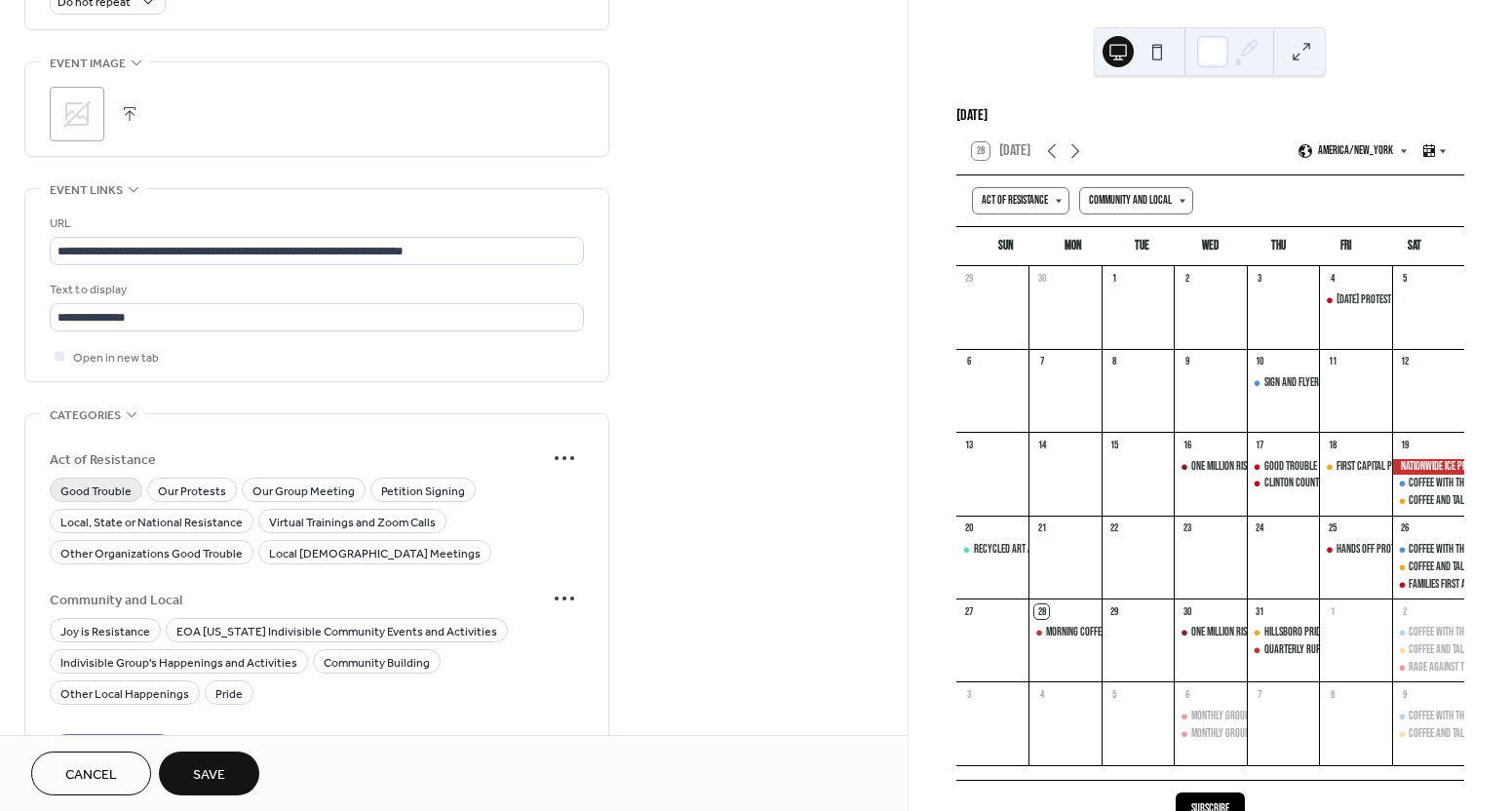 click on "Good Trouble" at bounding box center (96, 491) 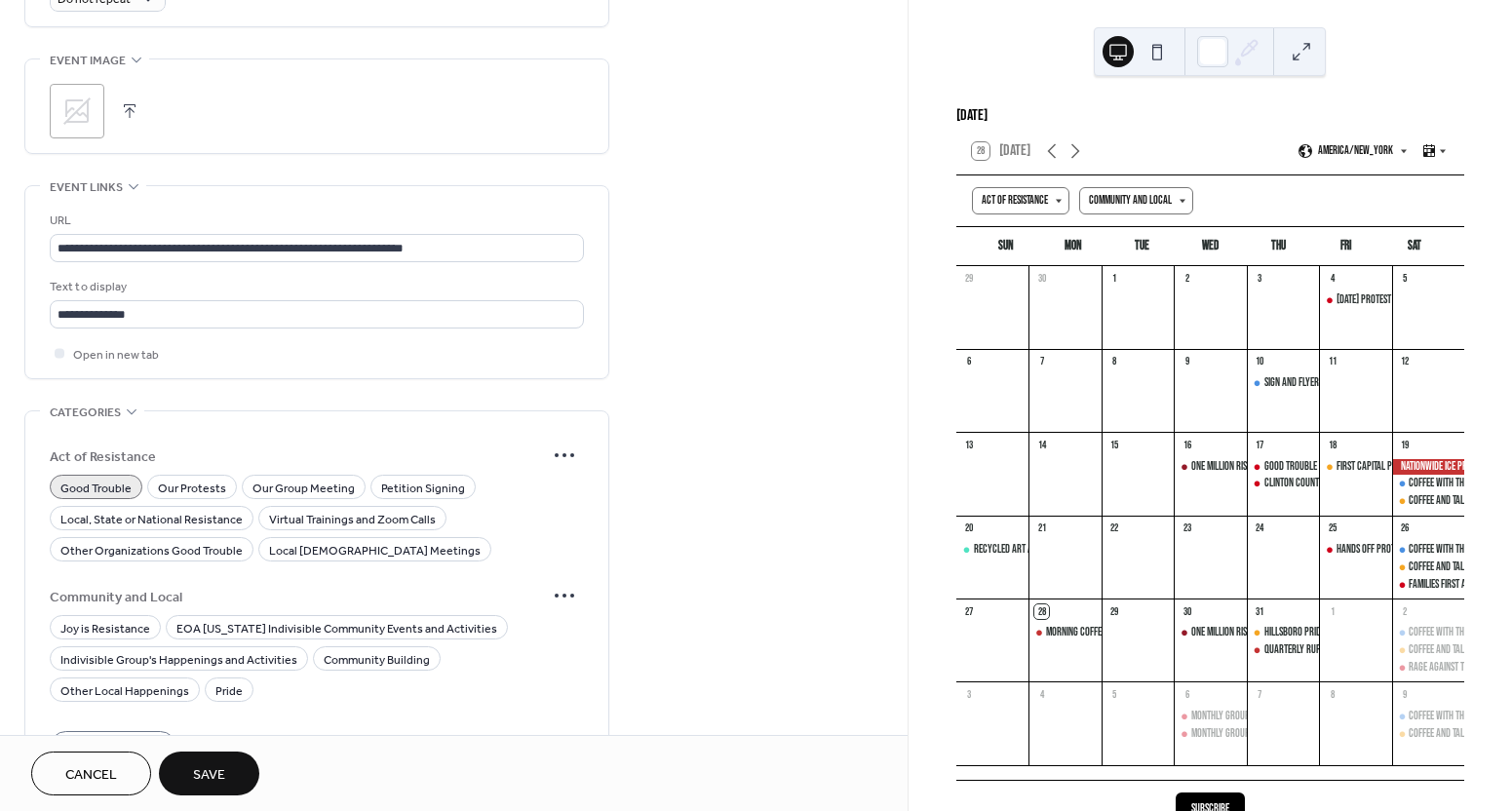 scroll, scrollTop: 938, scrollLeft: 0, axis: vertical 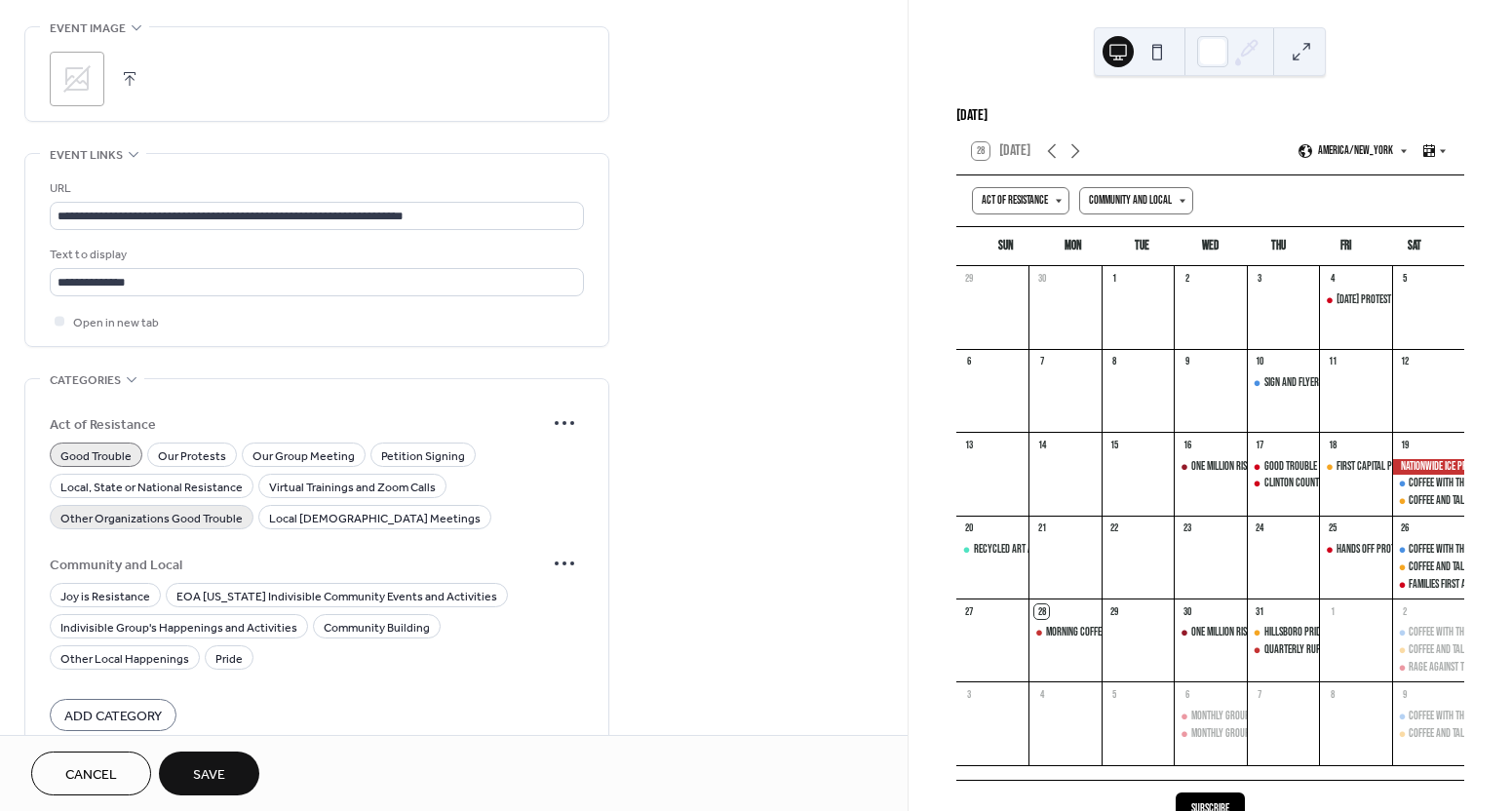 click on "Other Organizations Good Trouble" at bounding box center [151, 519] 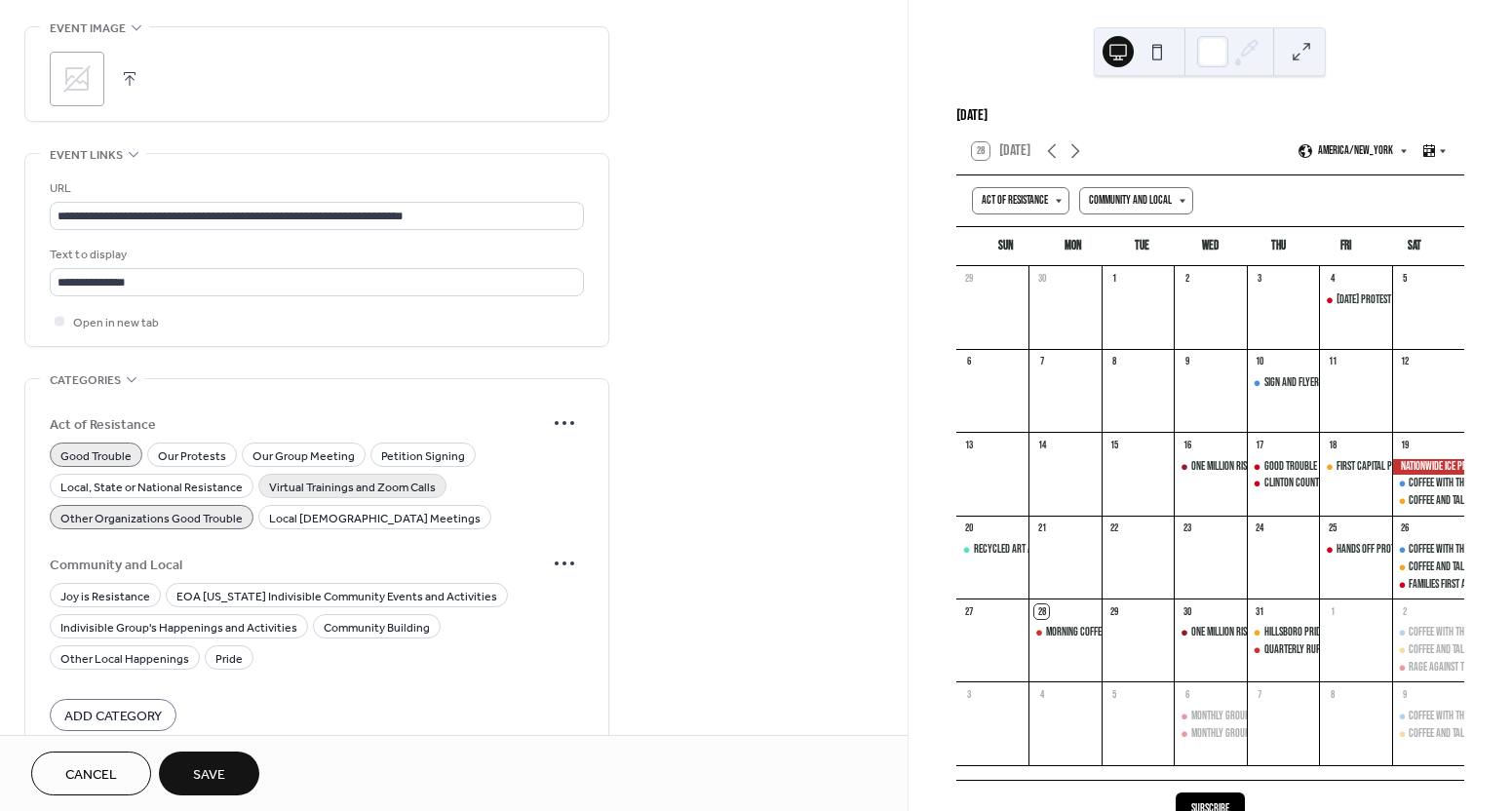 click on "Virtual Trainings and Zoom Calls" at bounding box center (352, 487) 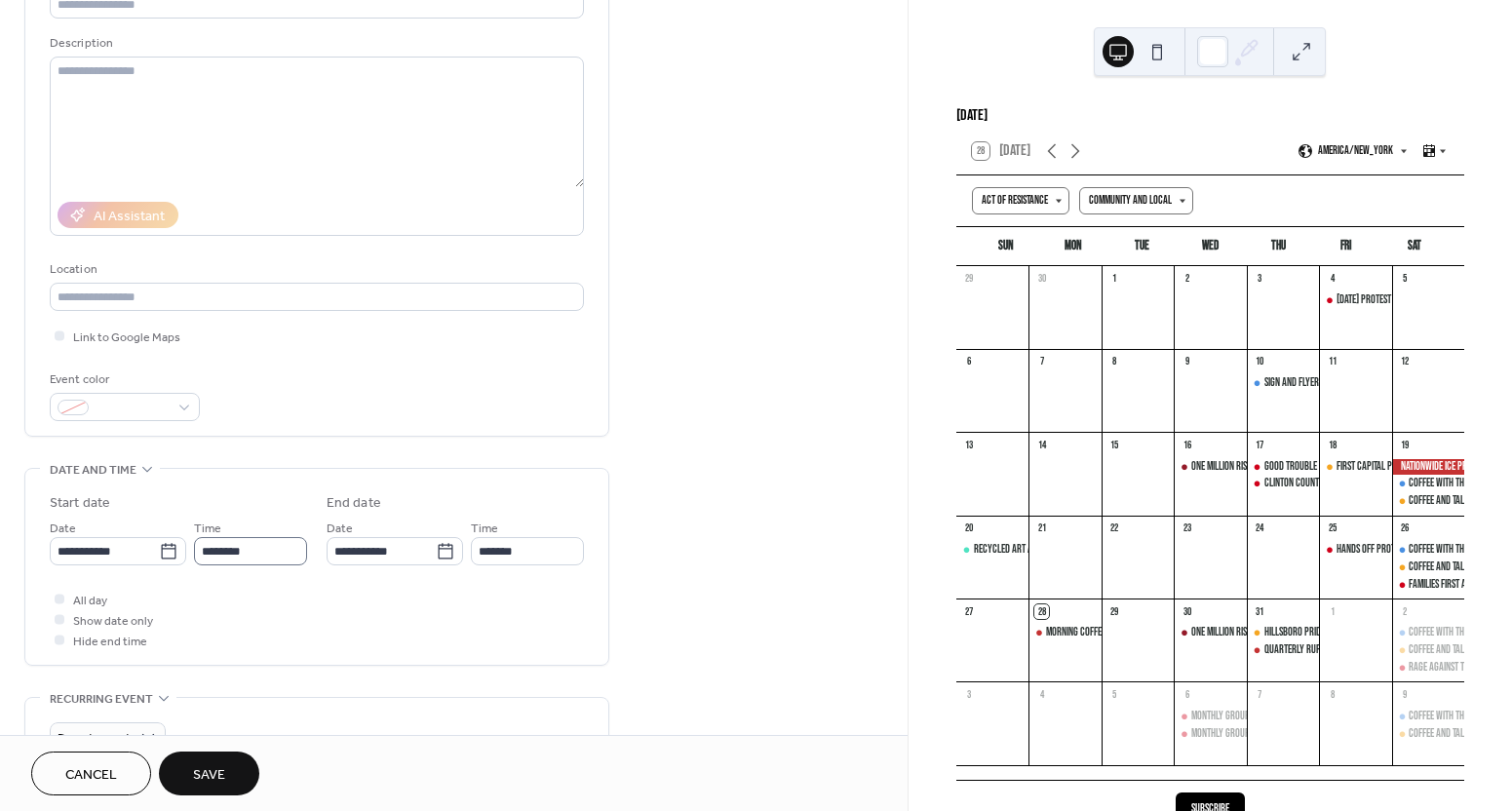 scroll, scrollTop: 162, scrollLeft: 0, axis: vertical 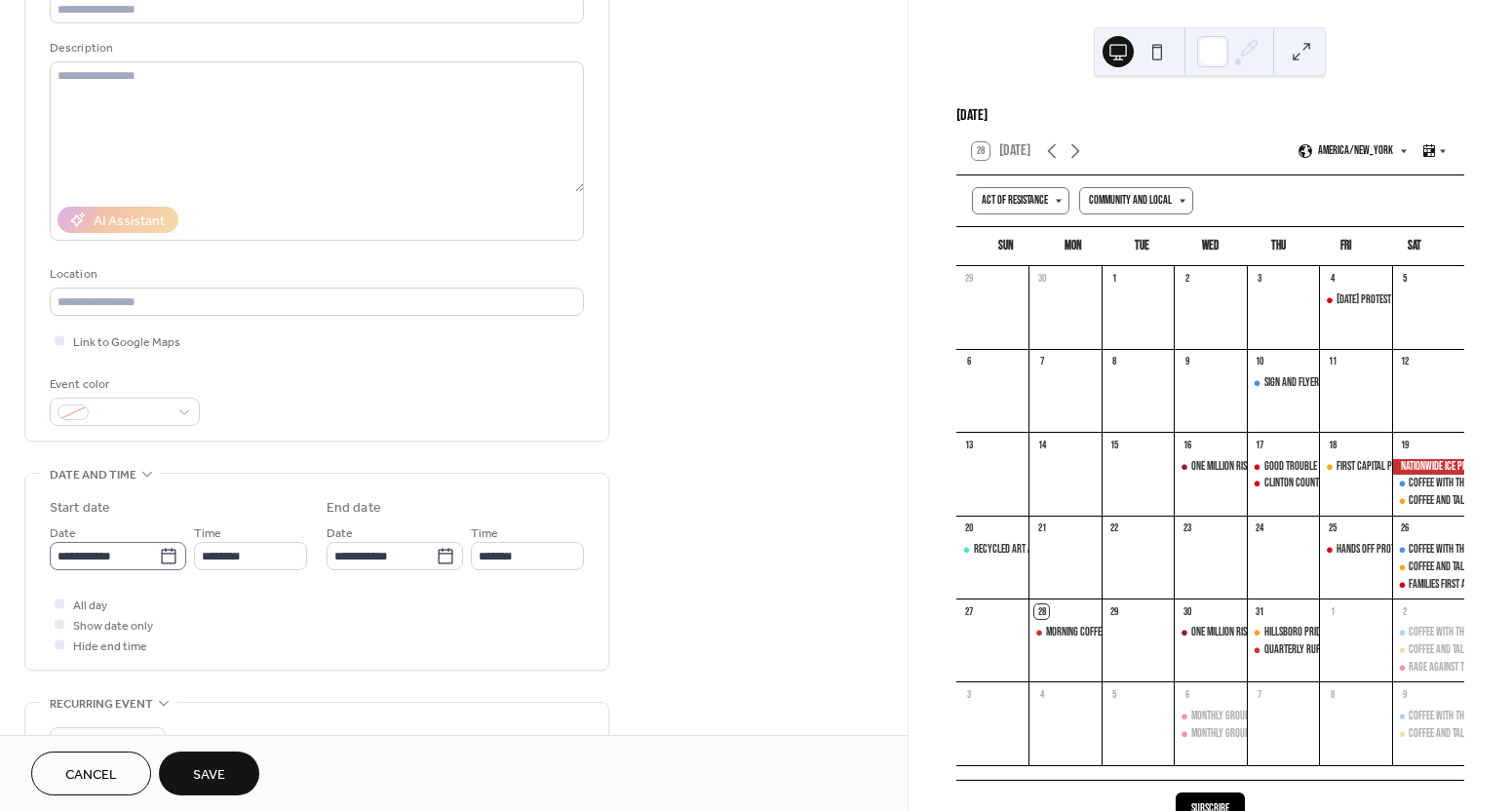 click 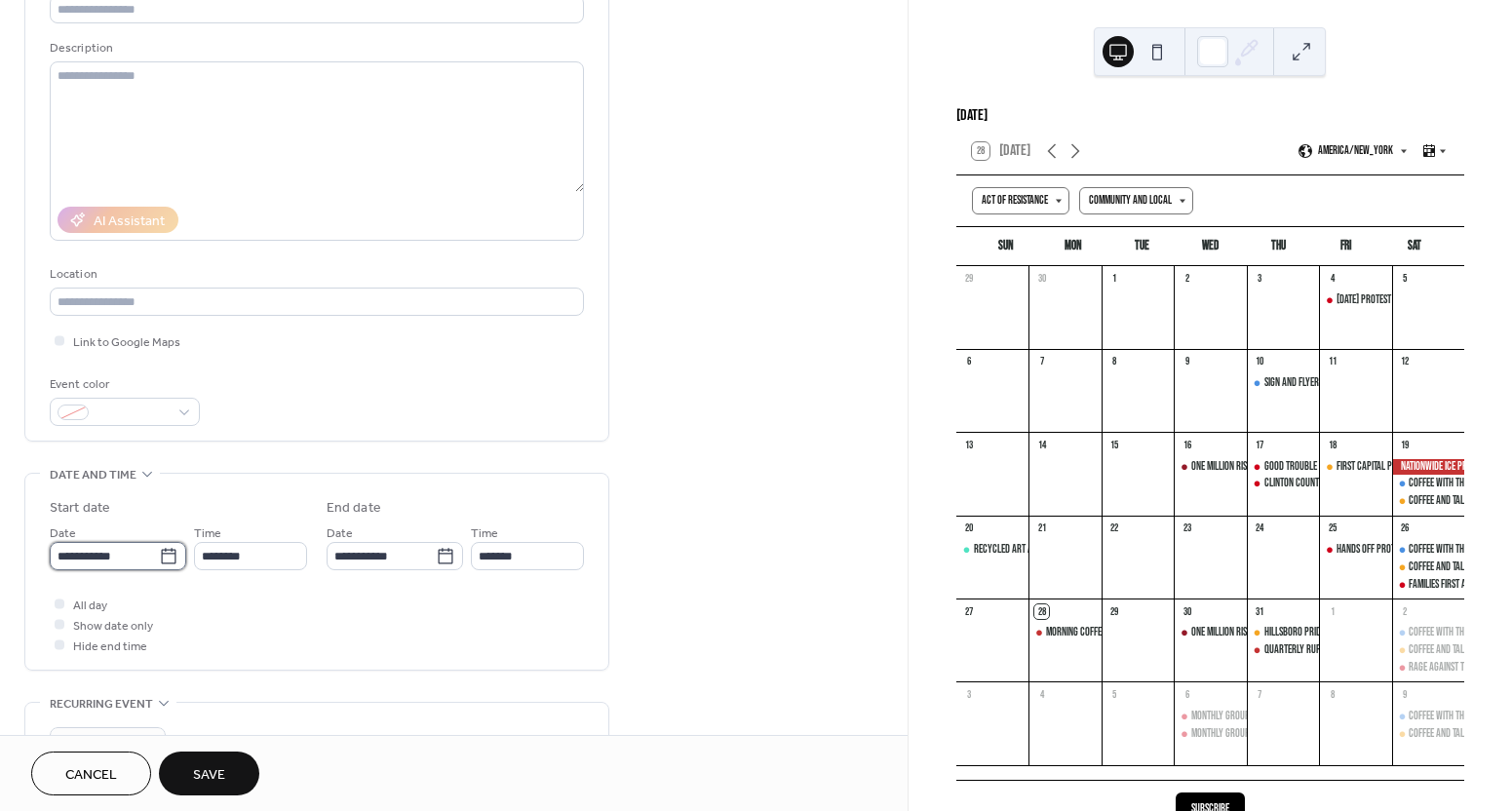 click on "**********" at bounding box center (104, 556) 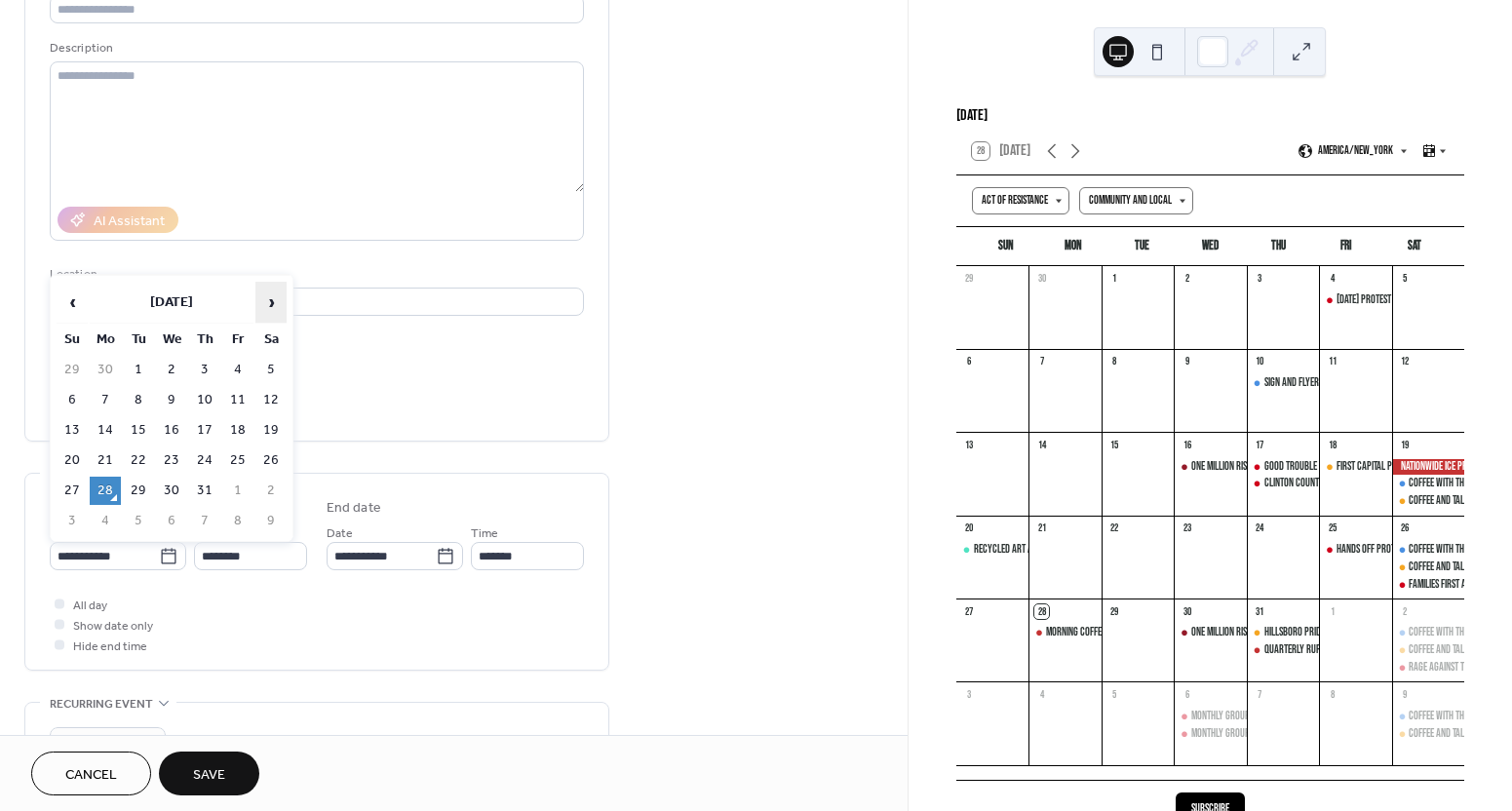 click on "›" at bounding box center [271, 302] 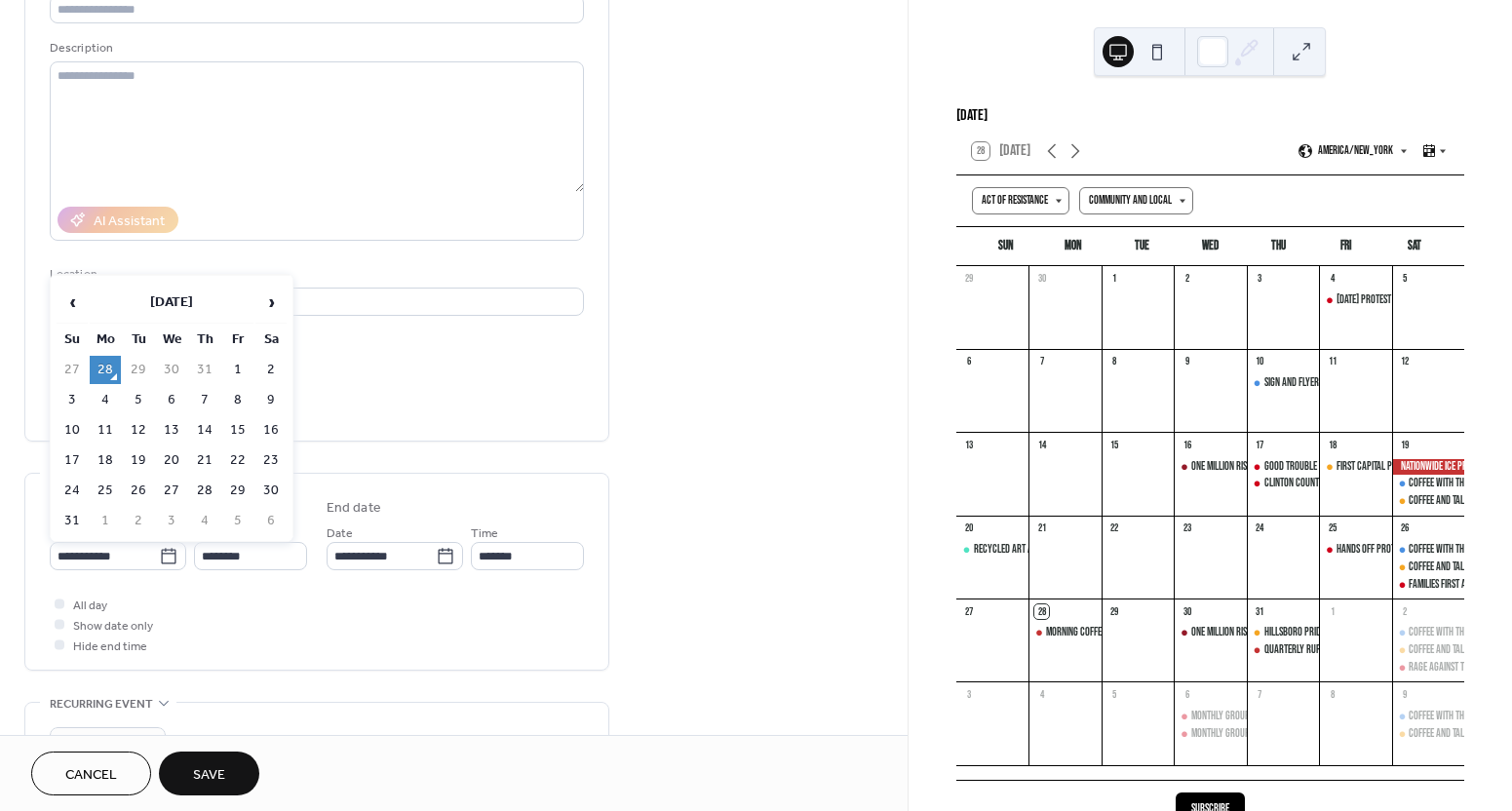 drag, startPoint x: 206, startPoint y: 397, endPoint x: 207, endPoint y: 414, distance: 17.029386 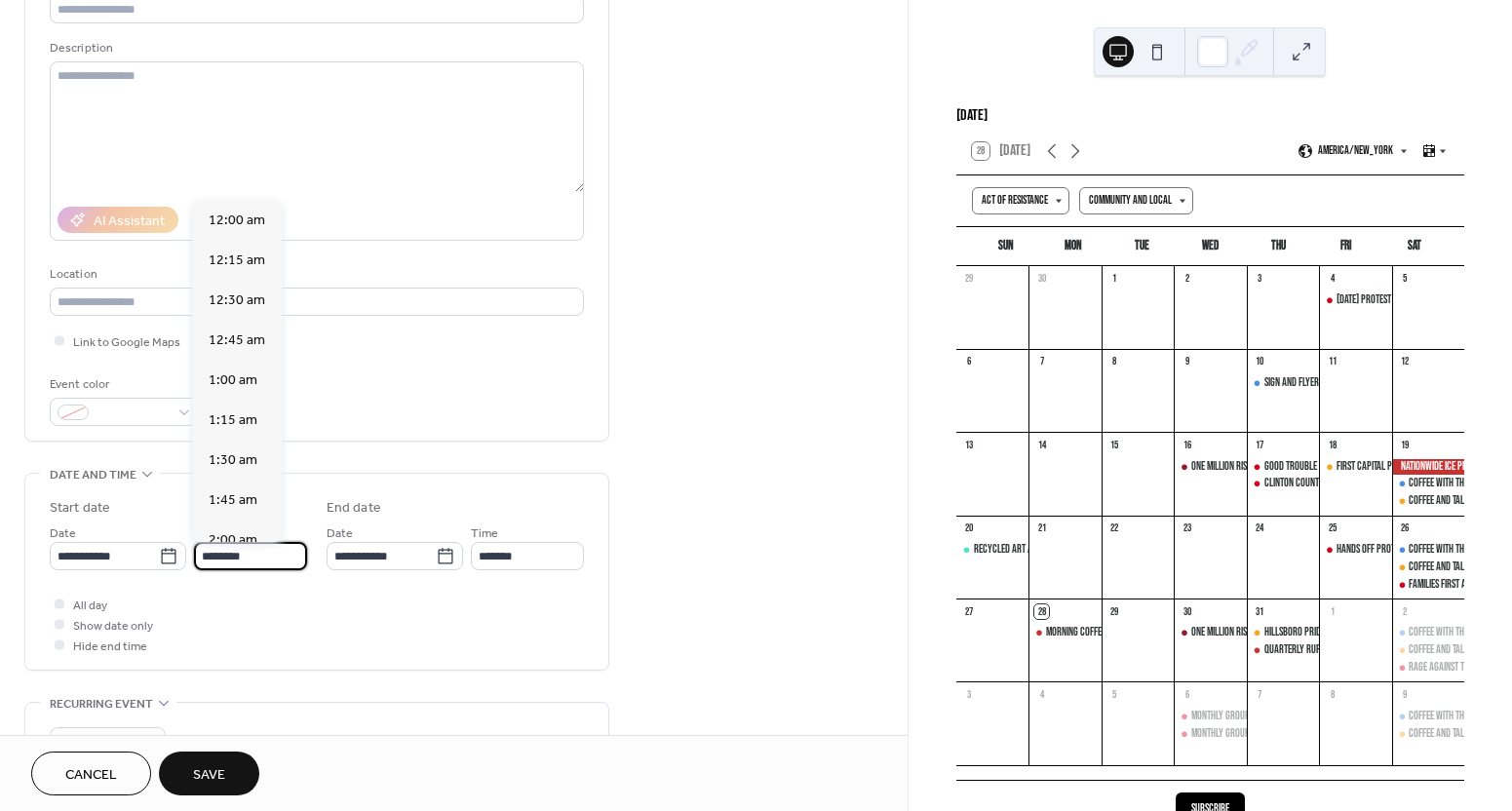 click on "********" at bounding box center [251, 556] 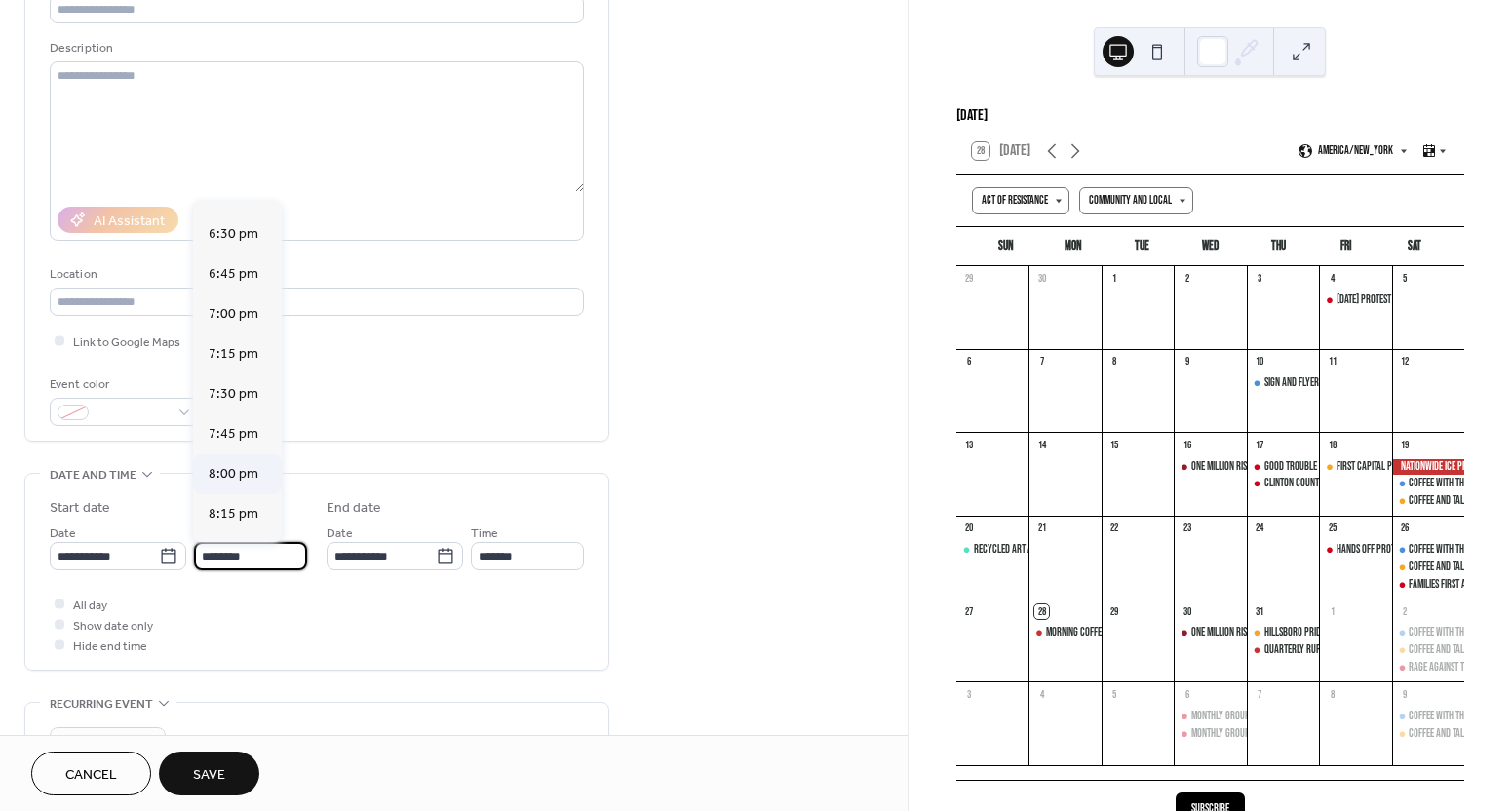 scroll, scrollTop: 2948, scrollLeft: 0, axis: vertical 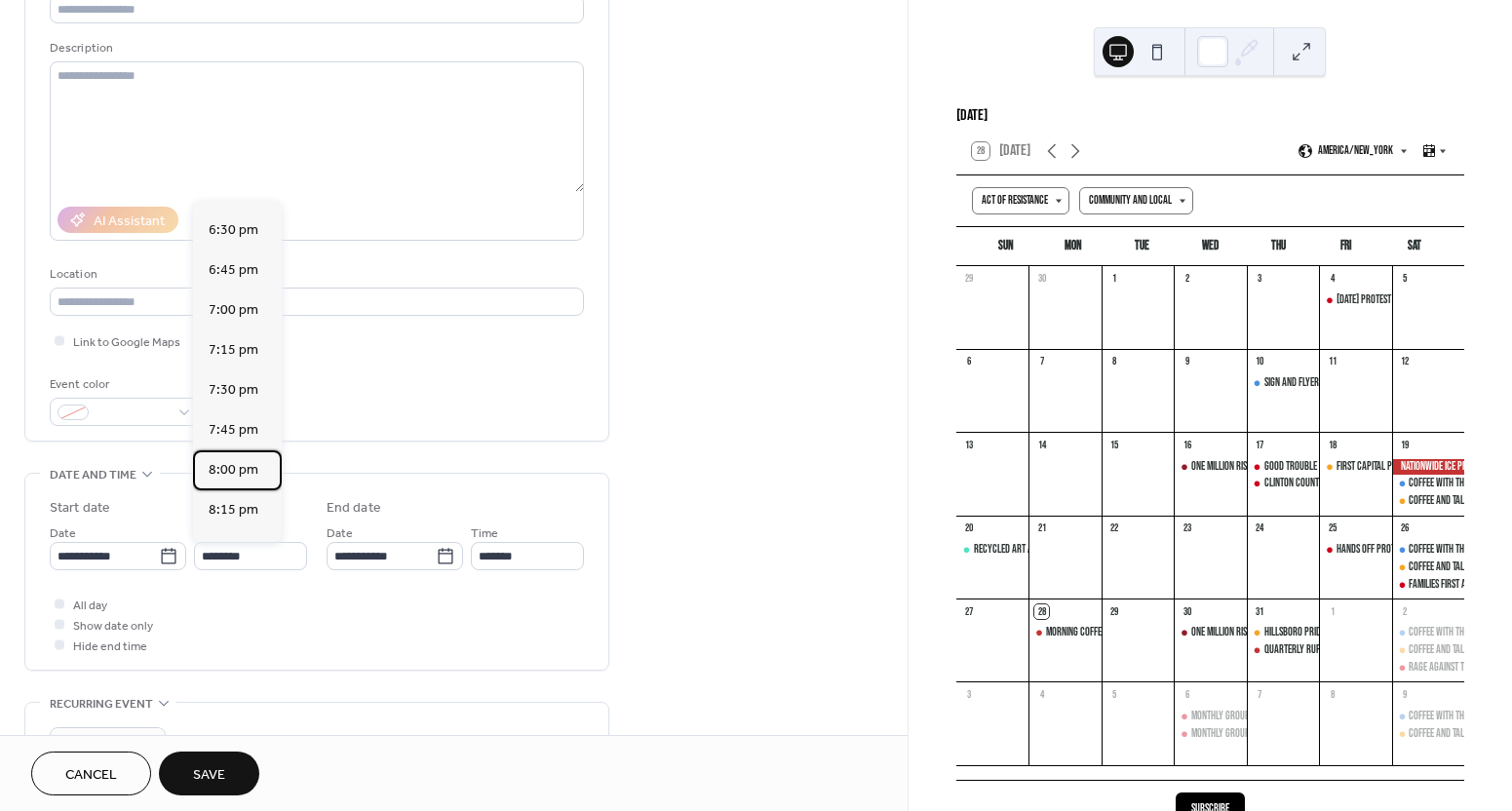 click on "8:00 pm" at bounding box center [233, 470] 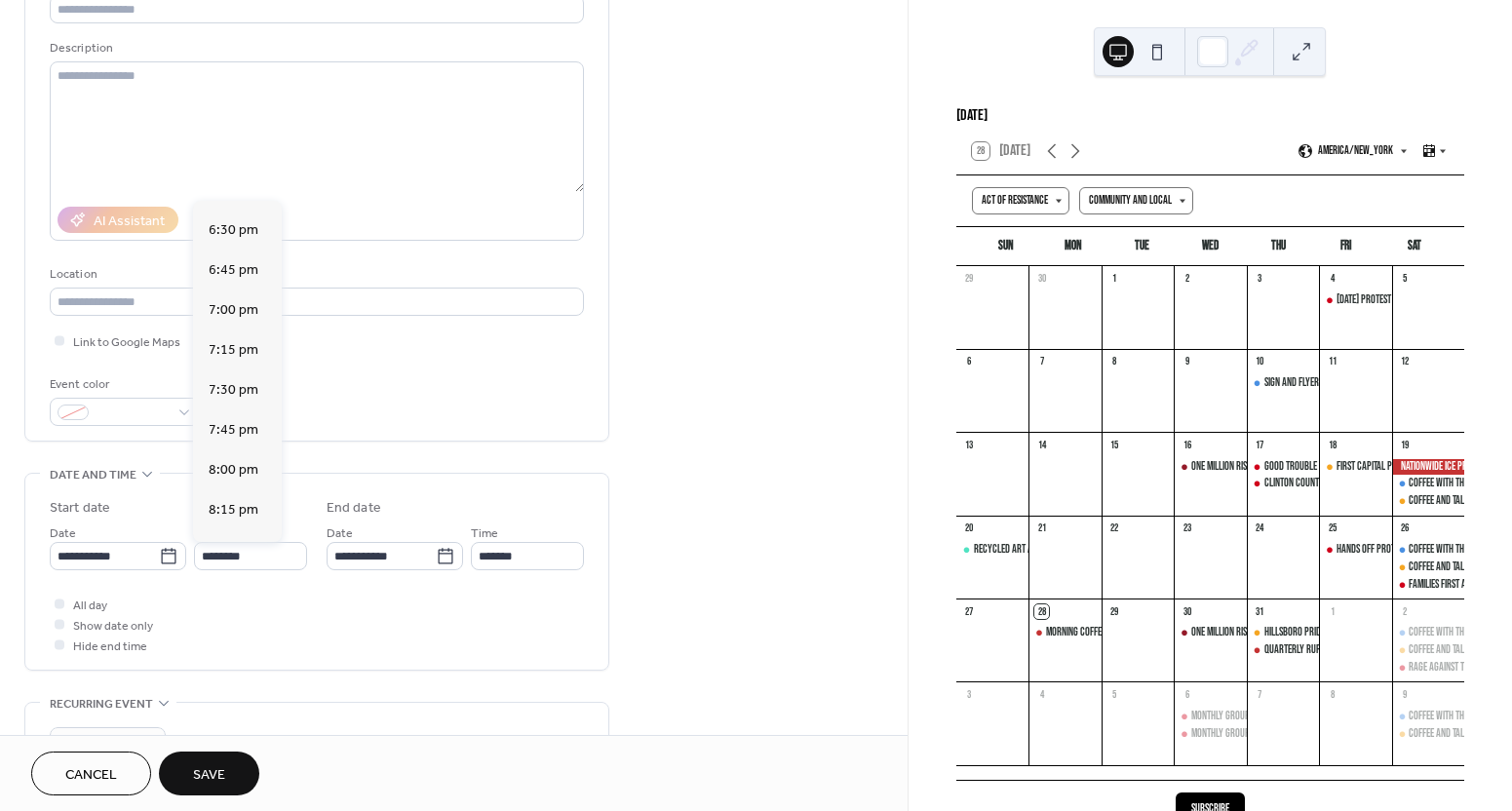 type on "*******" 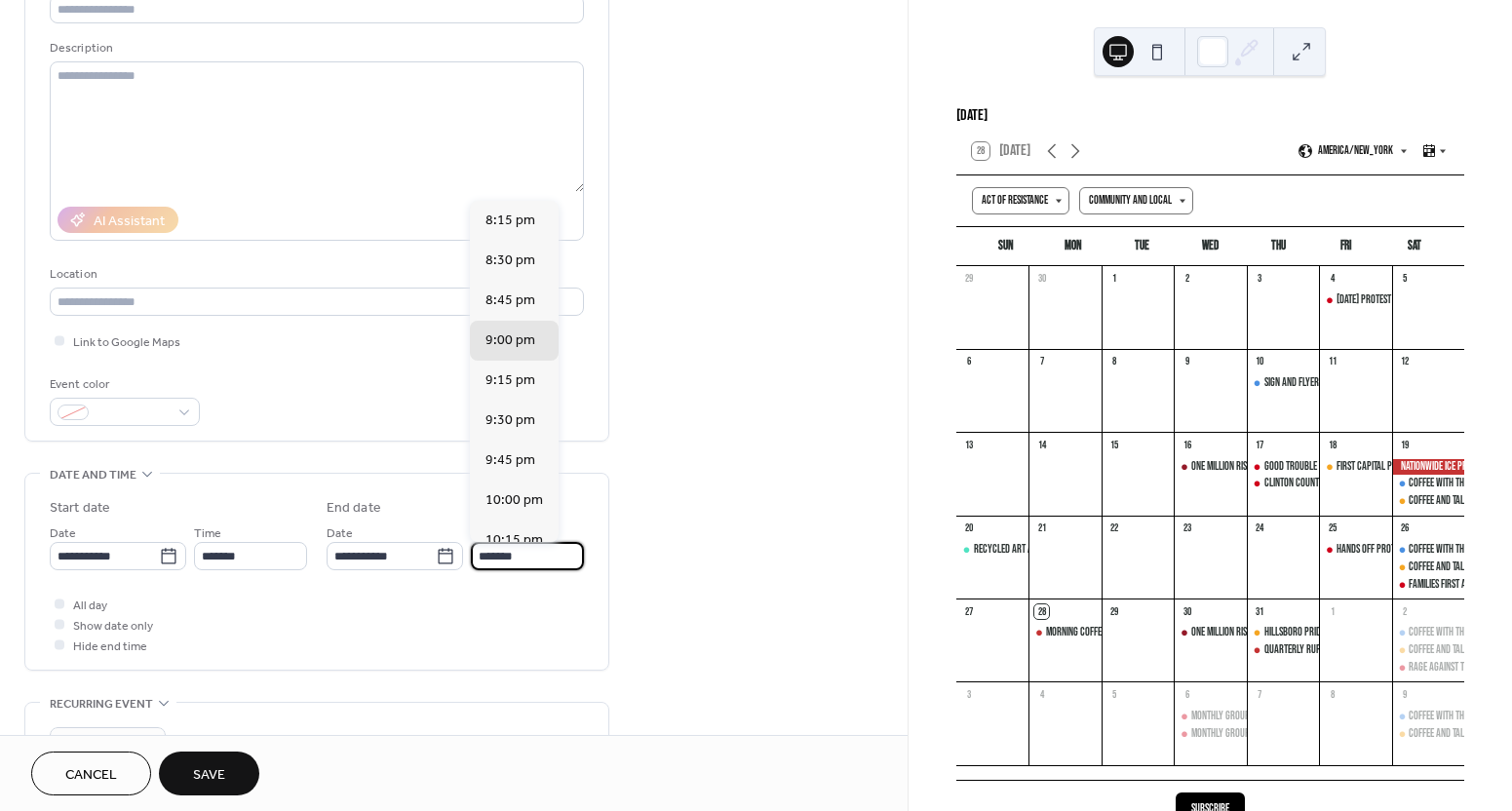 click on "*******" at bounding box center [527, 556] 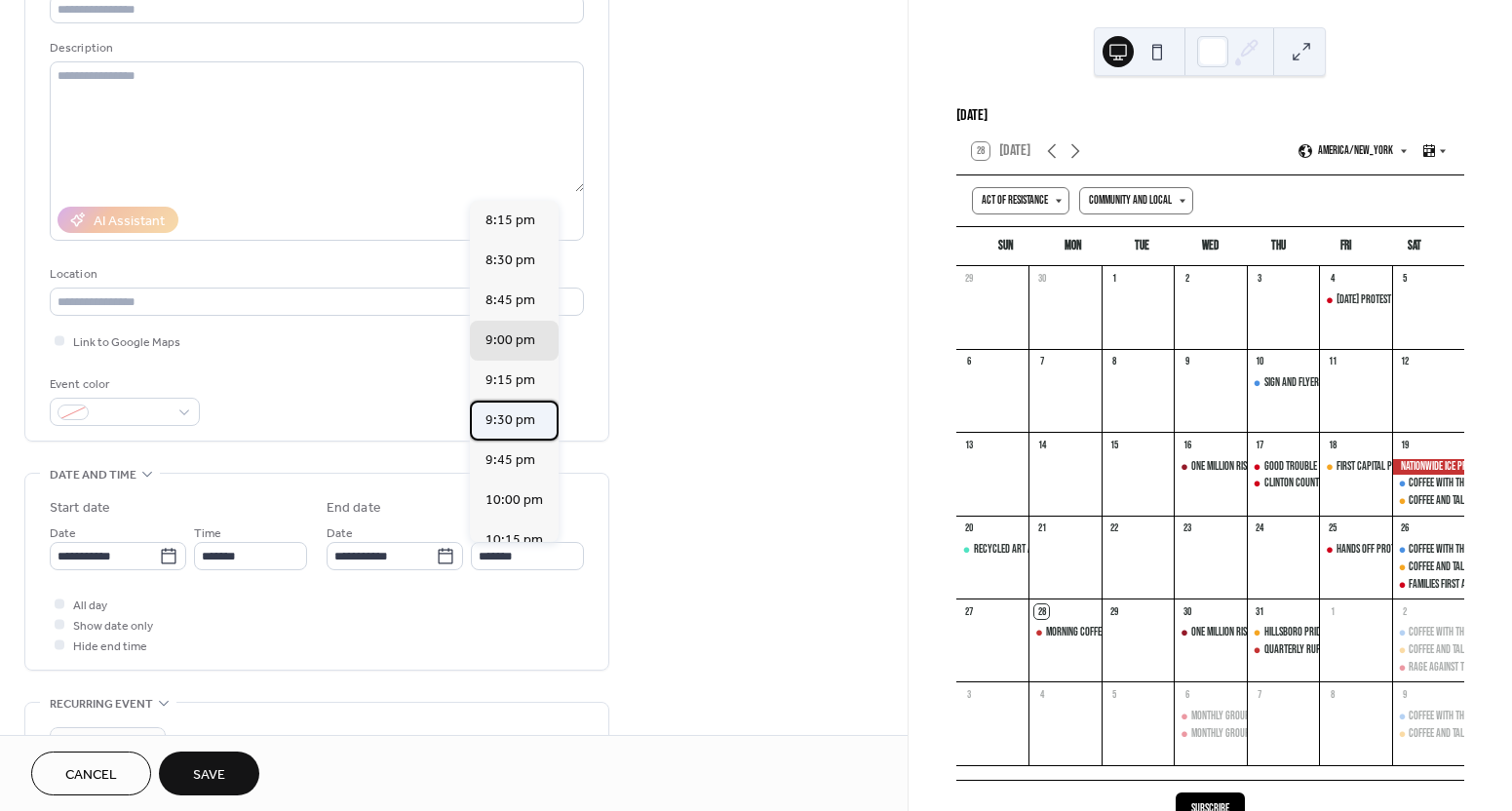 click on "9:30 pm" at bounding box center (510, 420) 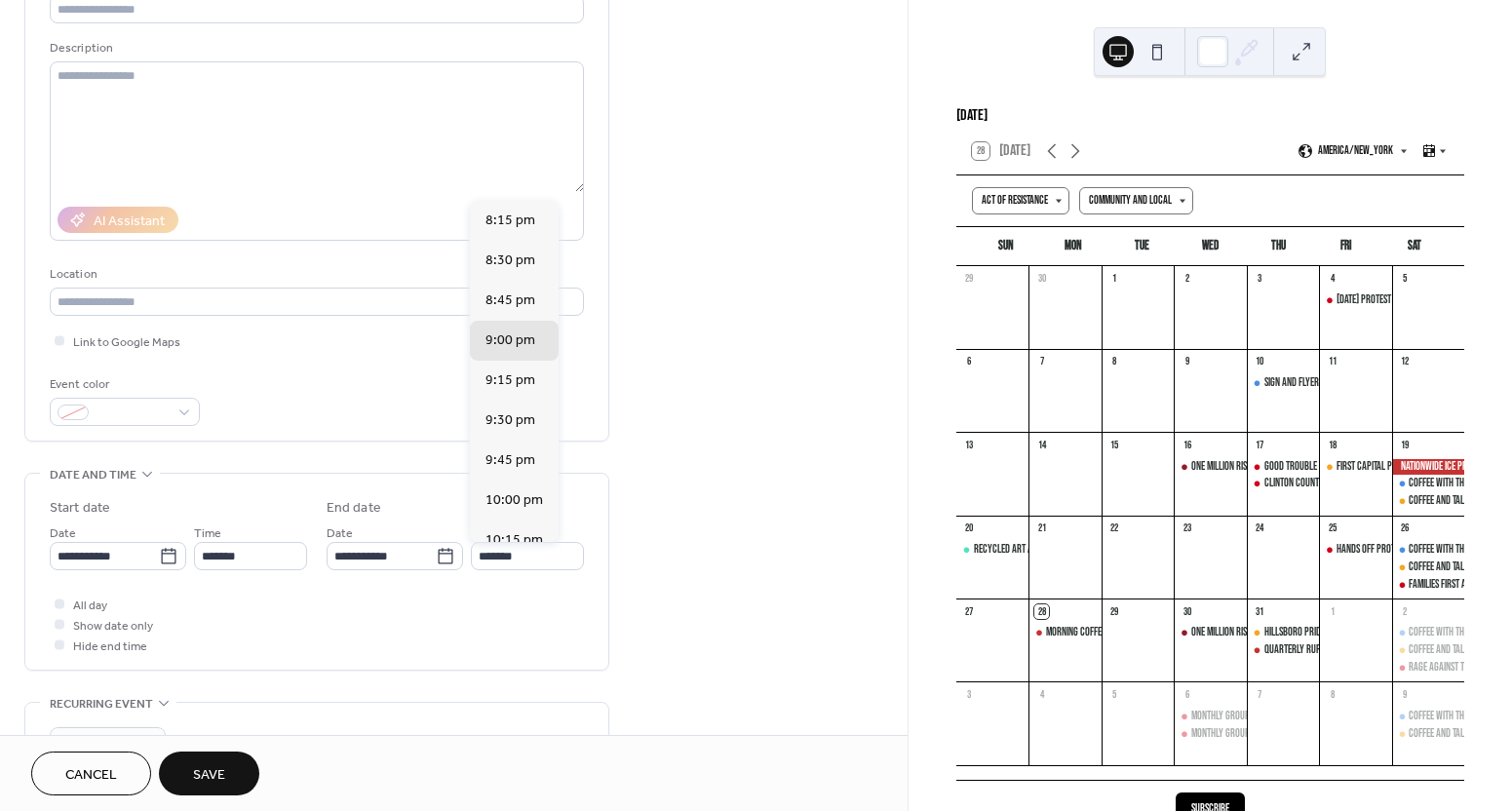 type on "*******" 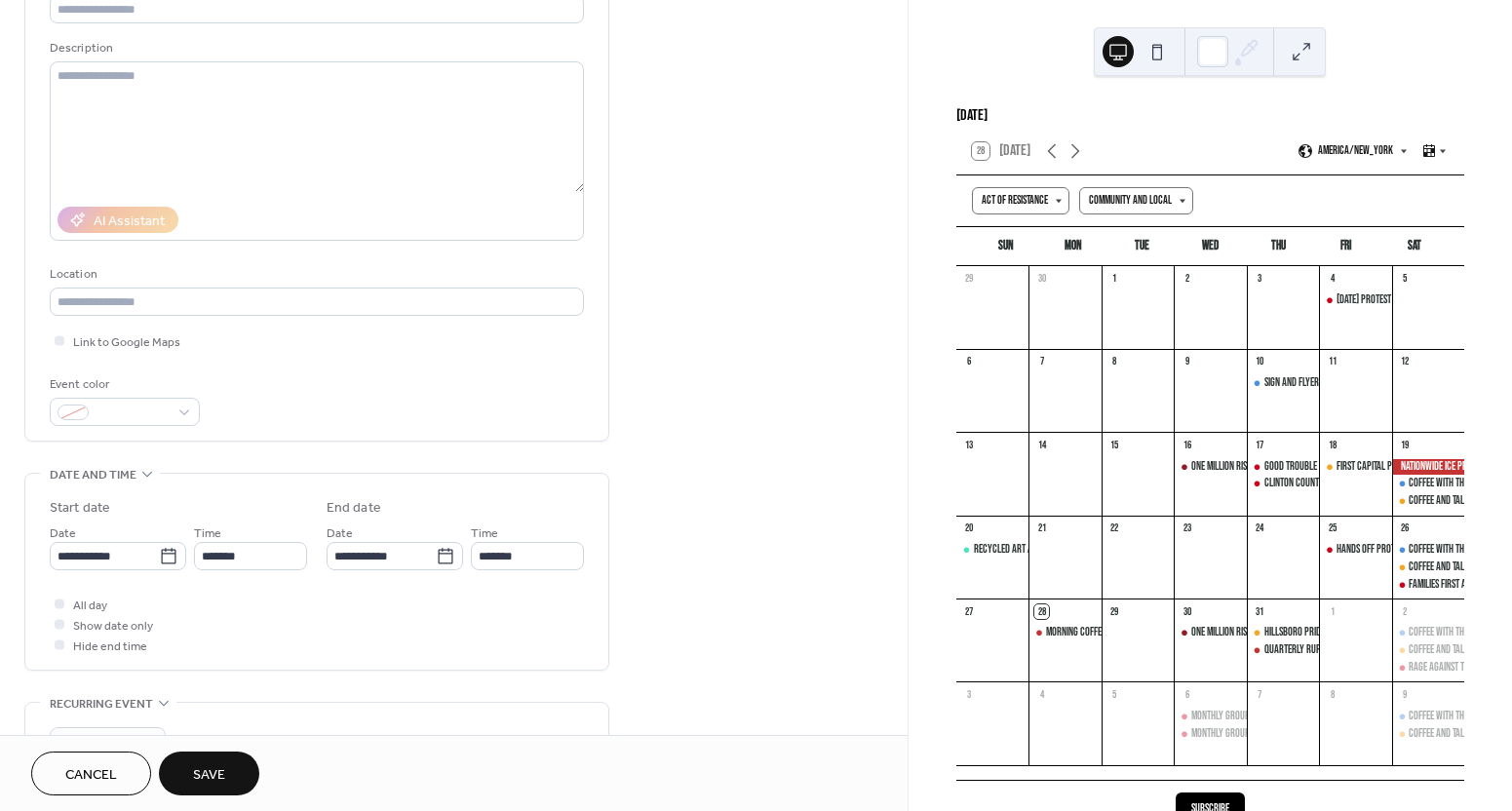 drag, startPoint x: 691, startPoint y: 468, endPoint x: 671, endPoint y: 480, distance: 23.323808 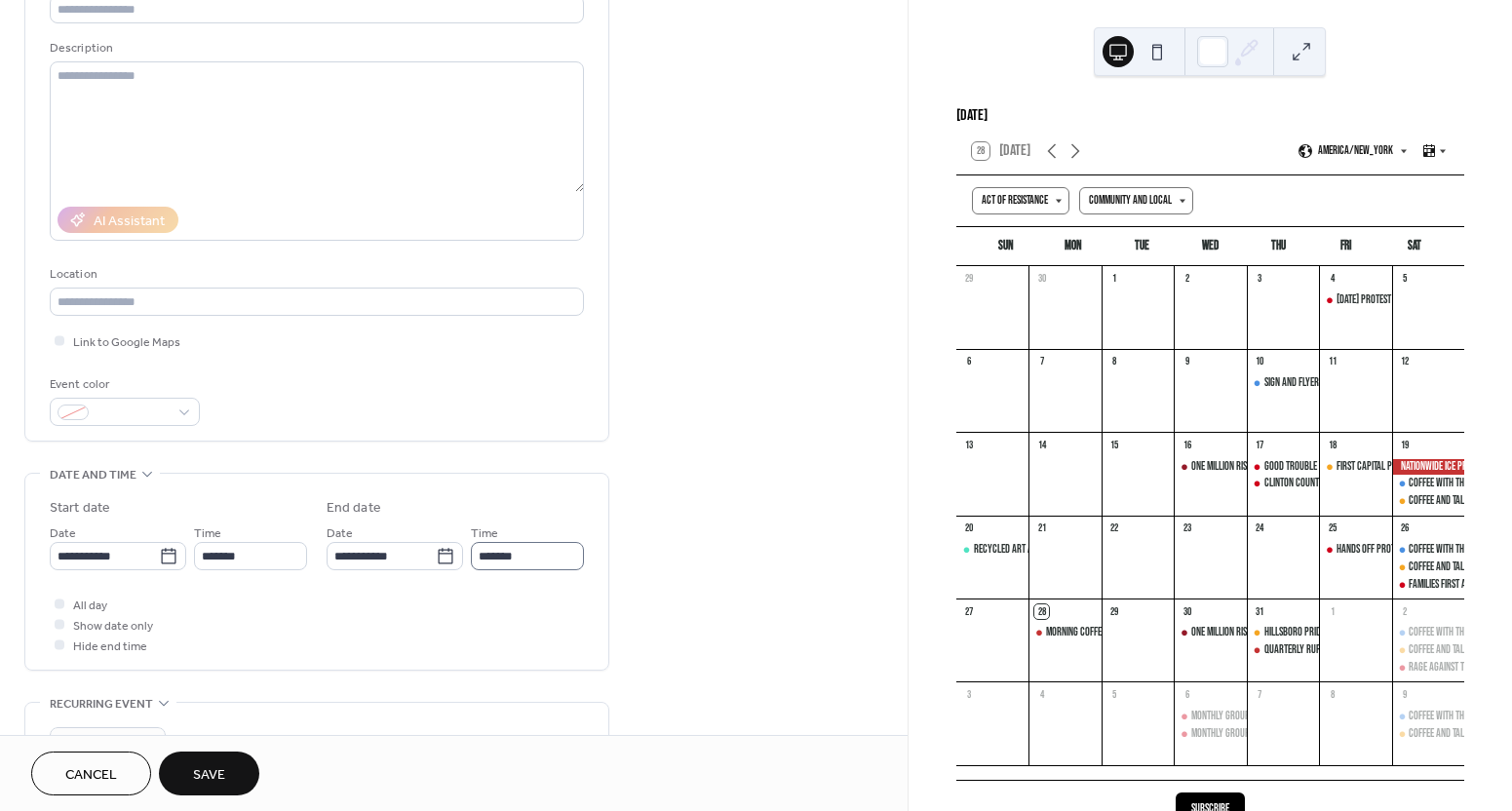 scroll, scrollTop: 1, scrollLeft: 0, axis: vertical 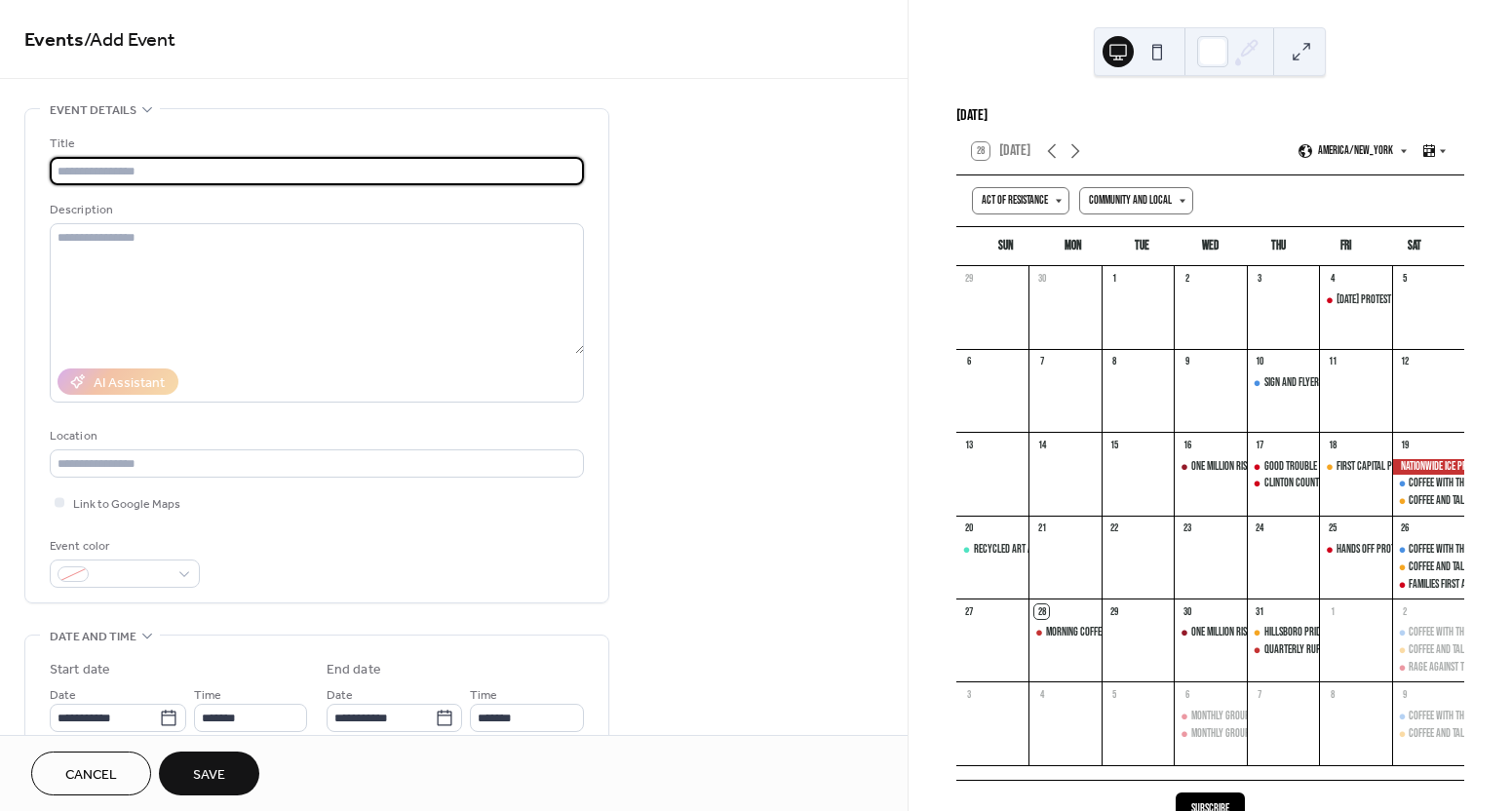 click at bounding box center (317, 171) 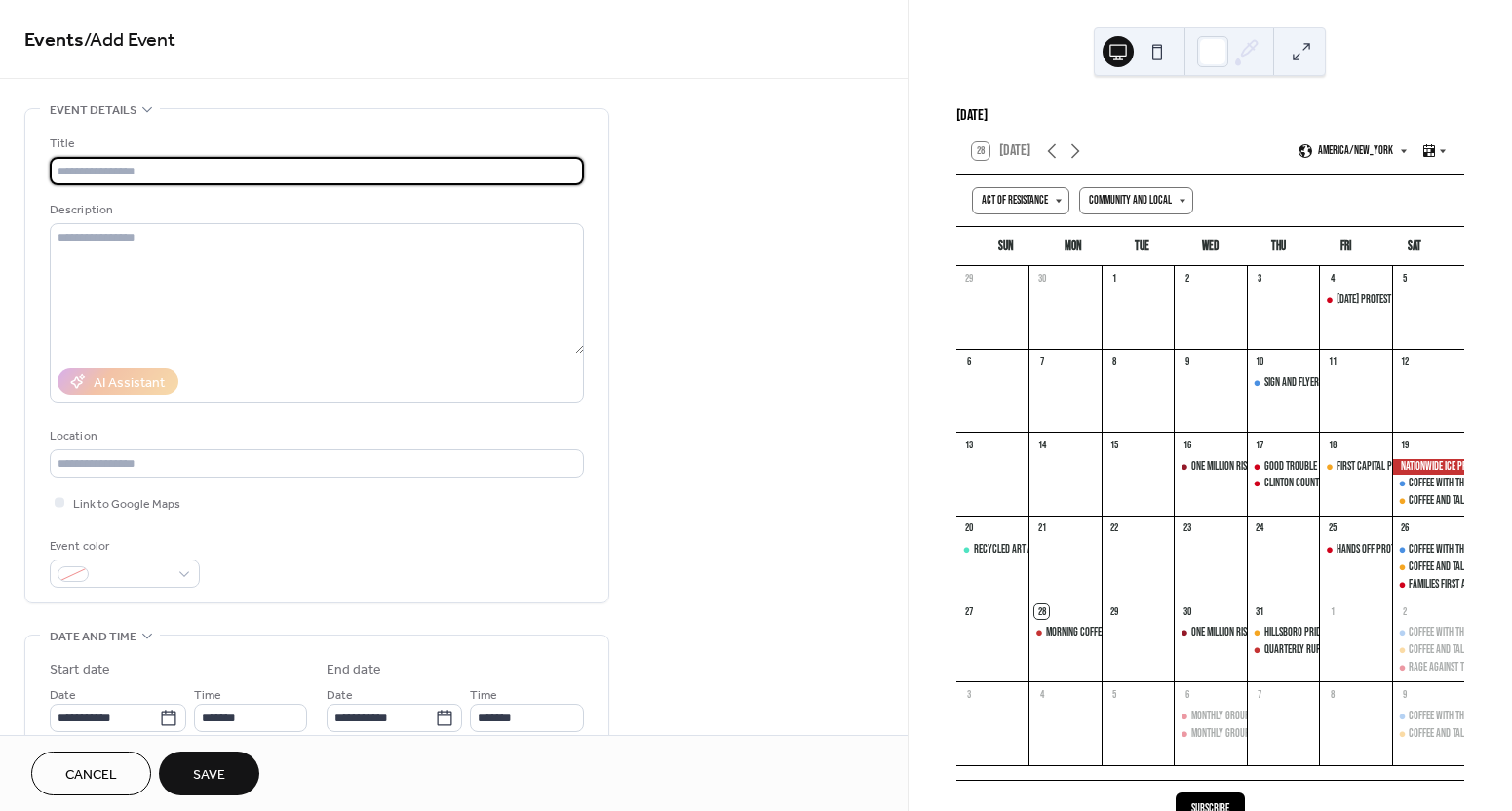 paste on "**********" 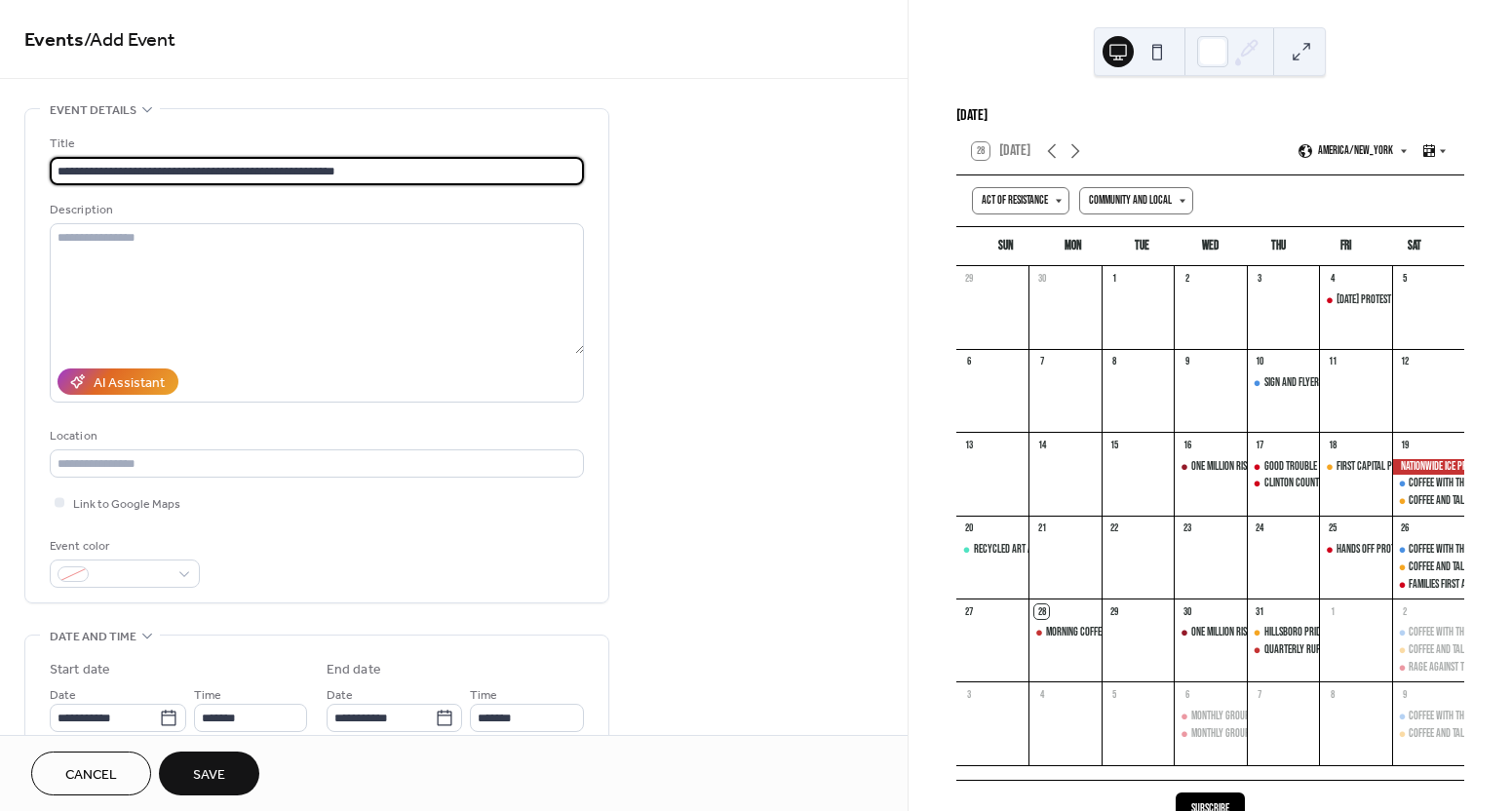 type on "**********" 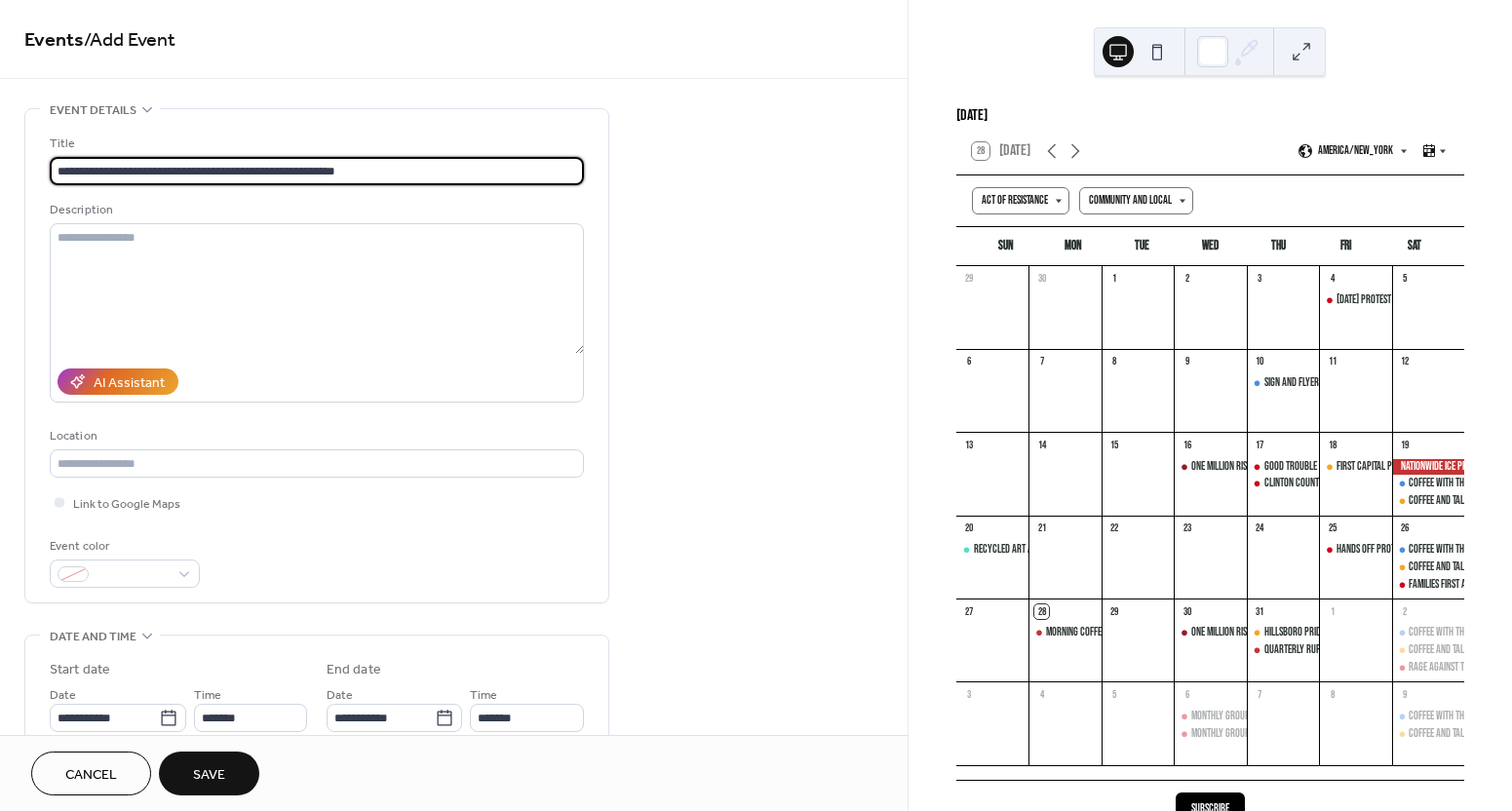click on "**********" at bounding box center (453, 974) 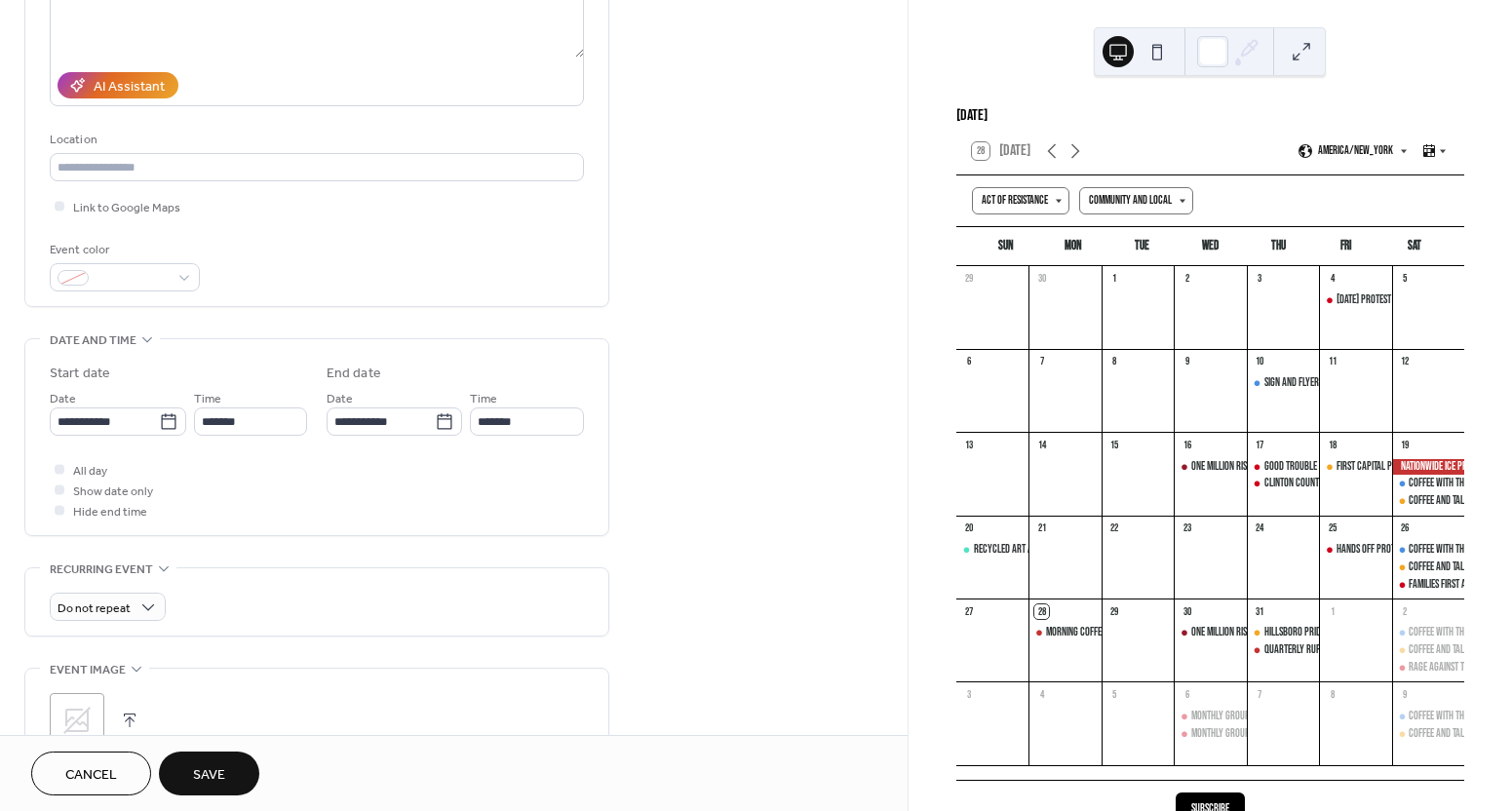 scroll, scrollTop: 375, scrollLeft: 0, axis: vertical 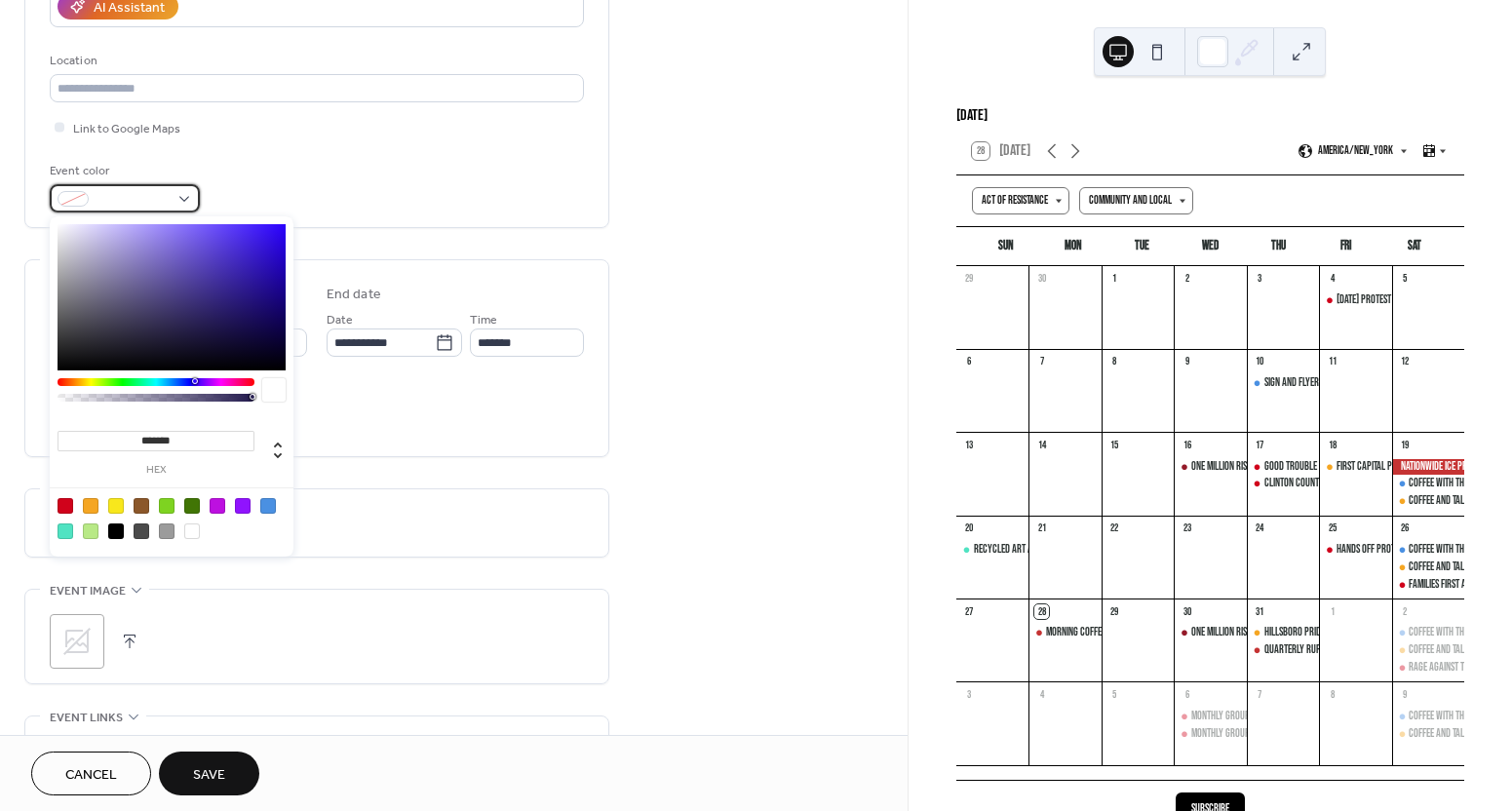click at bounding box center (125, 198) 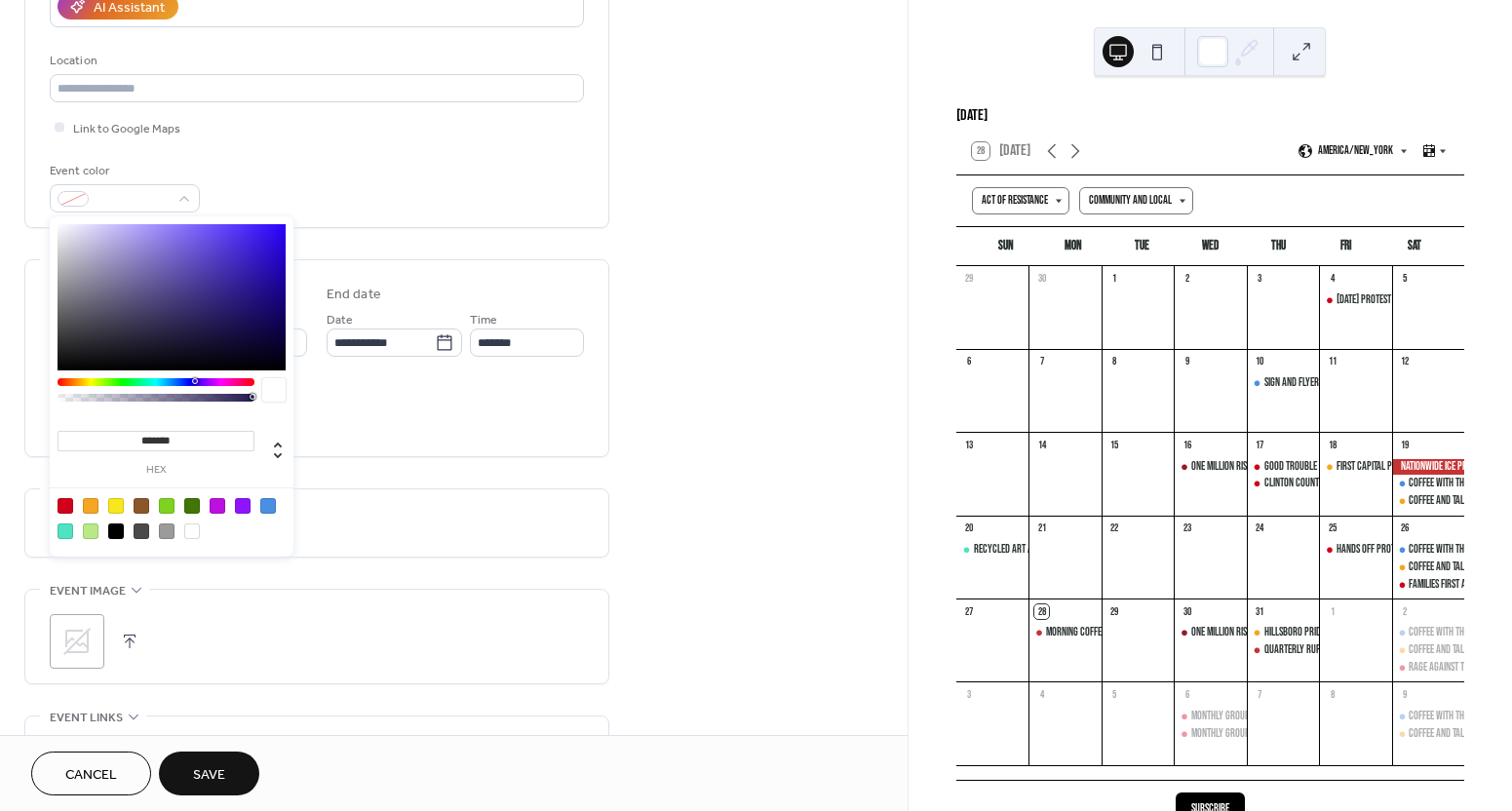click at bounding box center [65, 506] 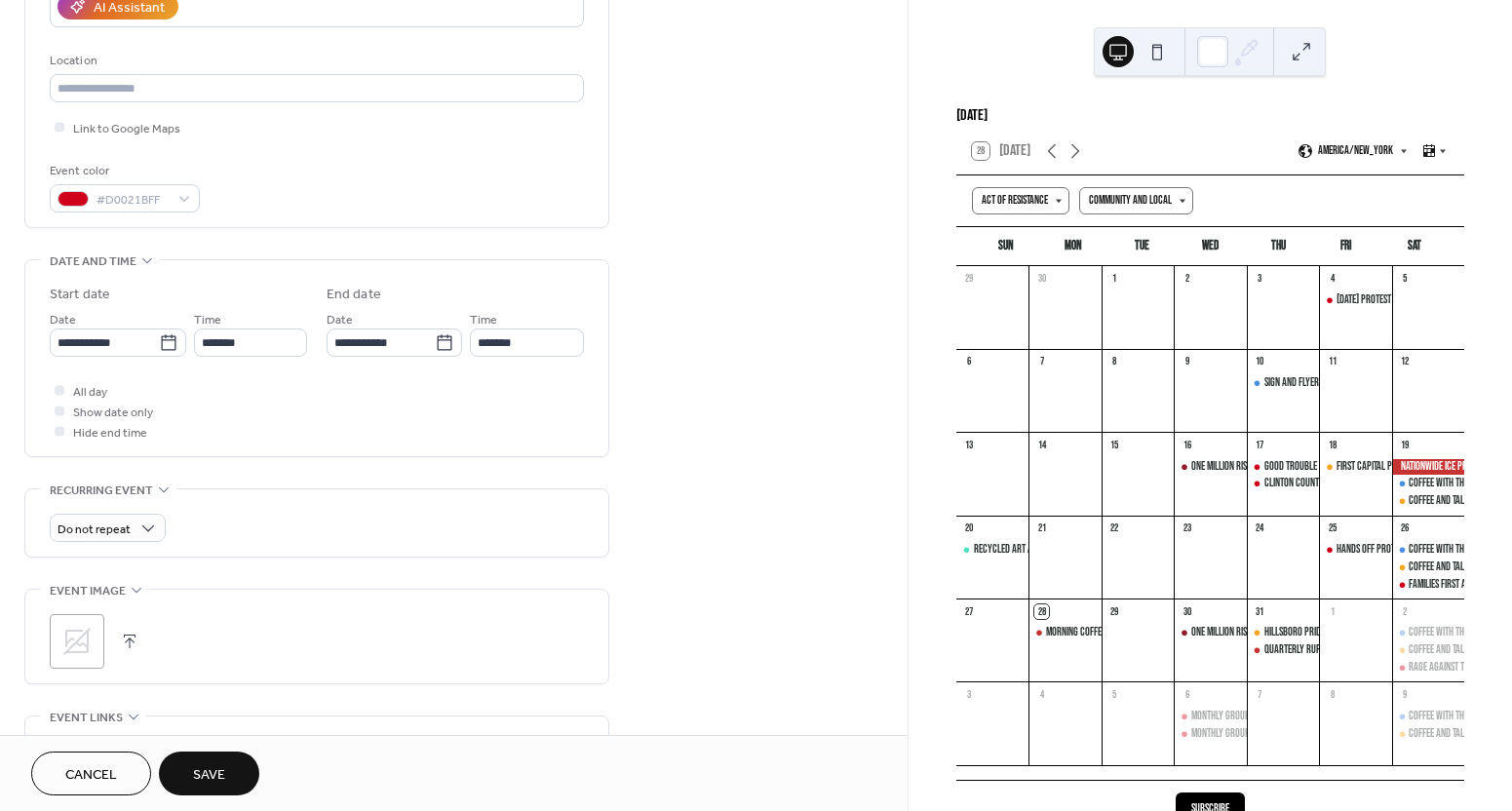 click on "**********" at bounding box center [453, 599] 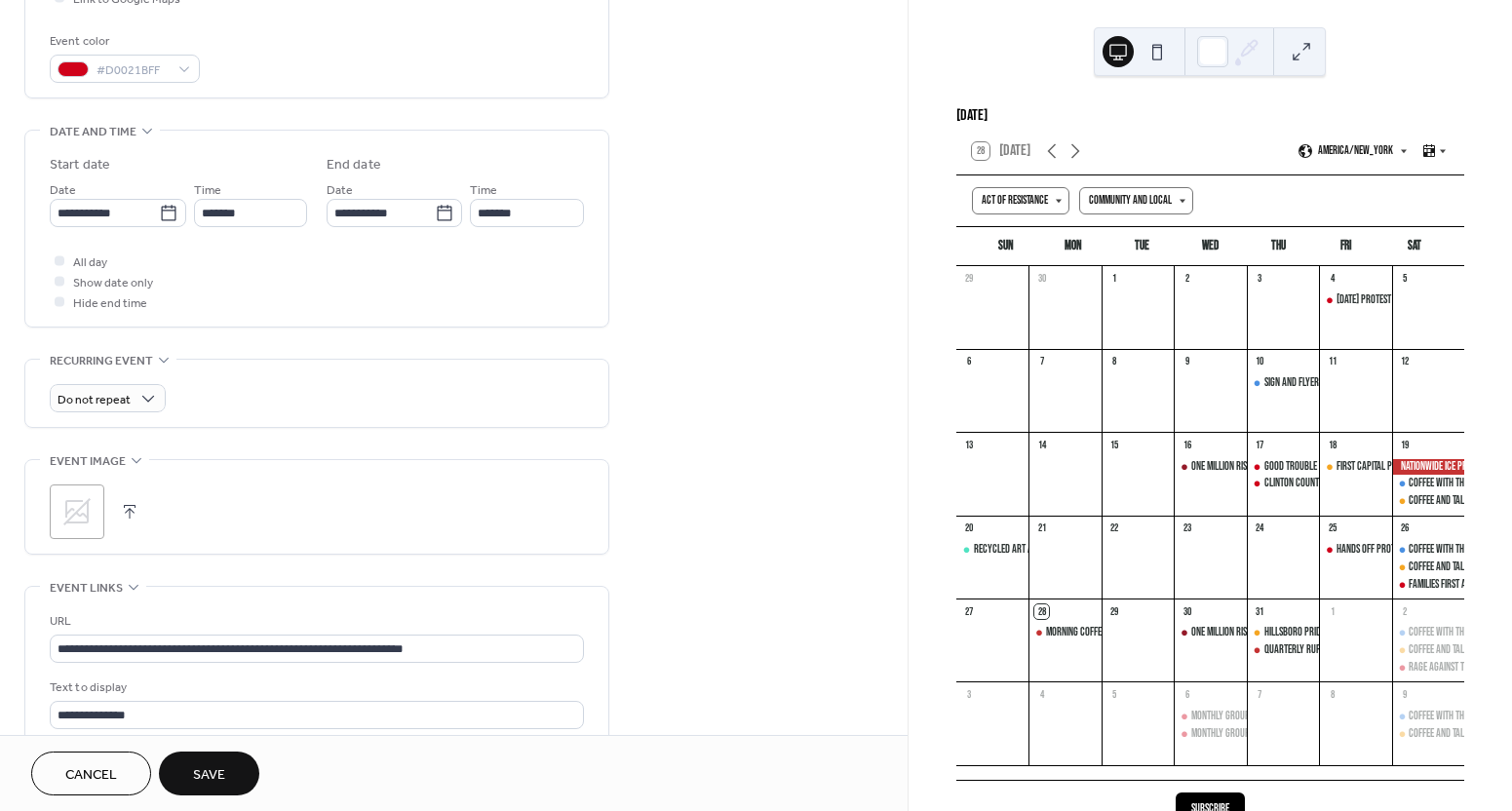 scroll, scrollTop: 509, scrollLeft: 0, axis: vertical 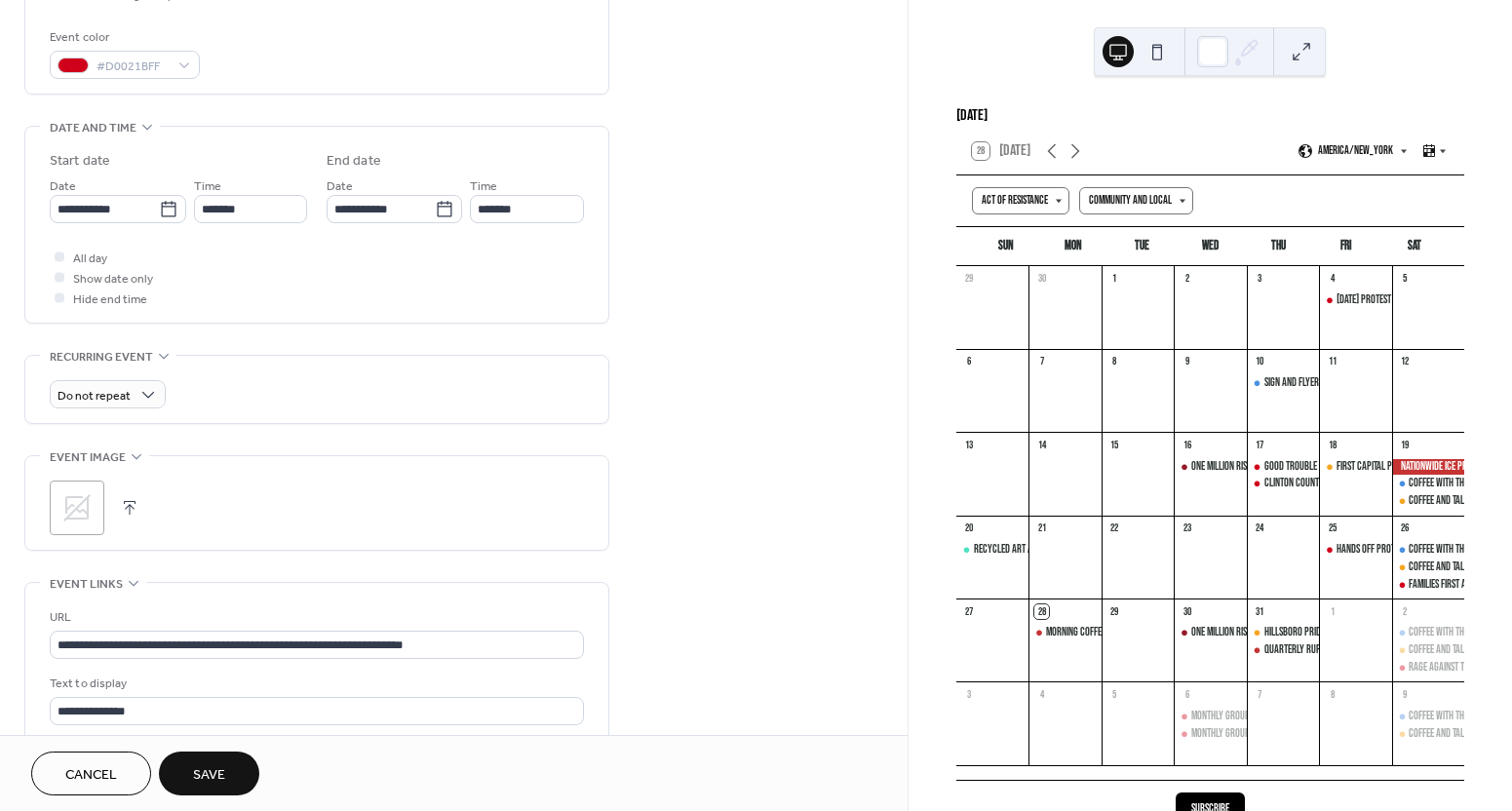 click at bounding box center [130, 508] 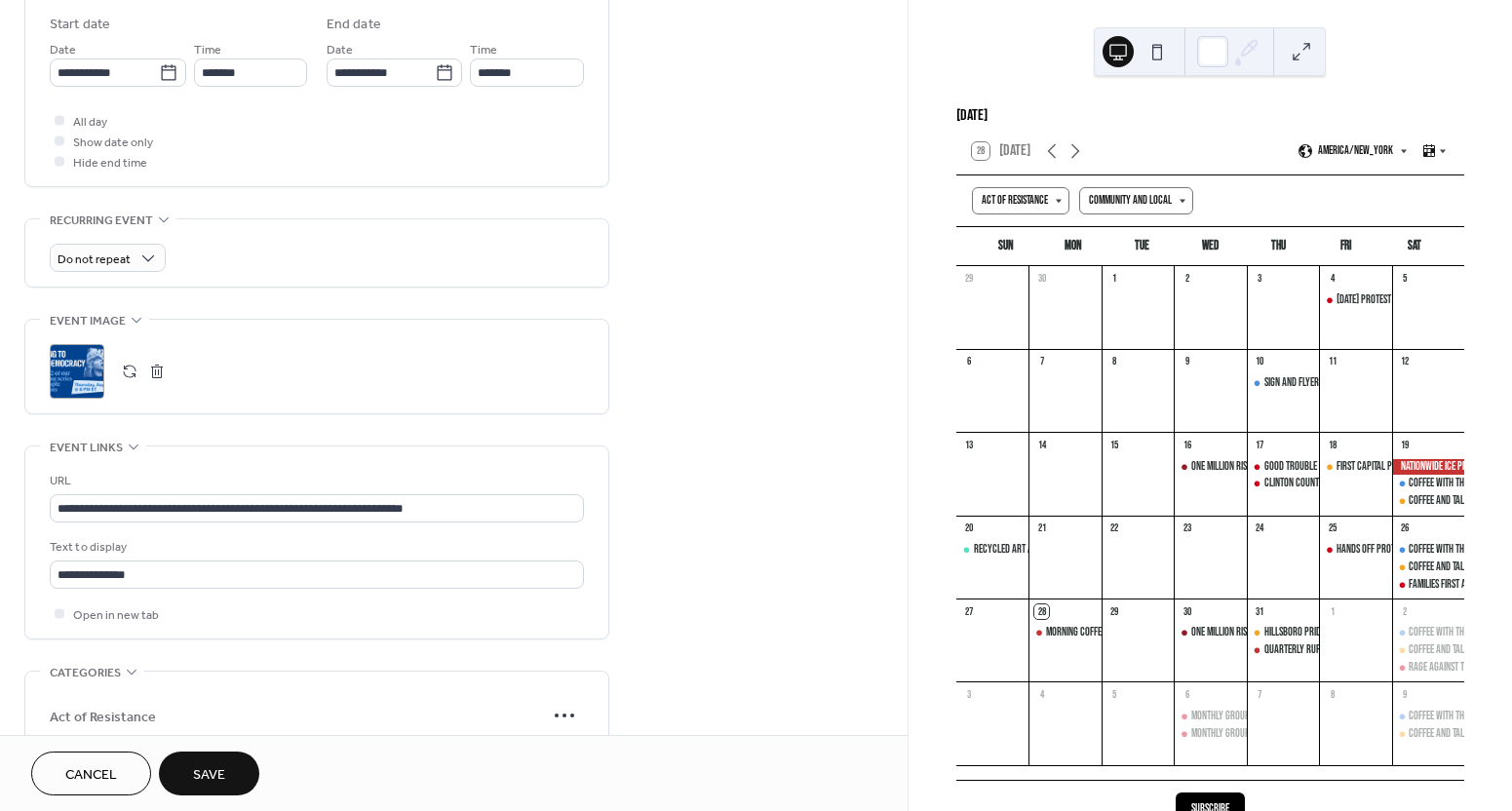 scroll, scrollTop: 648, scrollLeft: 0, axis: vertical 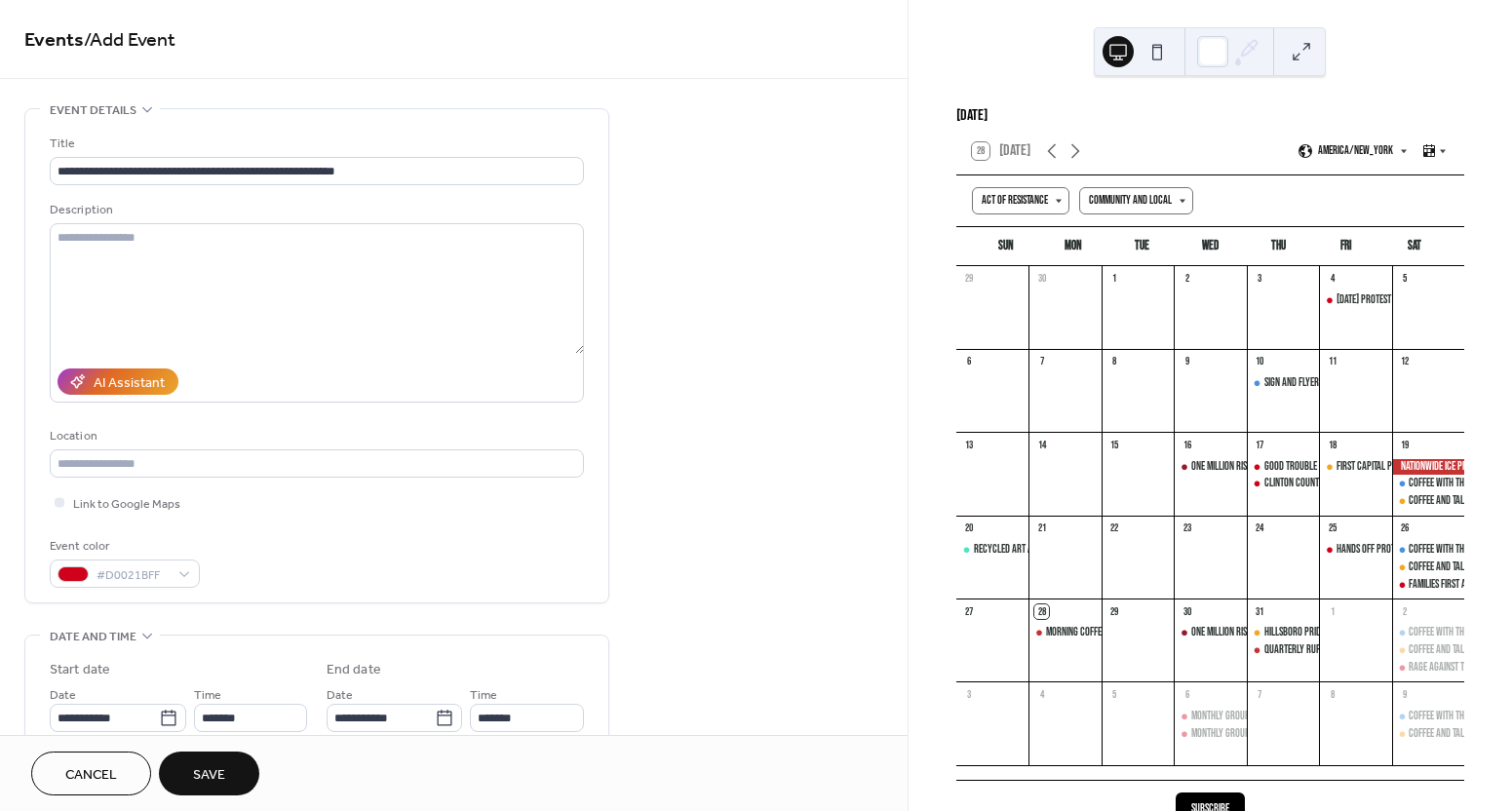 click on "Save" at bounding box center [209, 775] 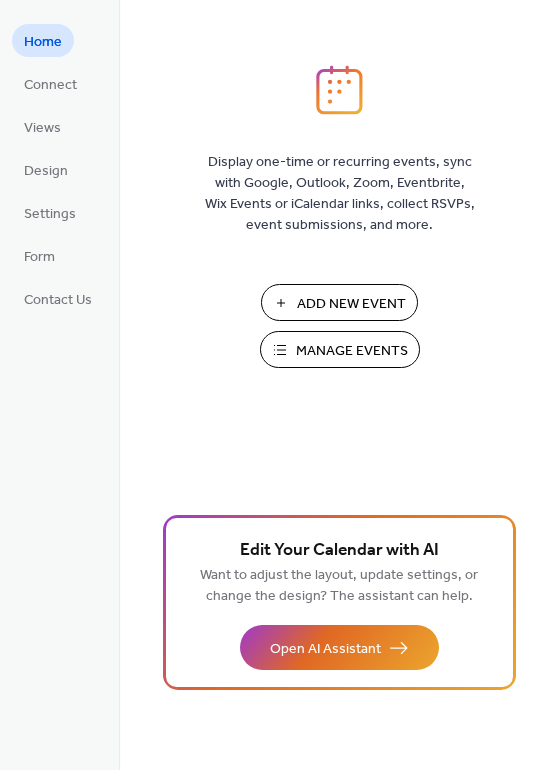 scroll, scrollTop: 0, scrollLeft: 0, axis: both 